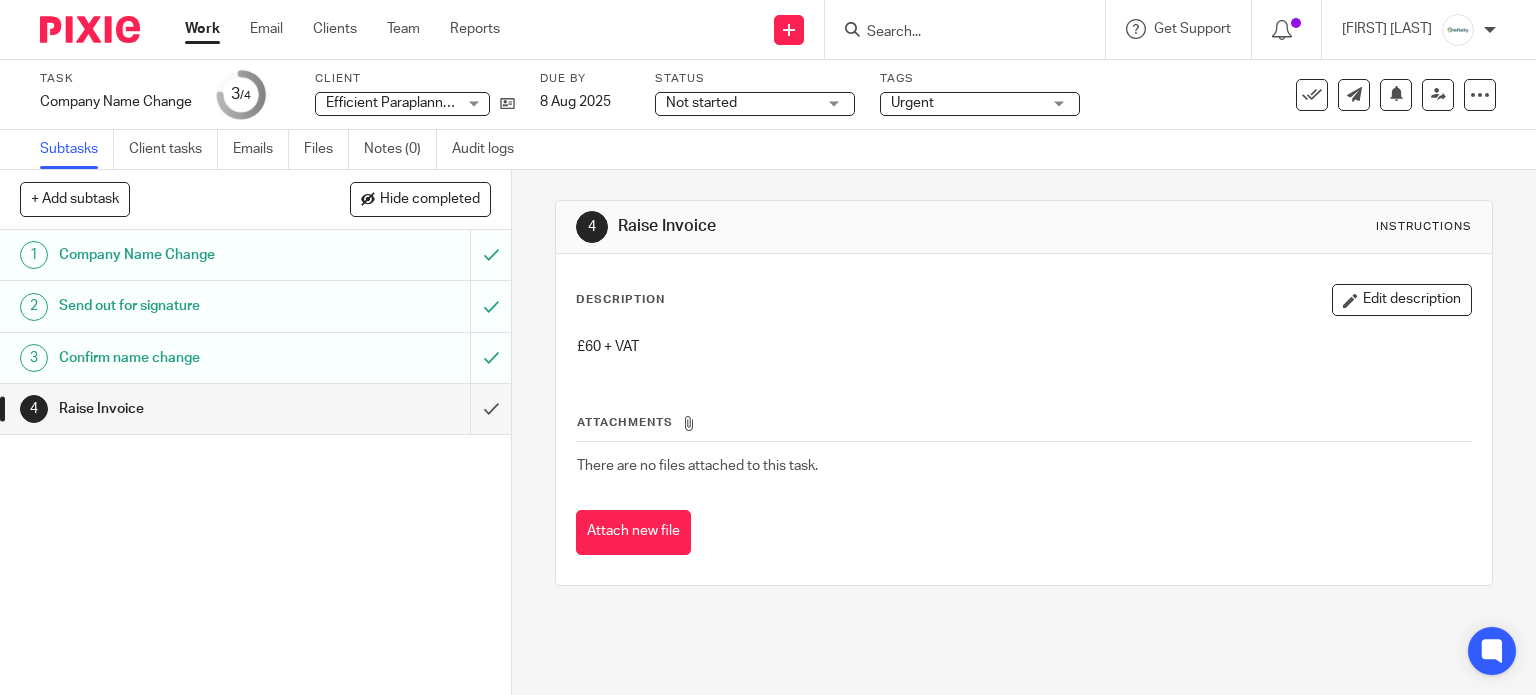 scroll, scrollTop: 0, scrollLeft: 0, axis: both 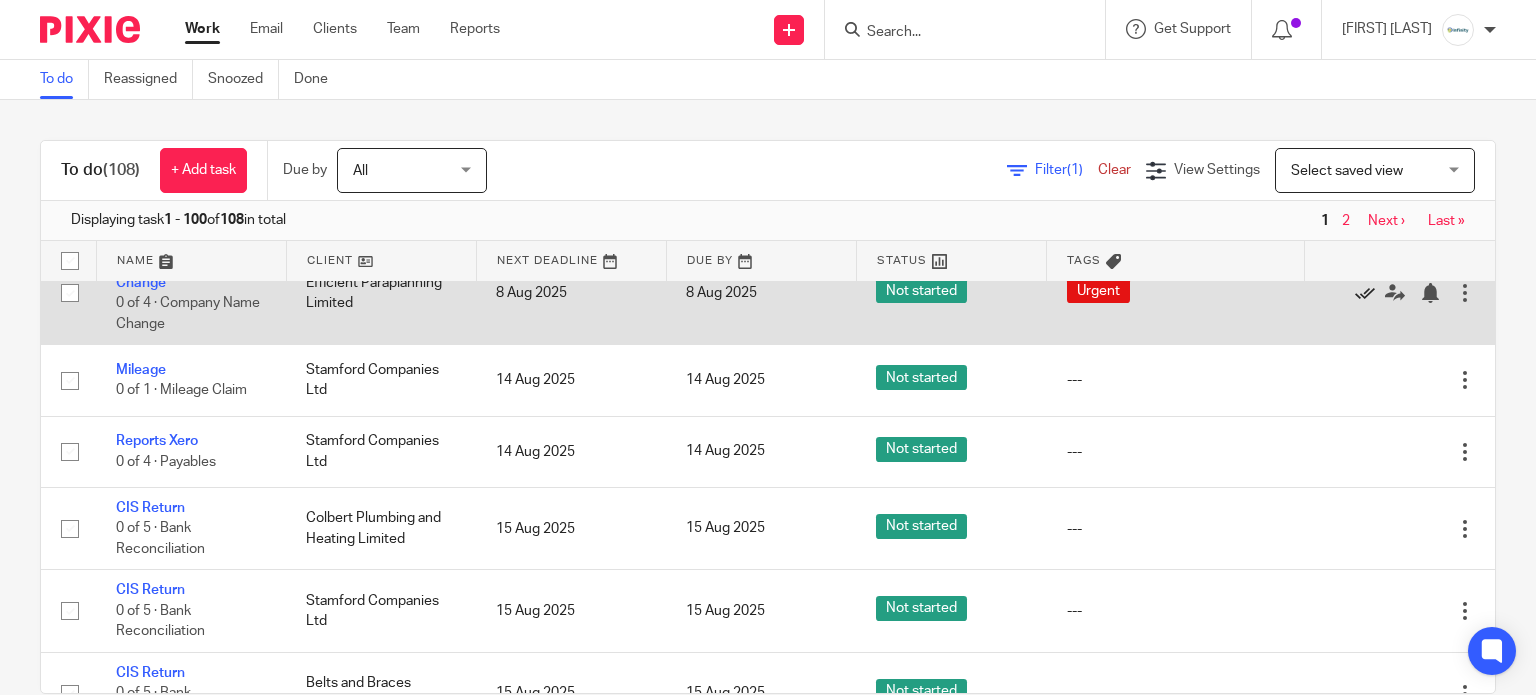 click at bounding box center [1365, 293] 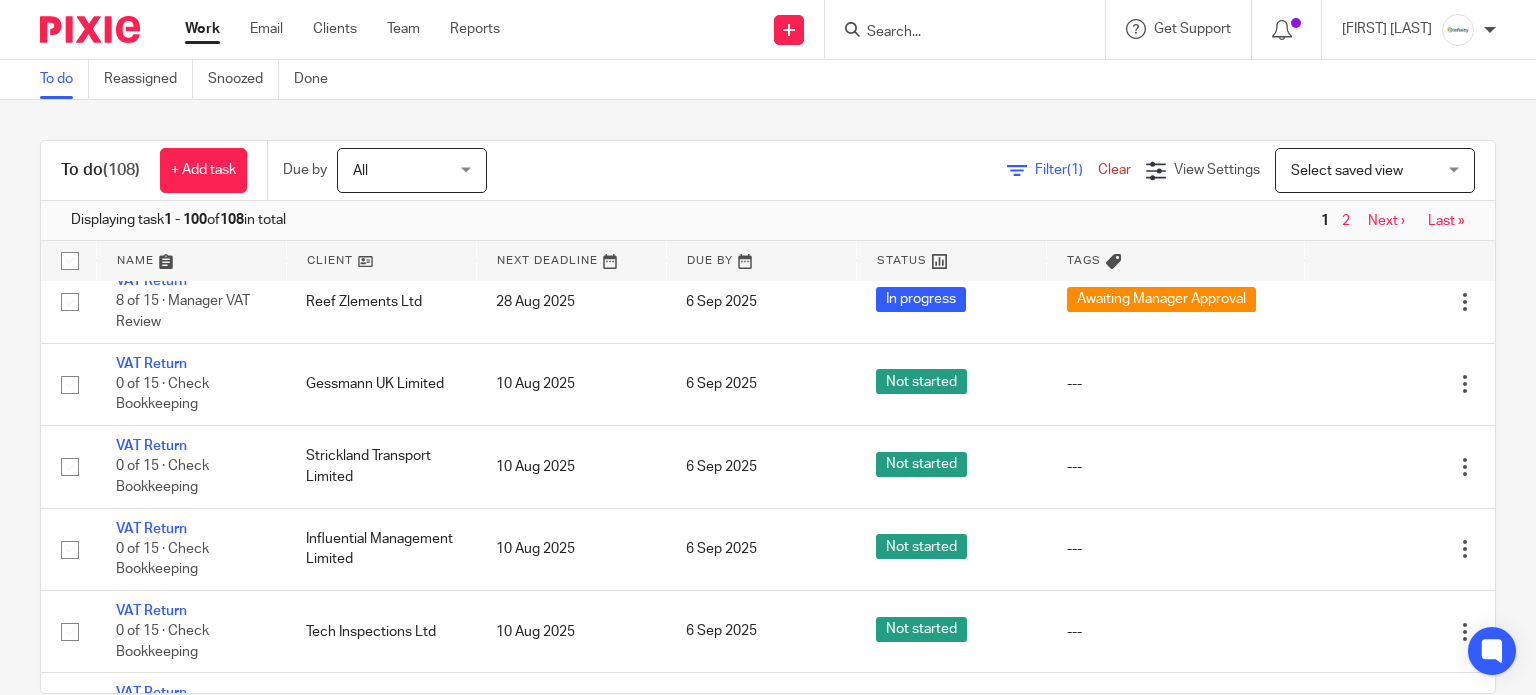 scroll, scrollTop: 3333, scrollLeft: 0, axis: vertical 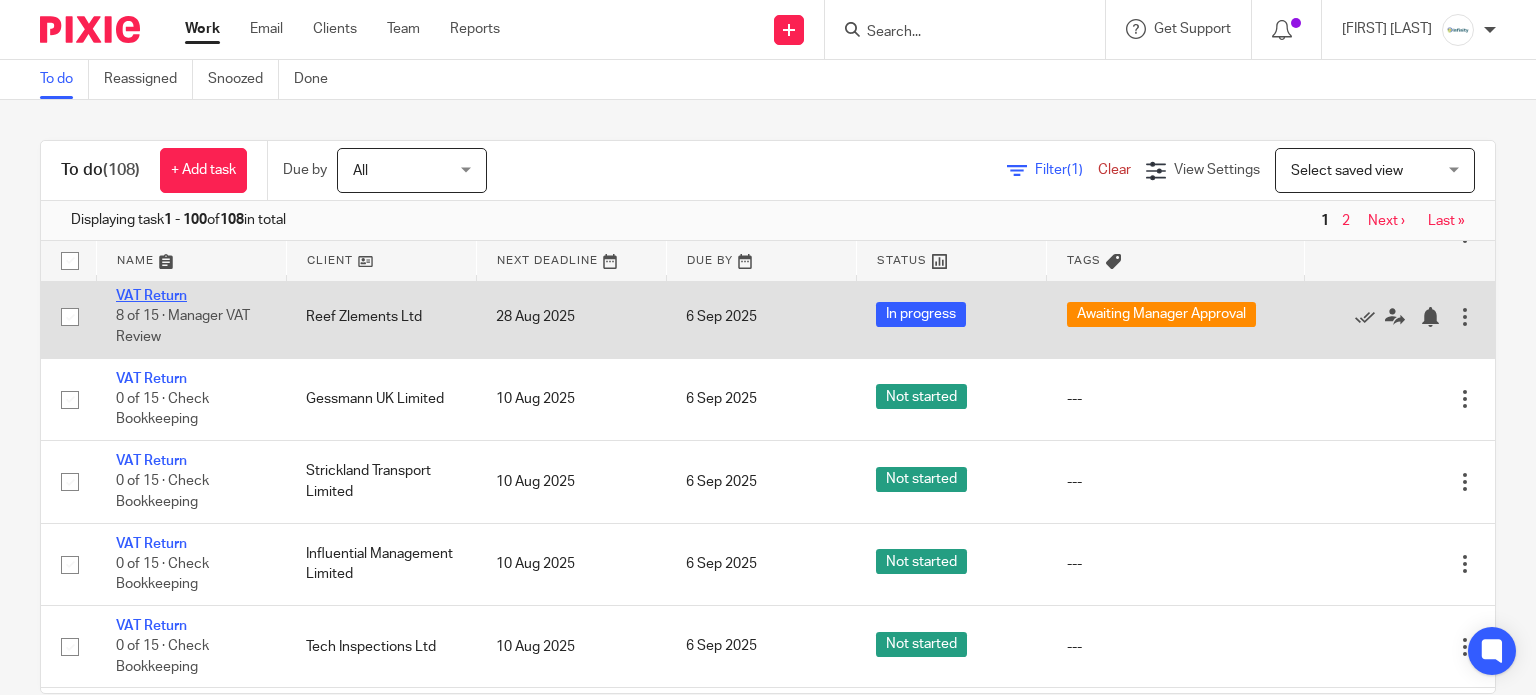 drag, startPoint x: 153, startPoint y: 454, endPoint x: 144, endPoint y: 459, distance: 10.29563 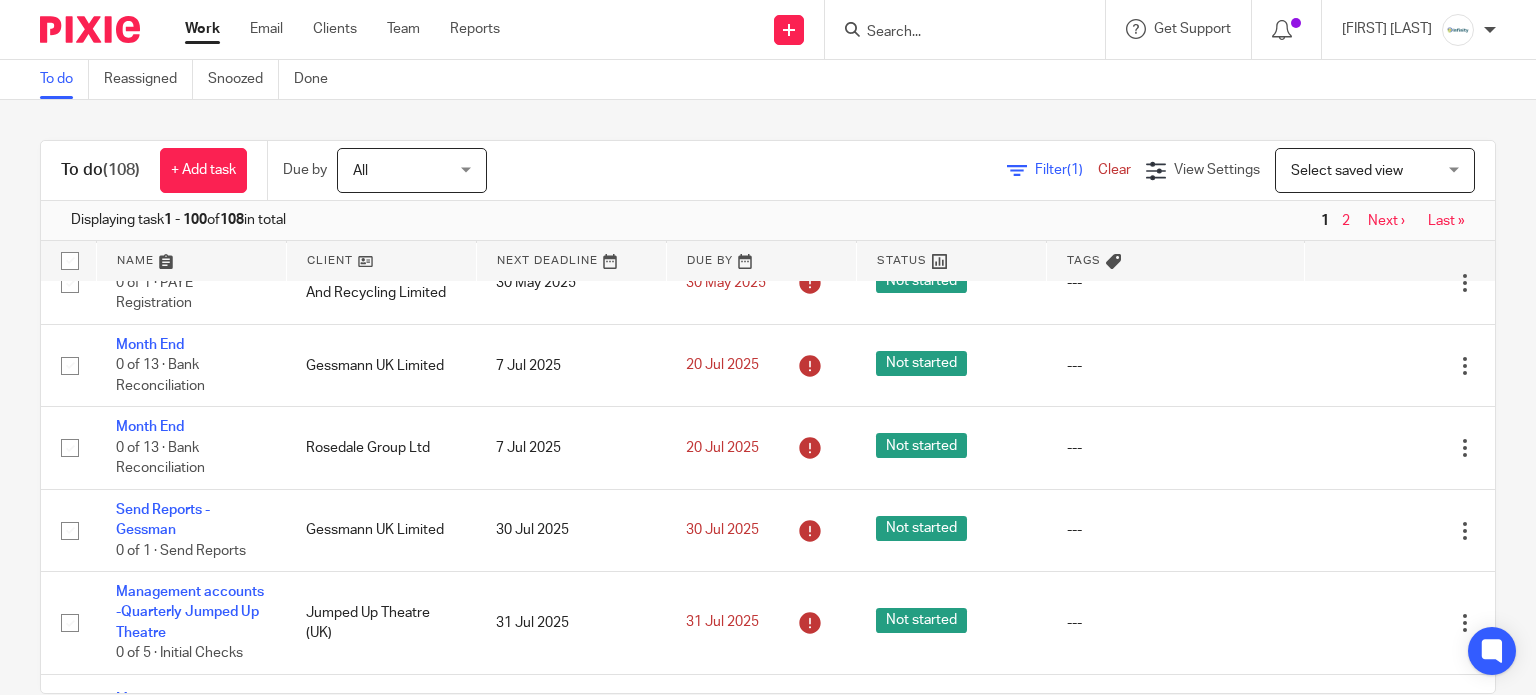 scroll, scrollTop: 0, scrollLeft: 0, axis: both 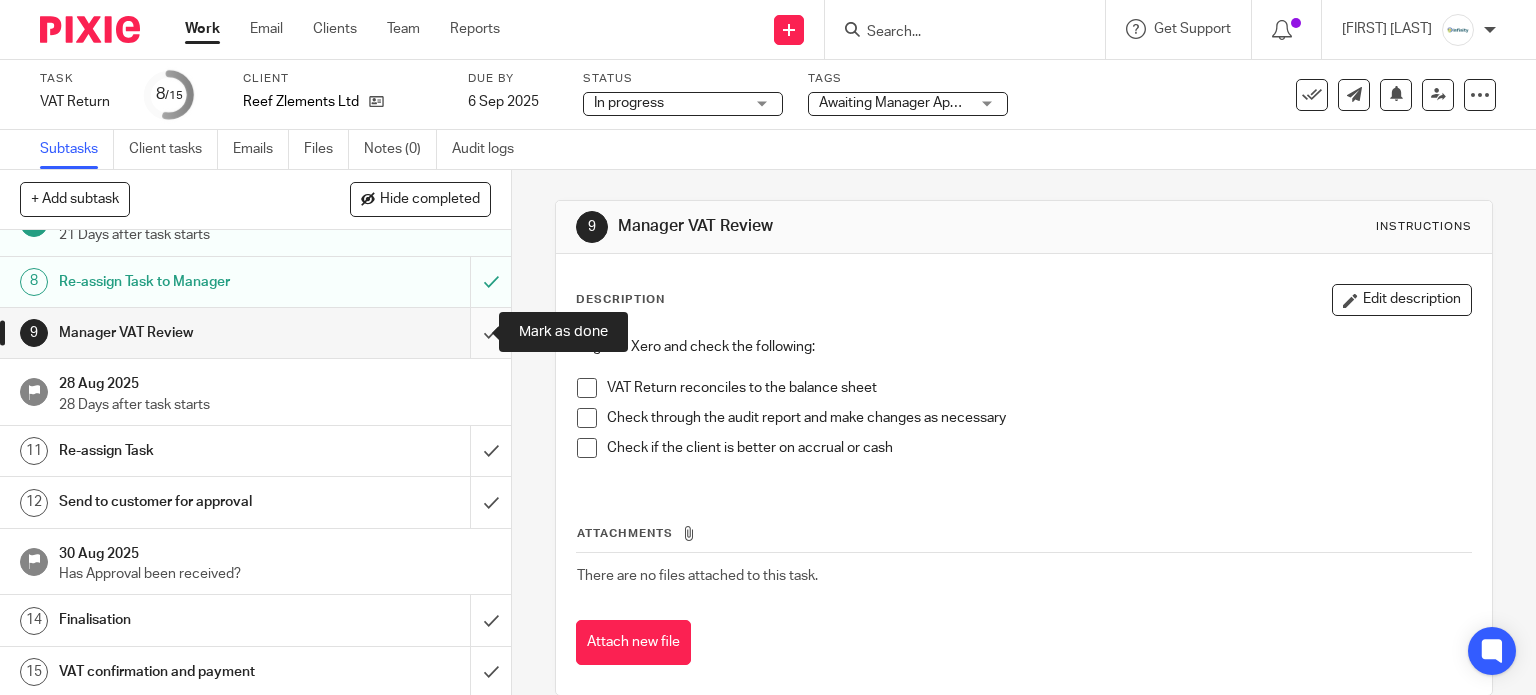 click at bounding box center [255, 333] 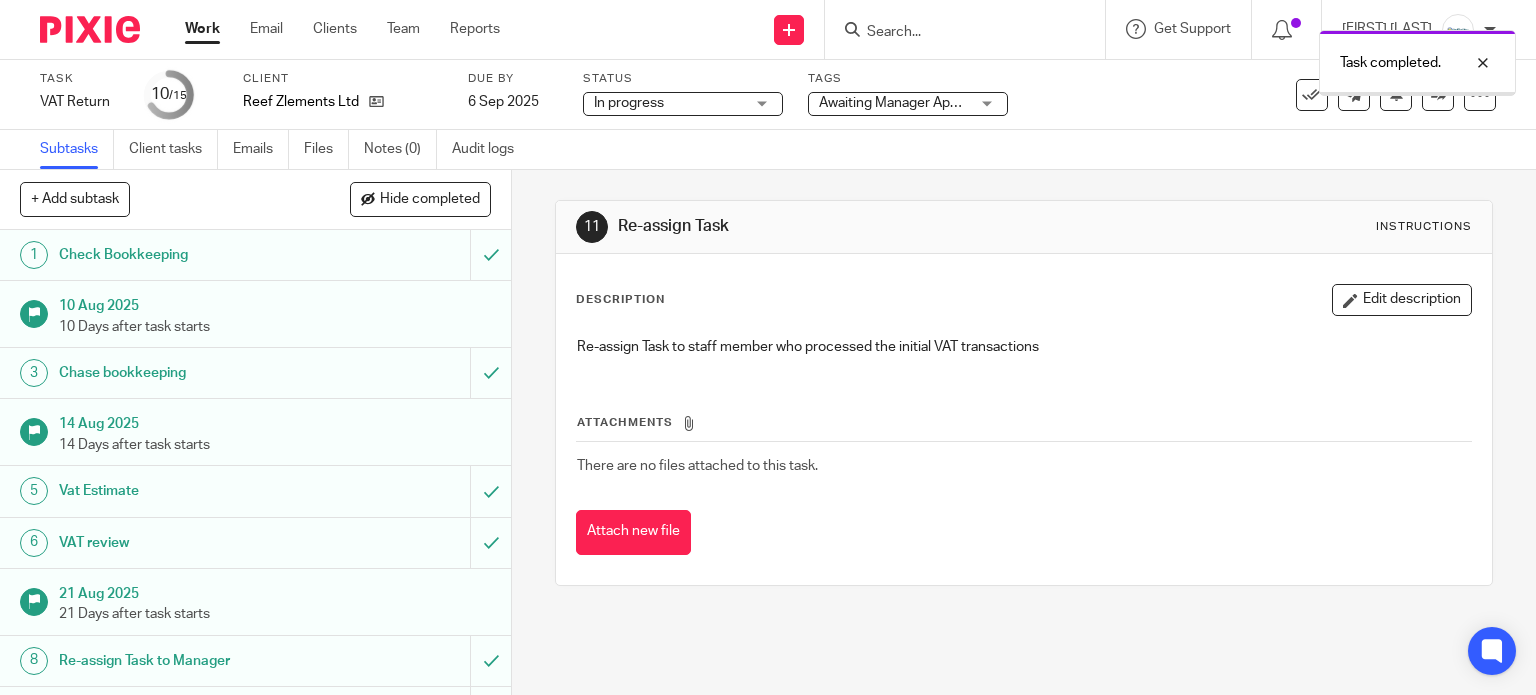 scroll, scrollTop: 0, scrollLeft: 0, axis: both 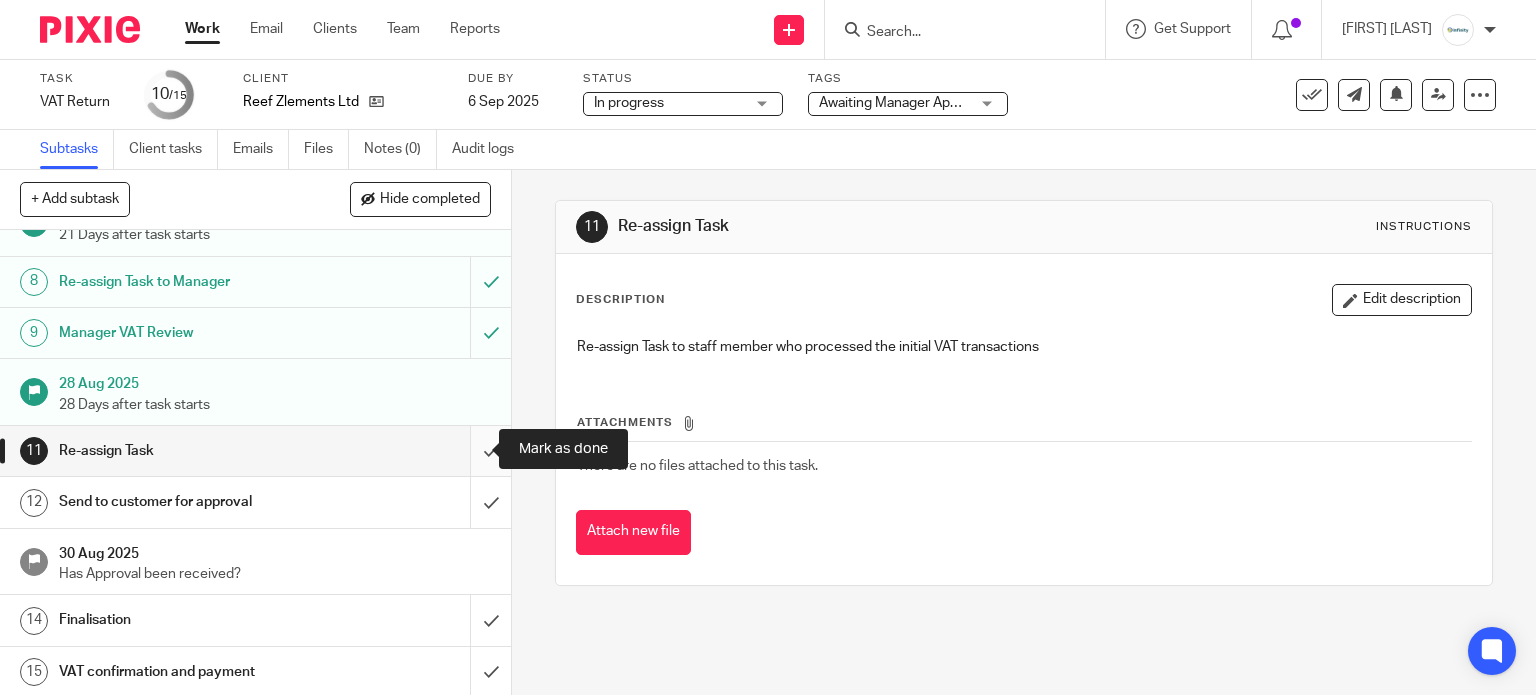 click at bounding box center [255, 451] 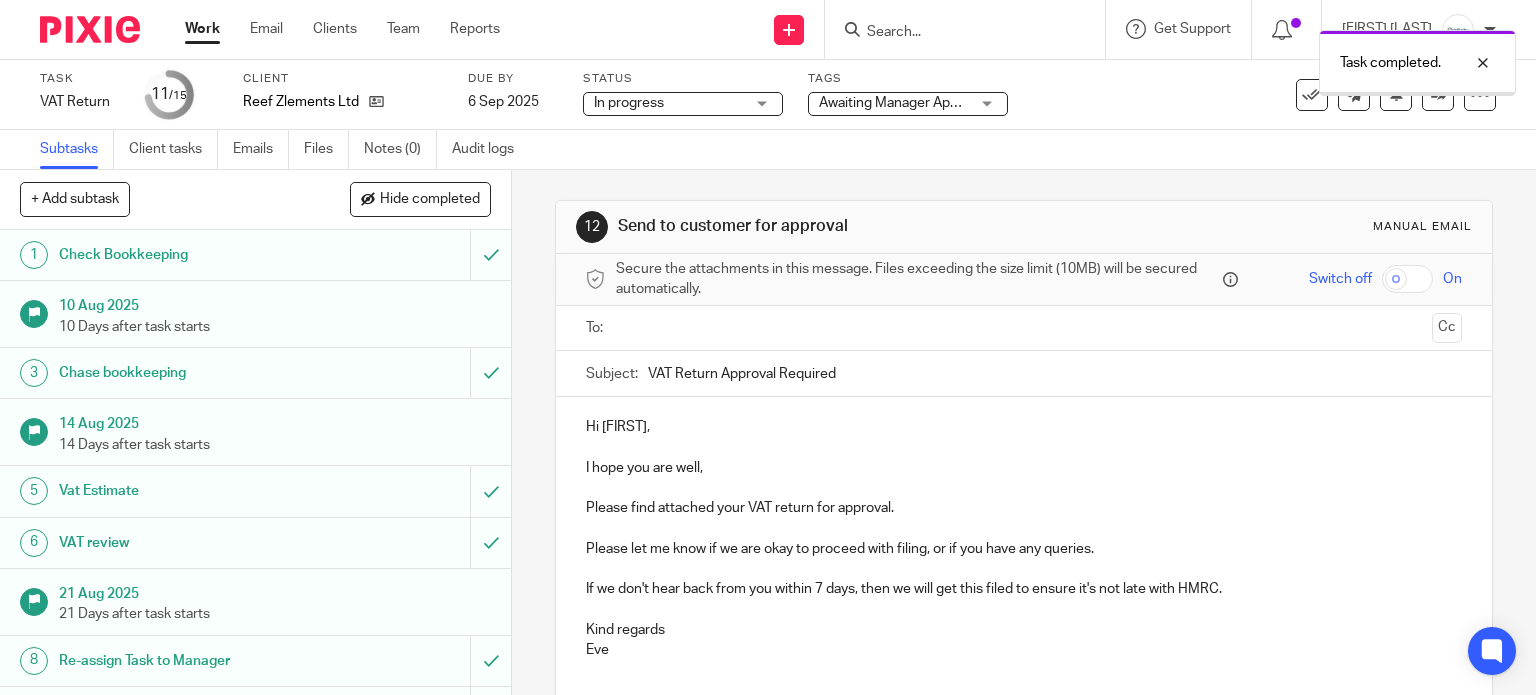 scroll, scrollTop: 0, scrollLeft: 0, axis: both 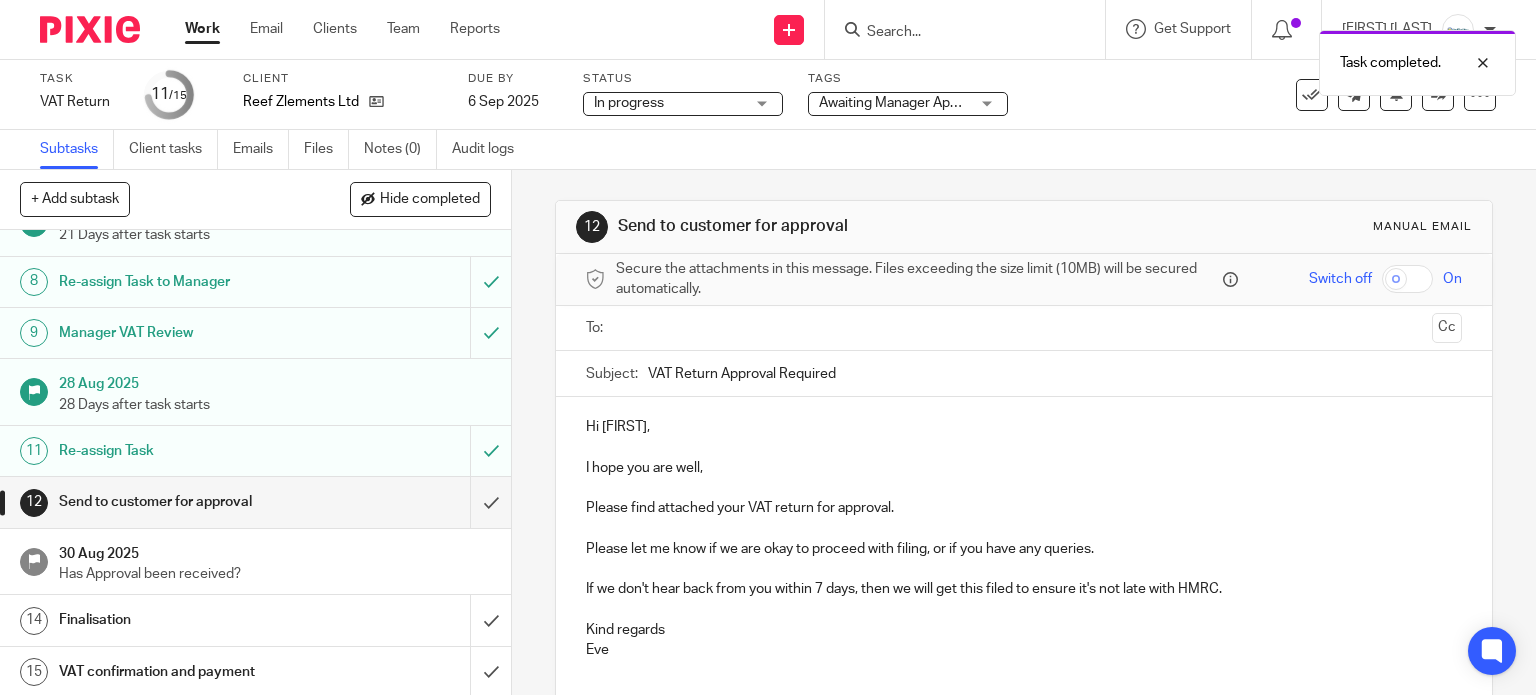 click on "Awaiting Manager Approval" at bounding box center [903, 103] 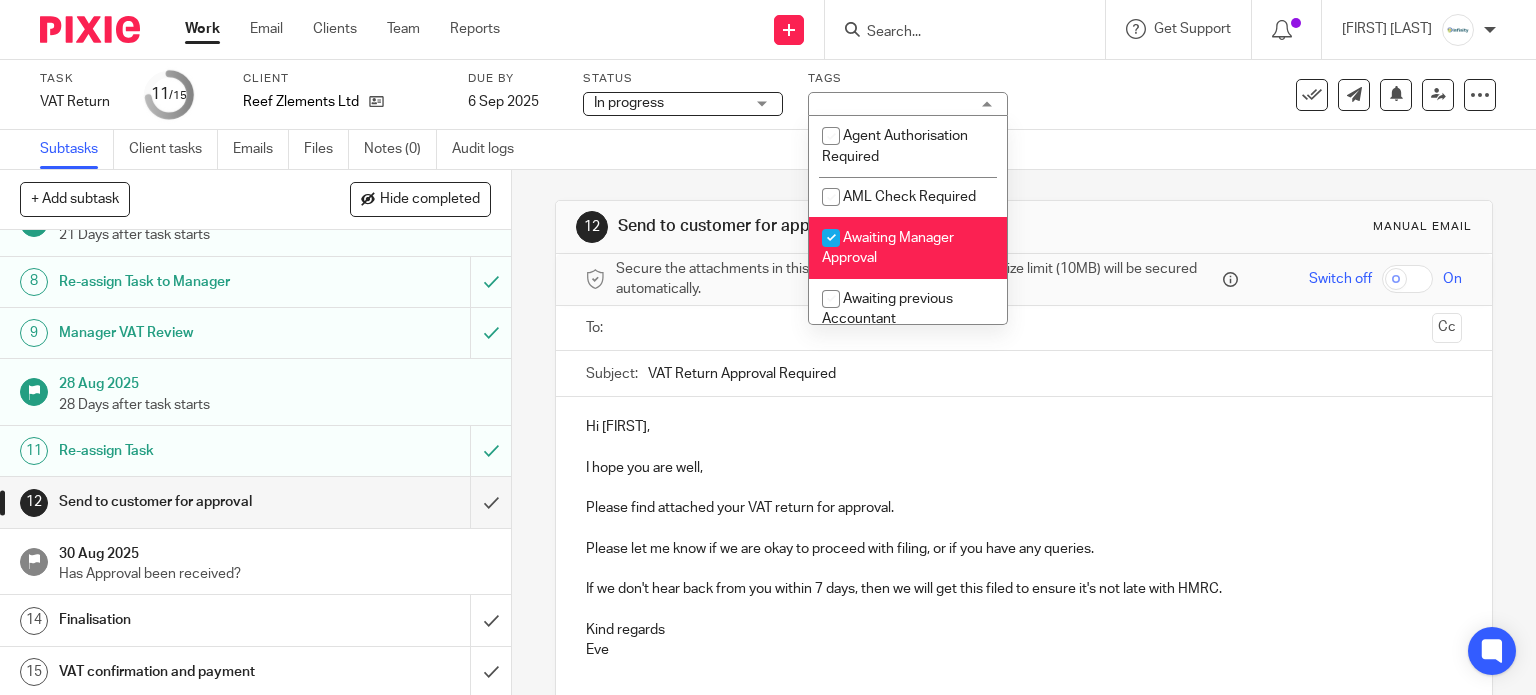 click on "Awaiting Manager Approval" at bounding box center [888, 248] 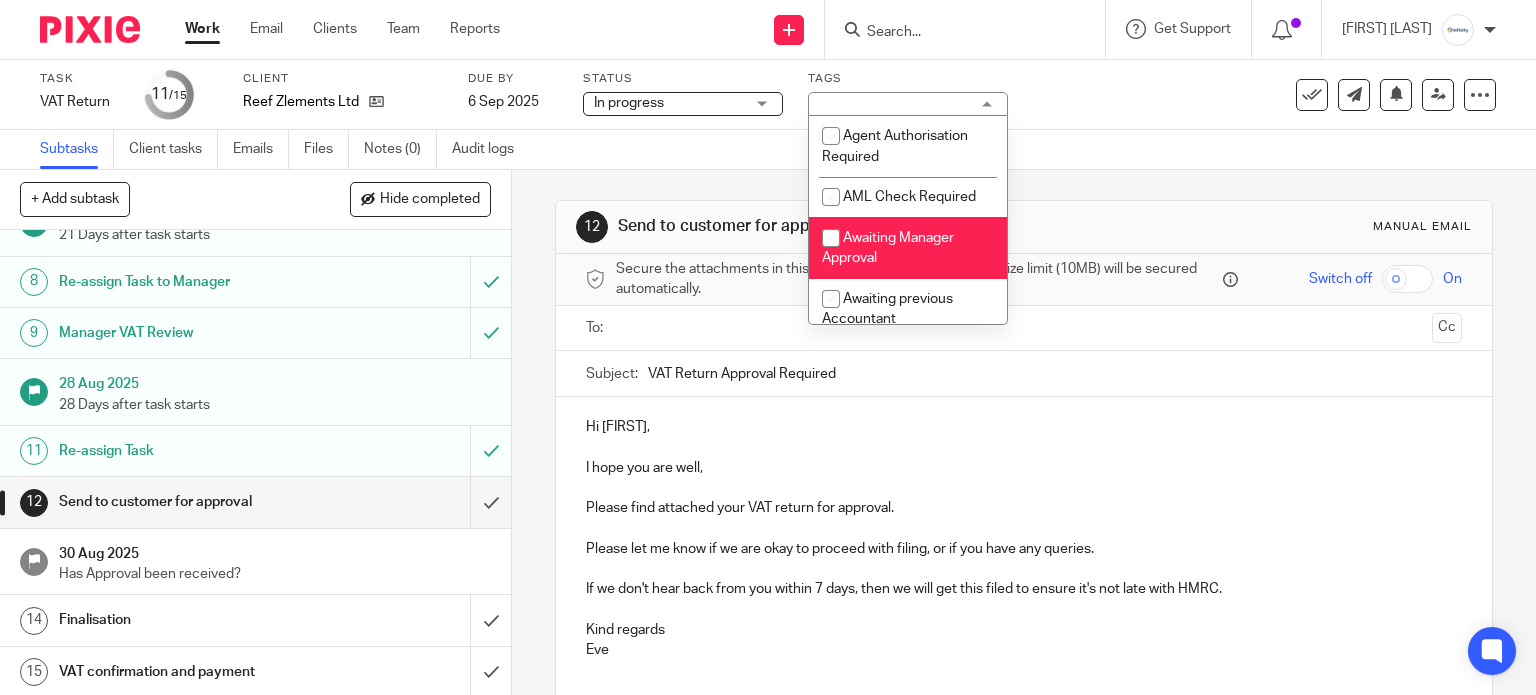checkbox on "false" 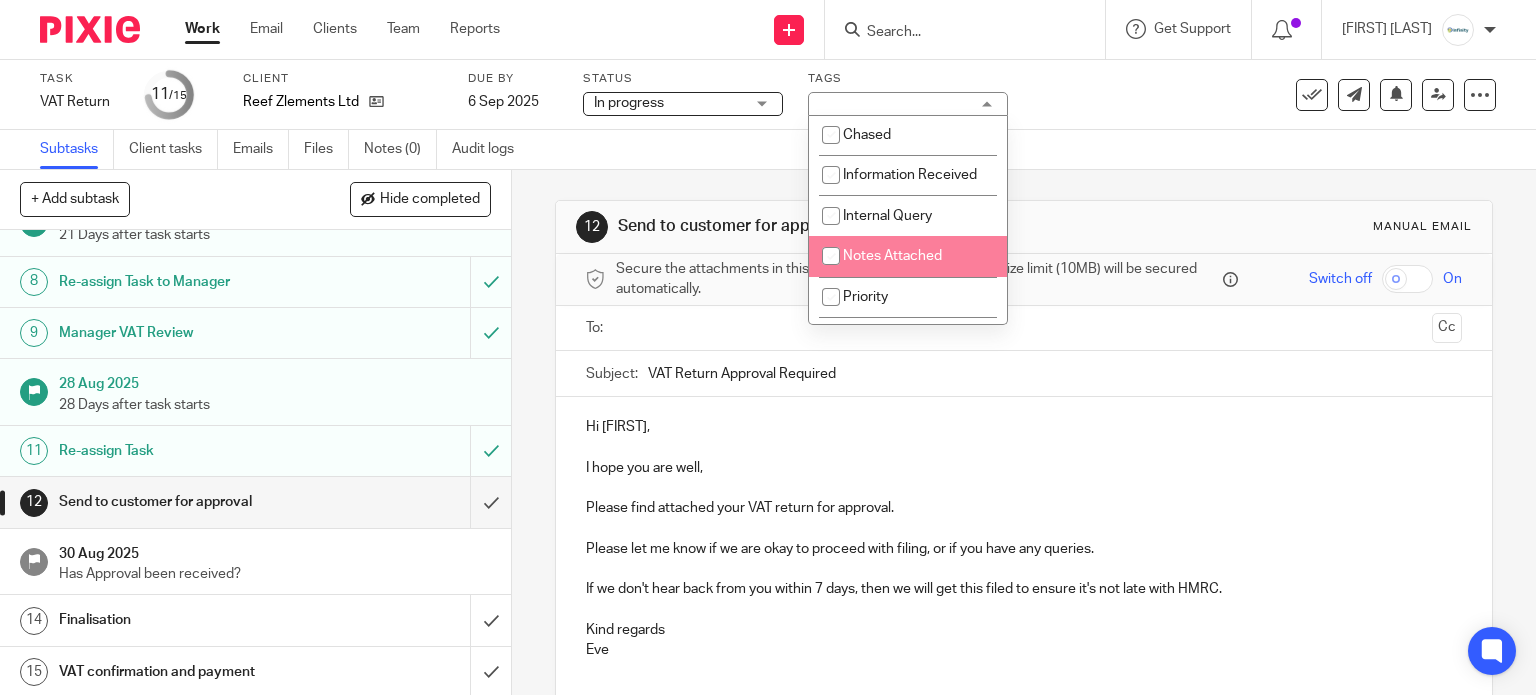 scroll, scrollTop: 400, scrollLeft: 0, axis: vertical 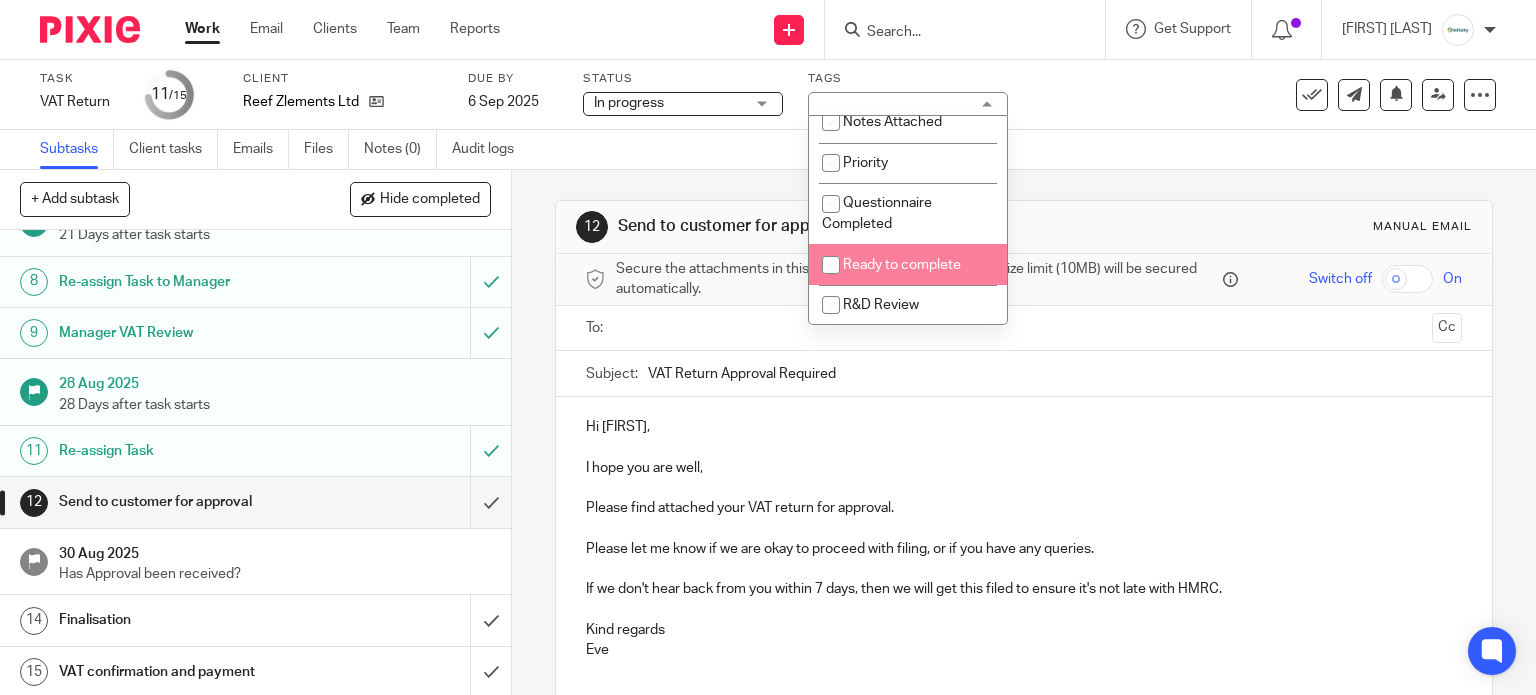 click on "Ready to complete" at bounding box center [902, 265] 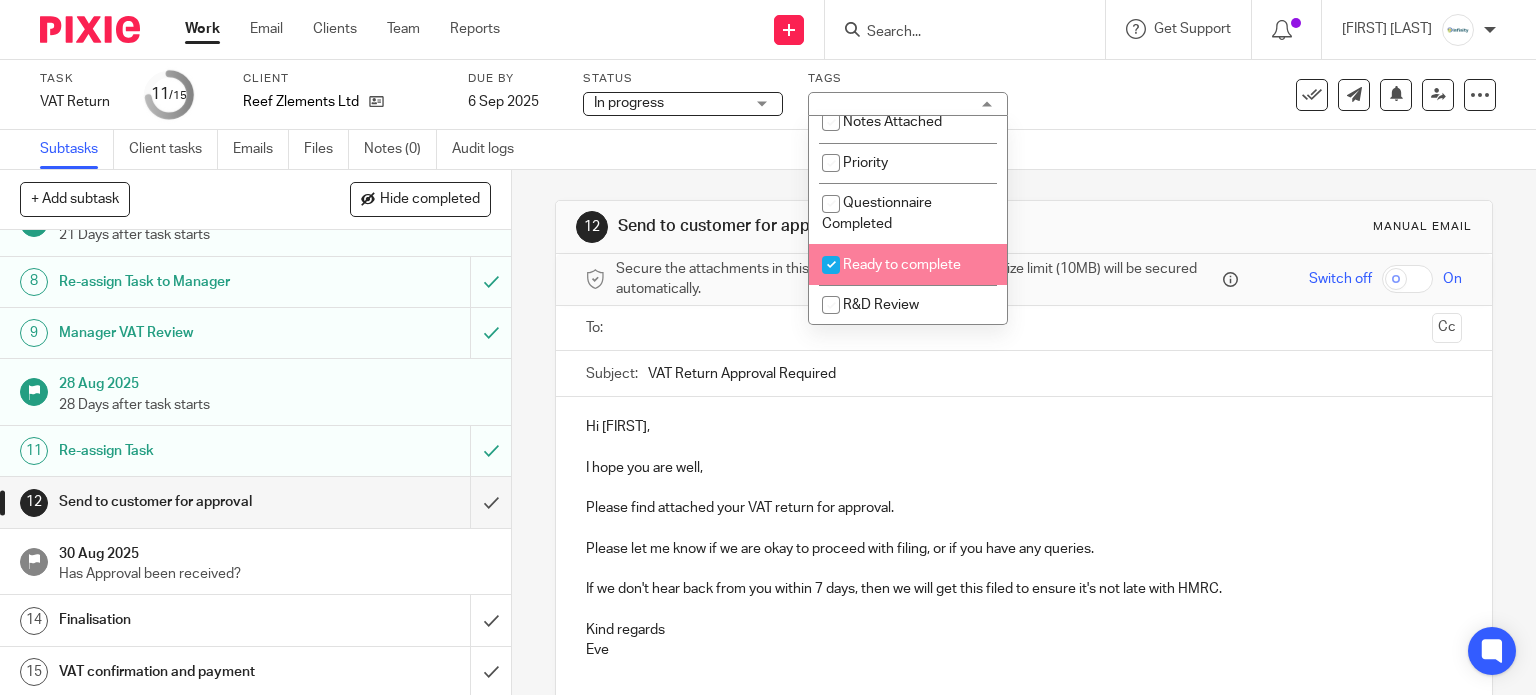 checkbox on "true" 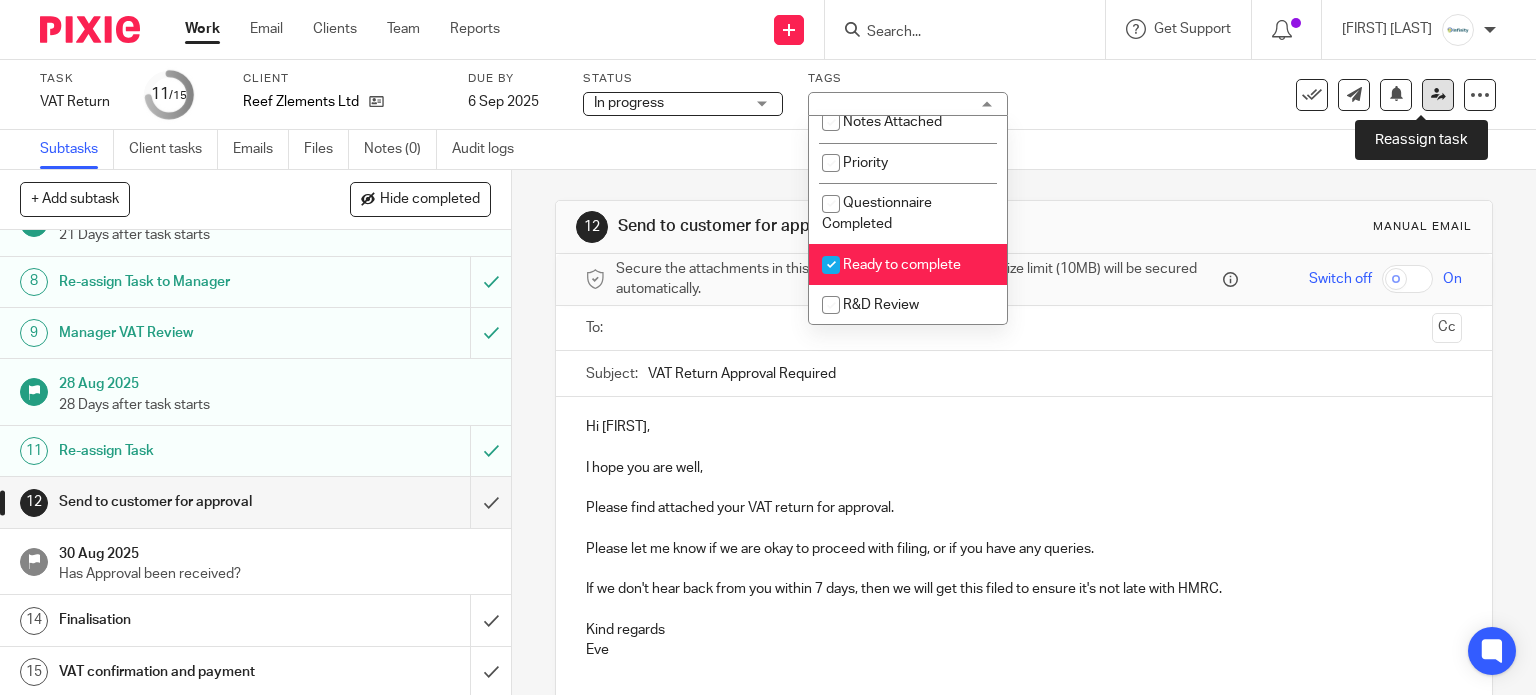 click at bounding box center (1438, 94) 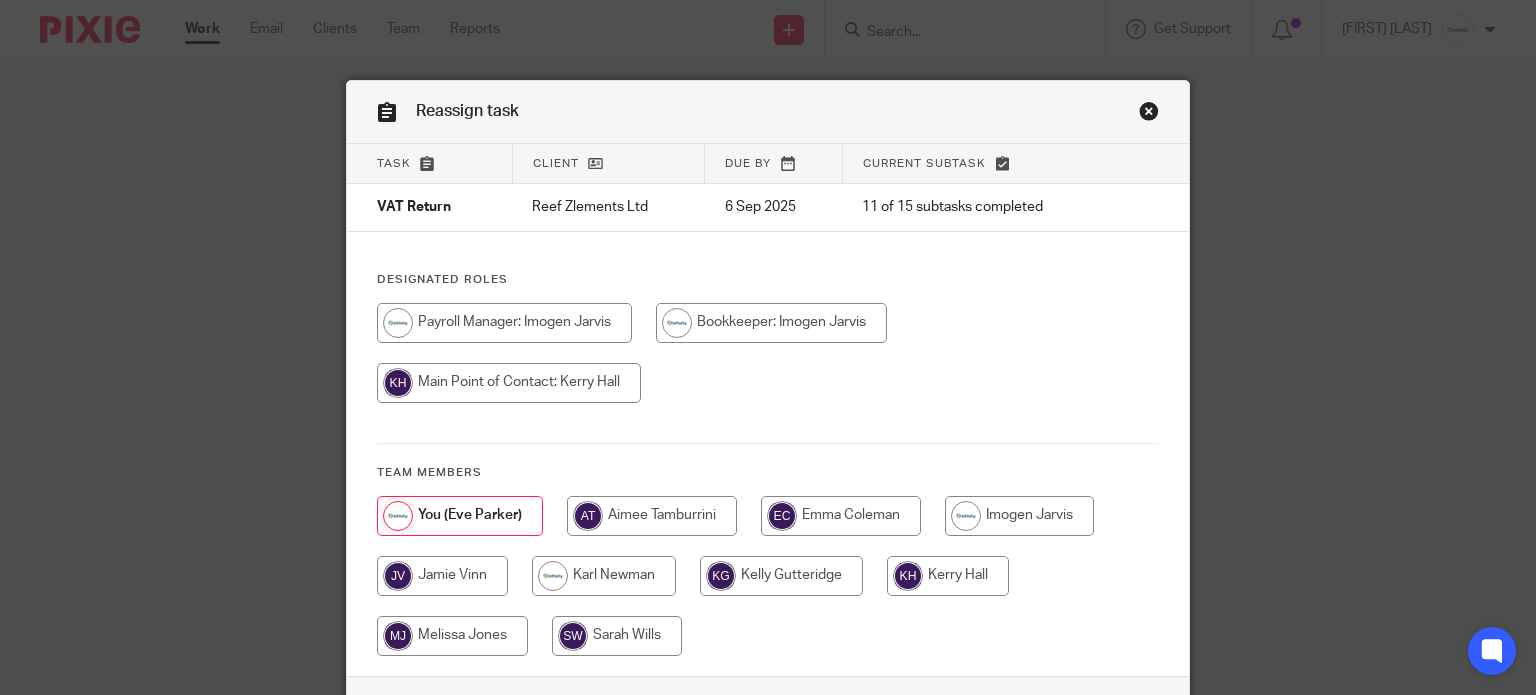 scroll, scrollTop: 0, scrollLeft: 0, axis: both 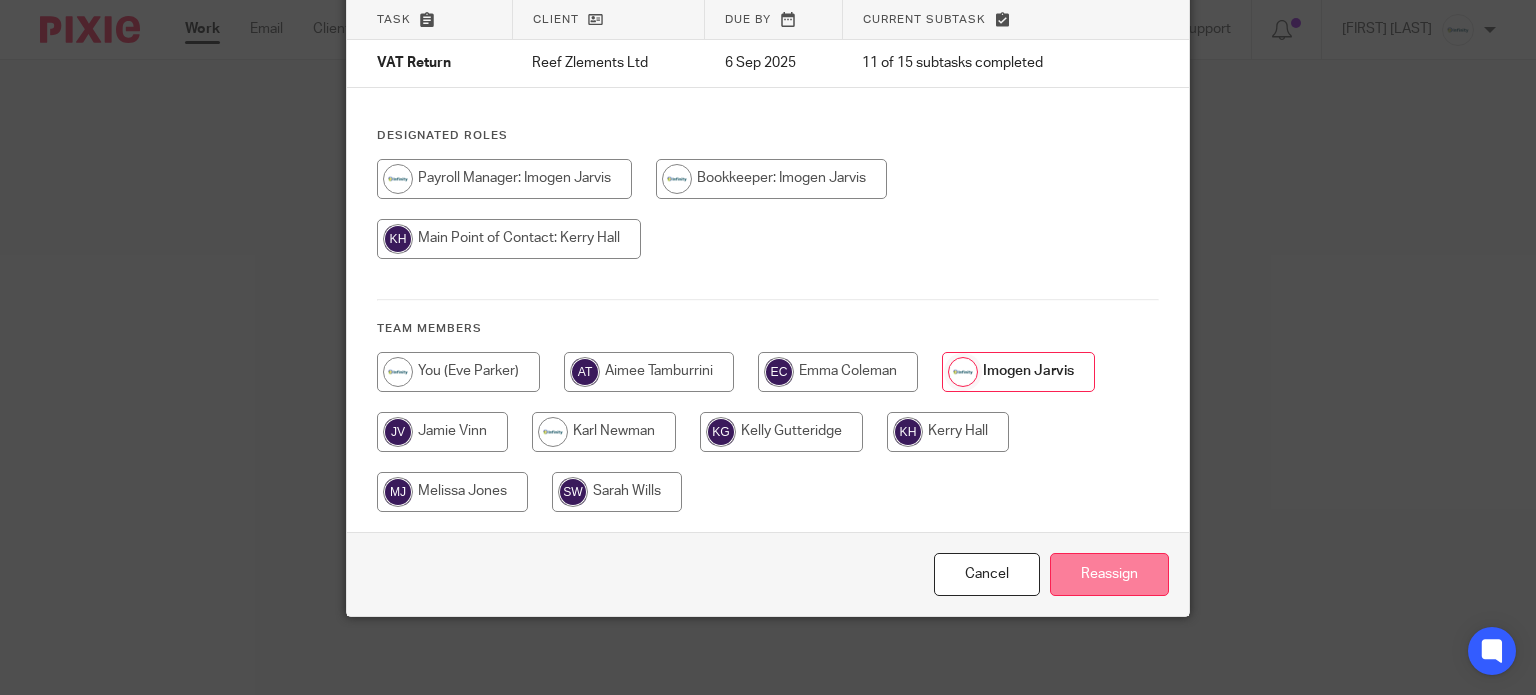 click on "Reassign" at bounding box center [1109, 574] 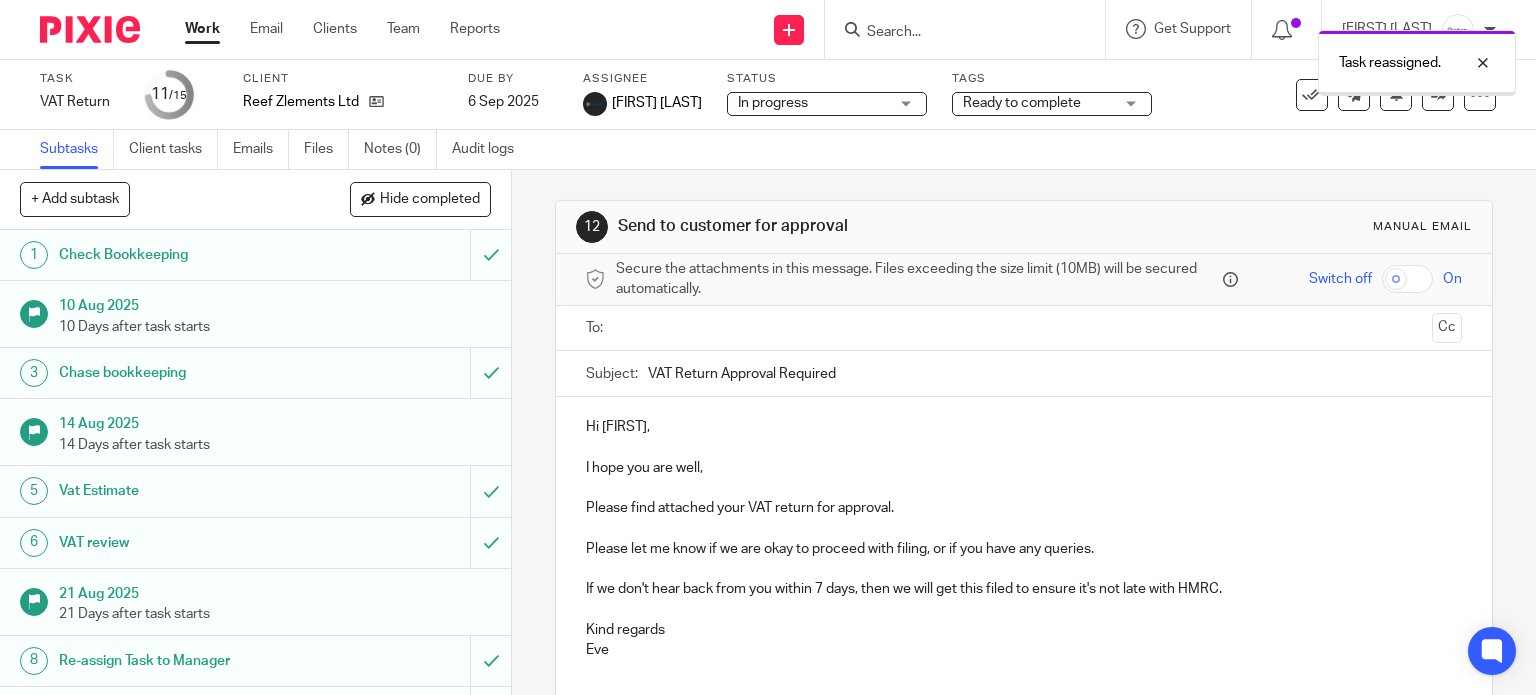 scroll, scrollTop: 0, scrollLeft: 0, axis: both 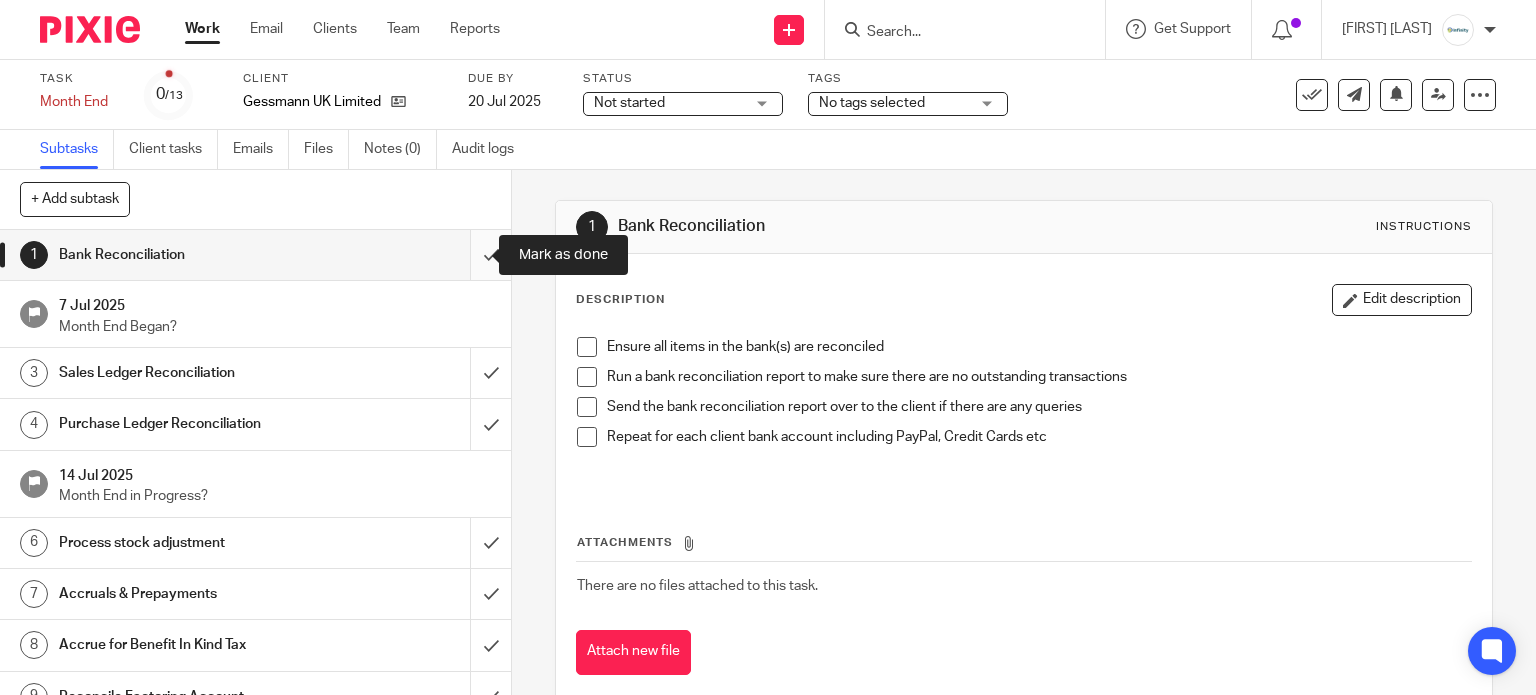 click at bounding box center [255, 255] 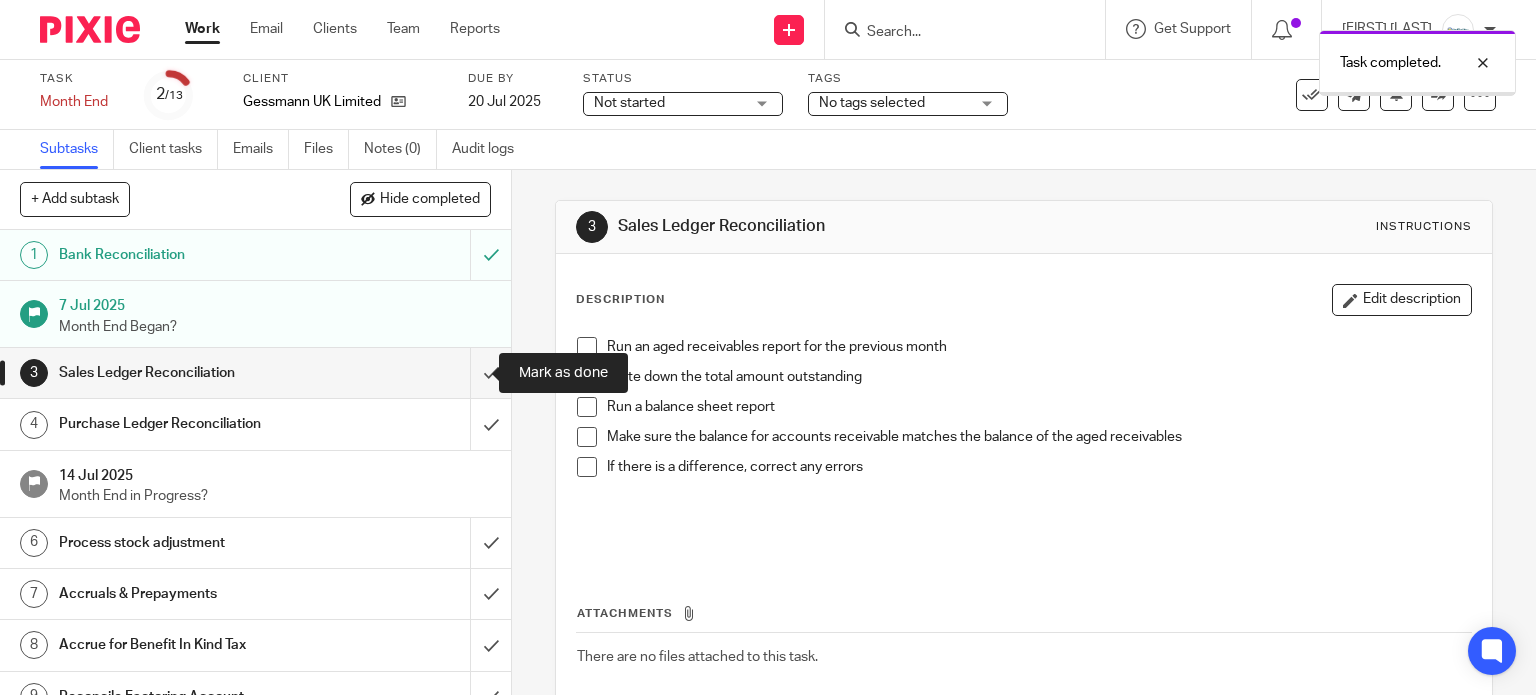 scroll, scrollTop: 0, scrollLeft: 0, axis: both 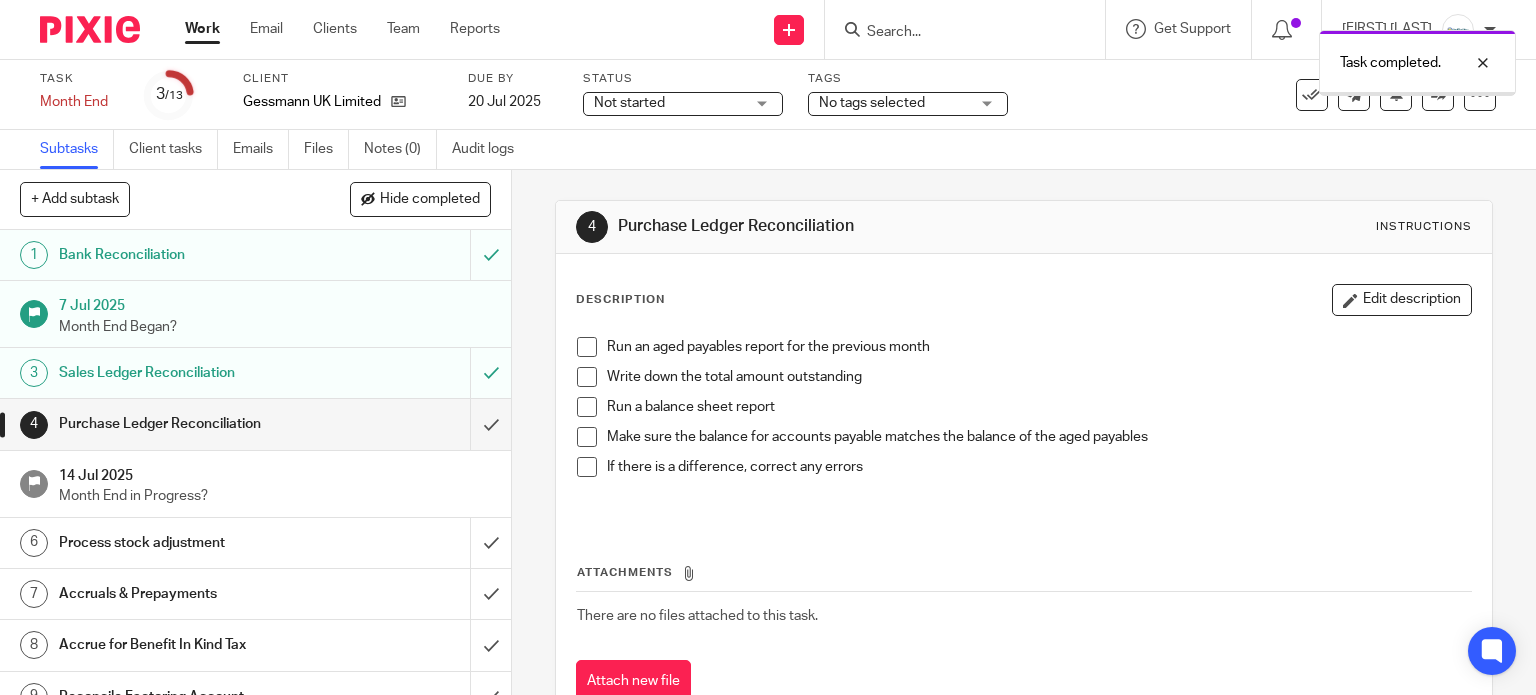 click at bounding box center (255, 424) 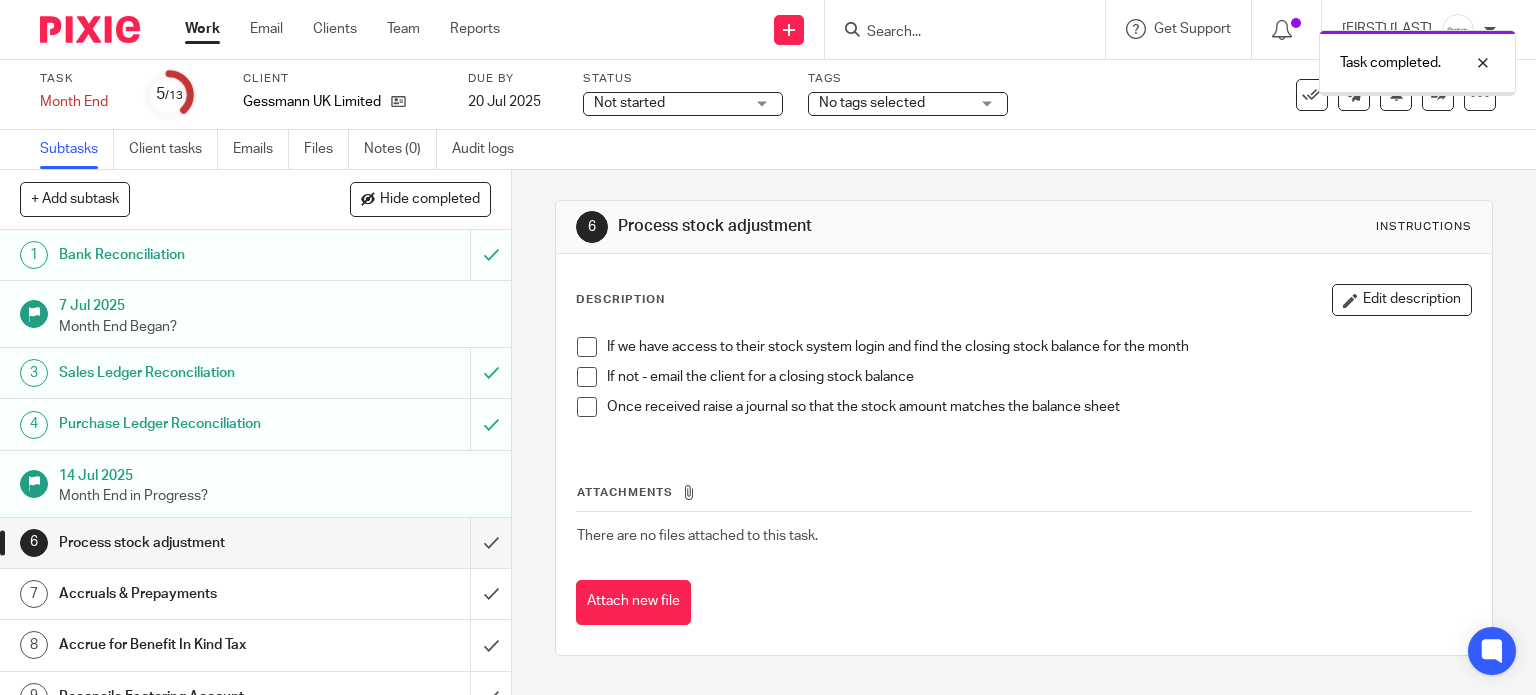 scroll, scrollTop: 0, scrollLeft: 0, axis: both 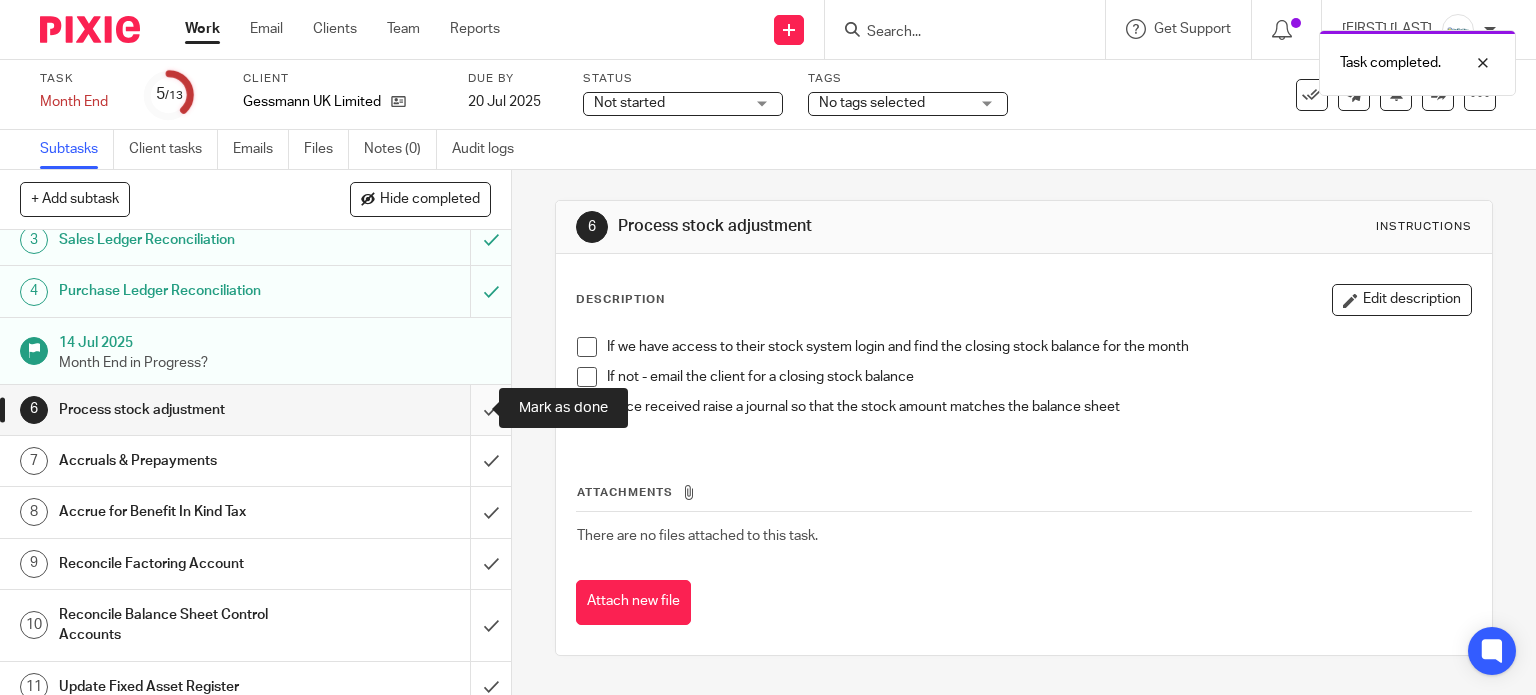 click at bounding box center [255, 410] 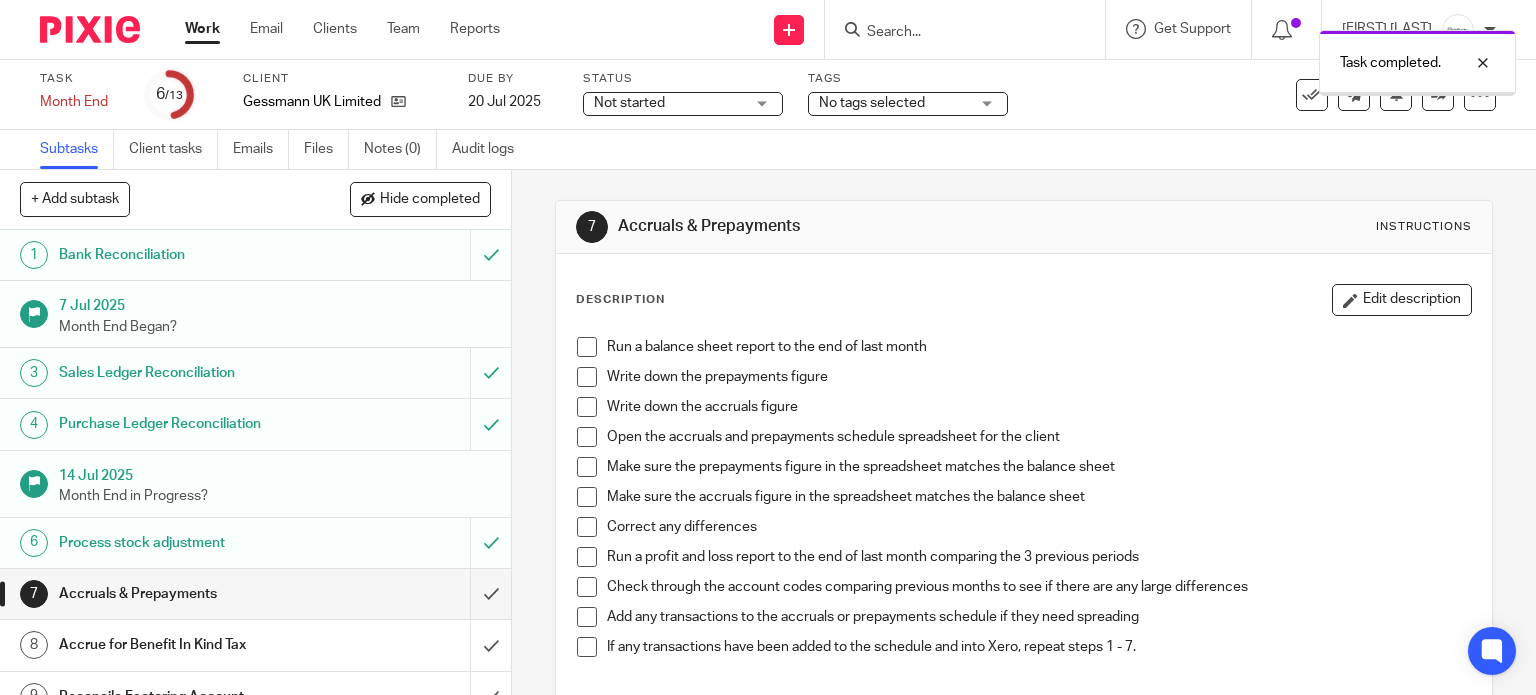 scroll, scrollTop: 0, scrollLeft: 0, axis: both 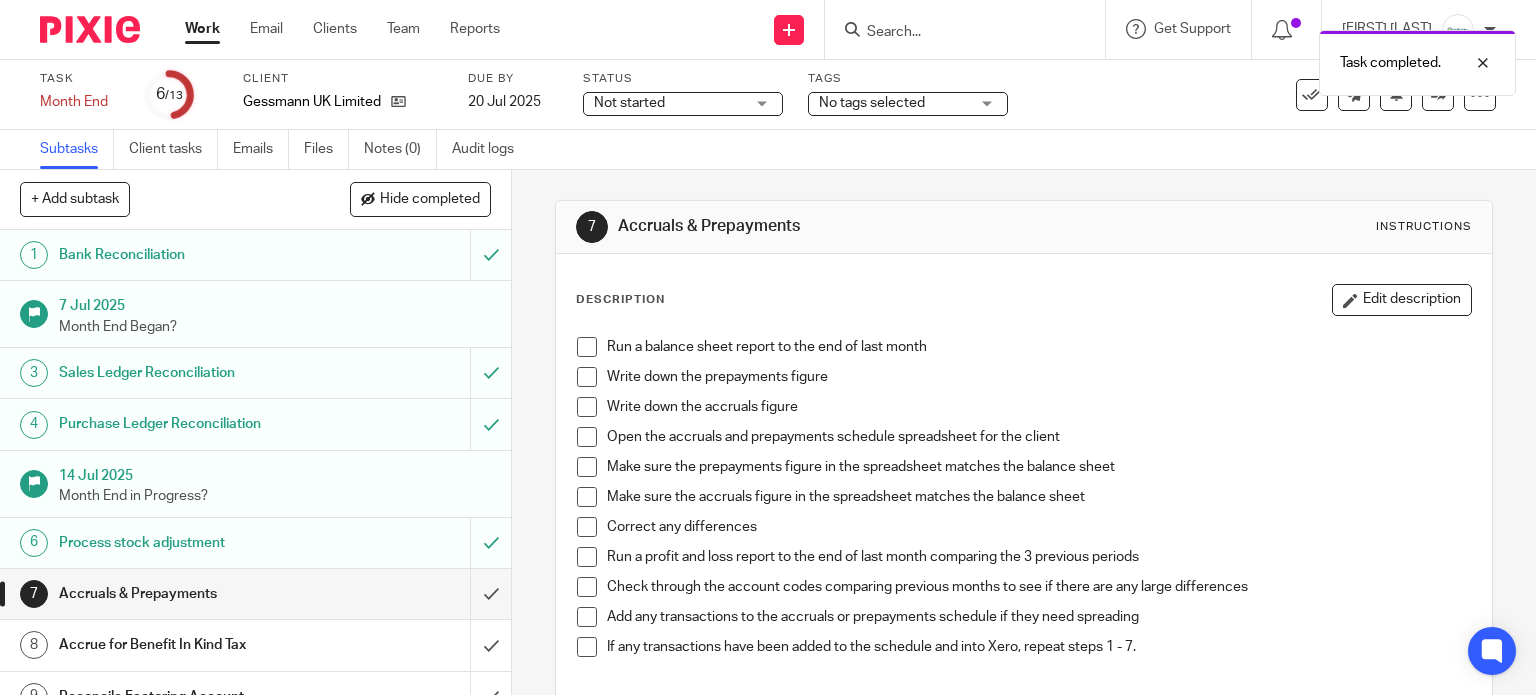click at bounding box center (587, 347) 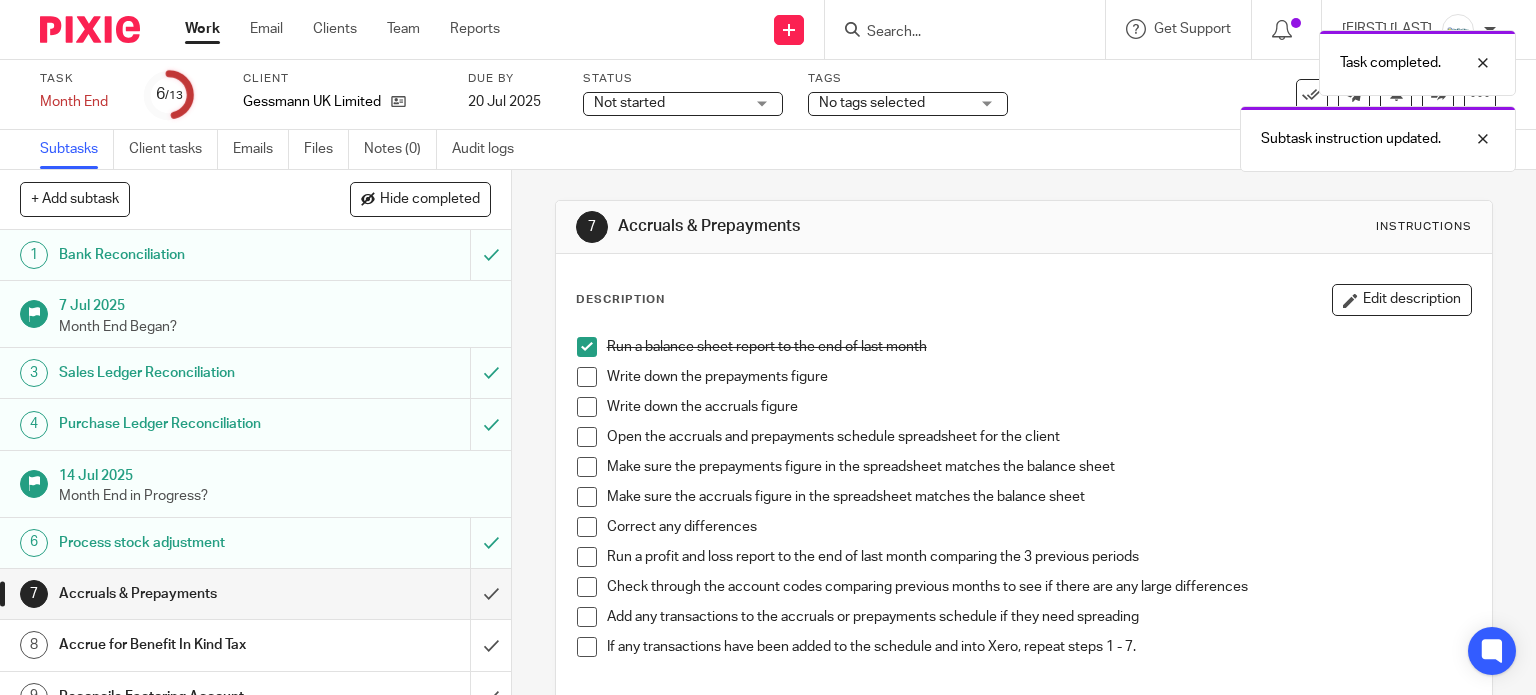 click at bounding box center [587, 377] 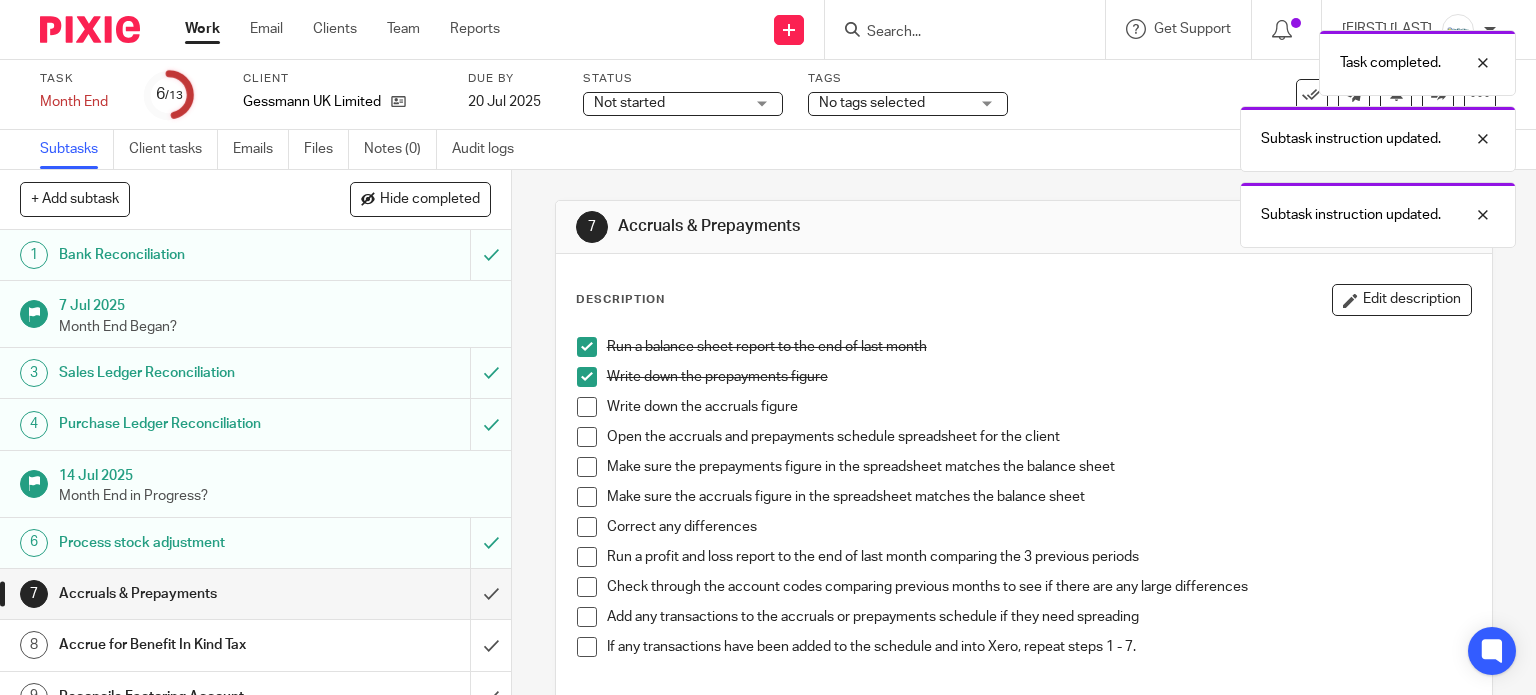 click at bounding box center (587, 407) 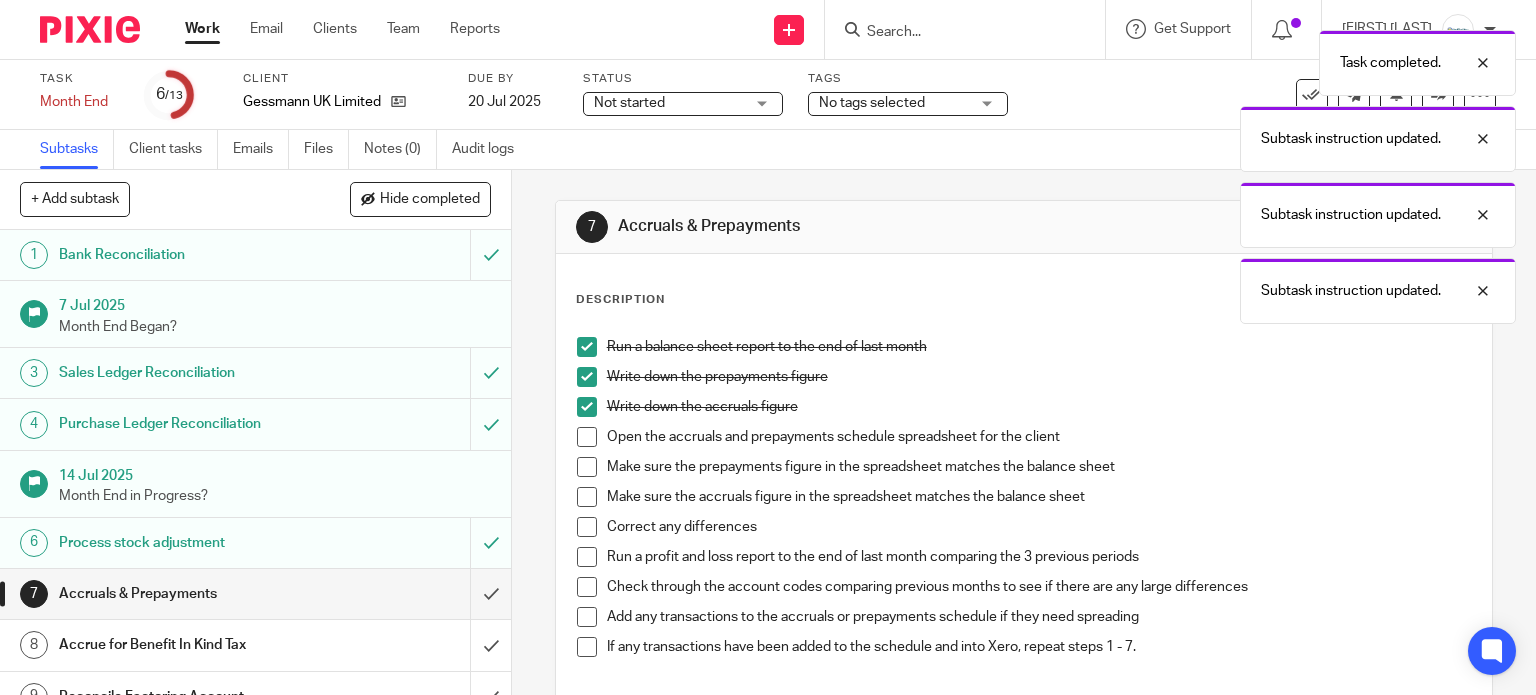 click at bounding box center (587, 437) 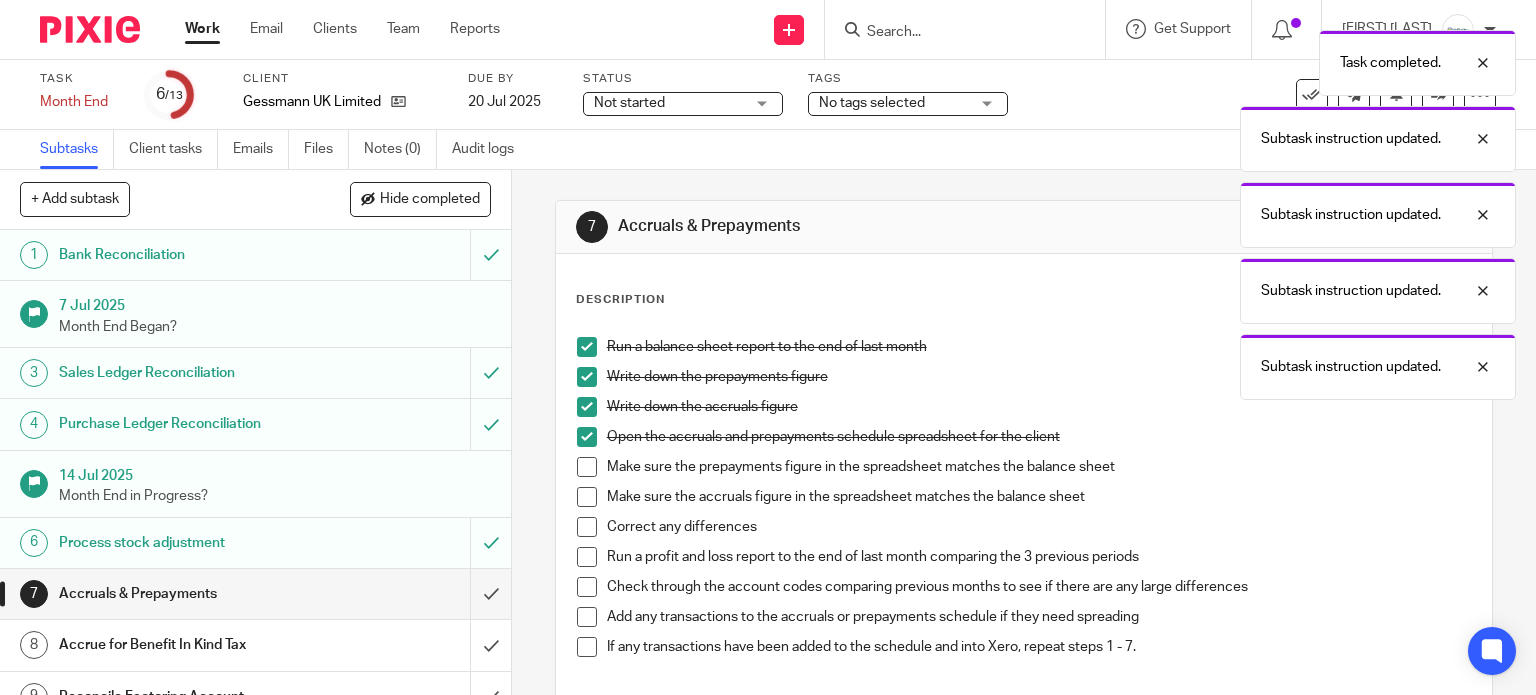 click at bounding box center [587, 467] 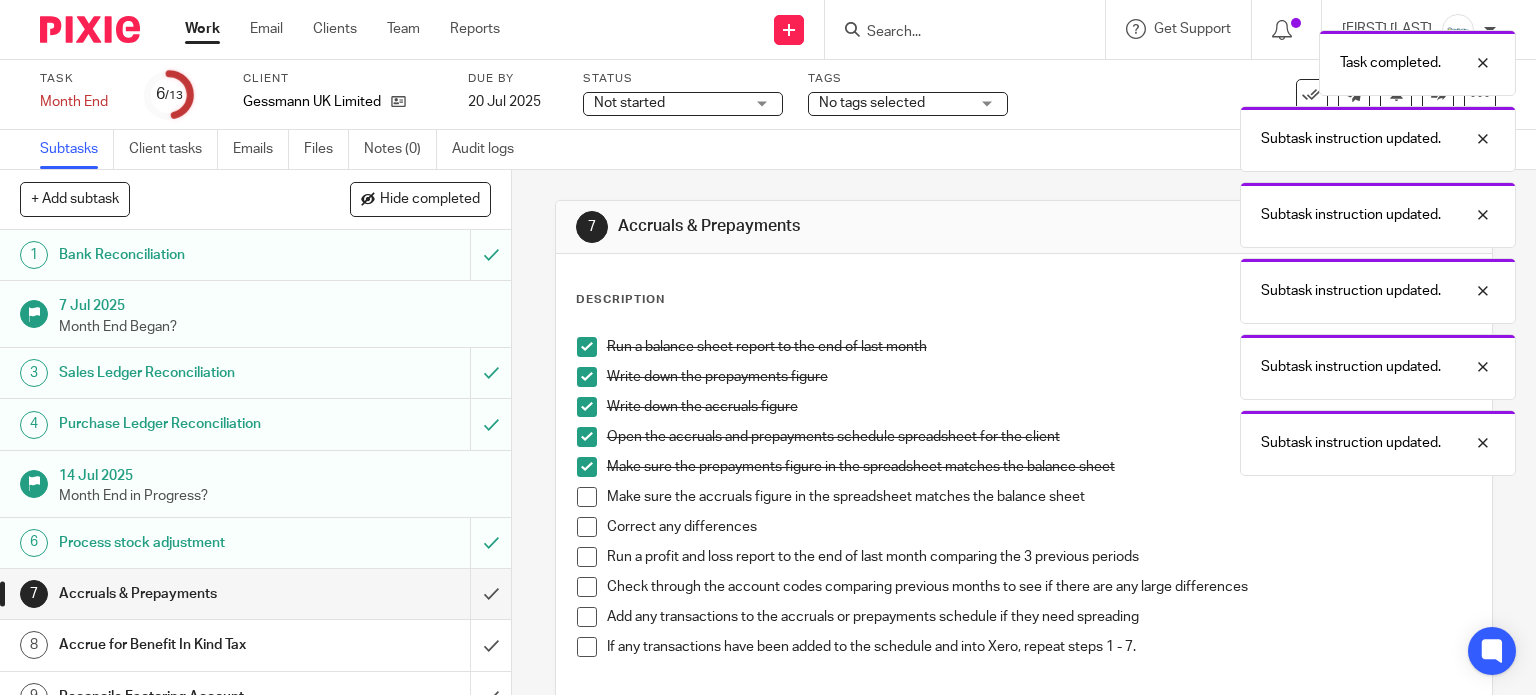 click at bounding box center [587, 497] 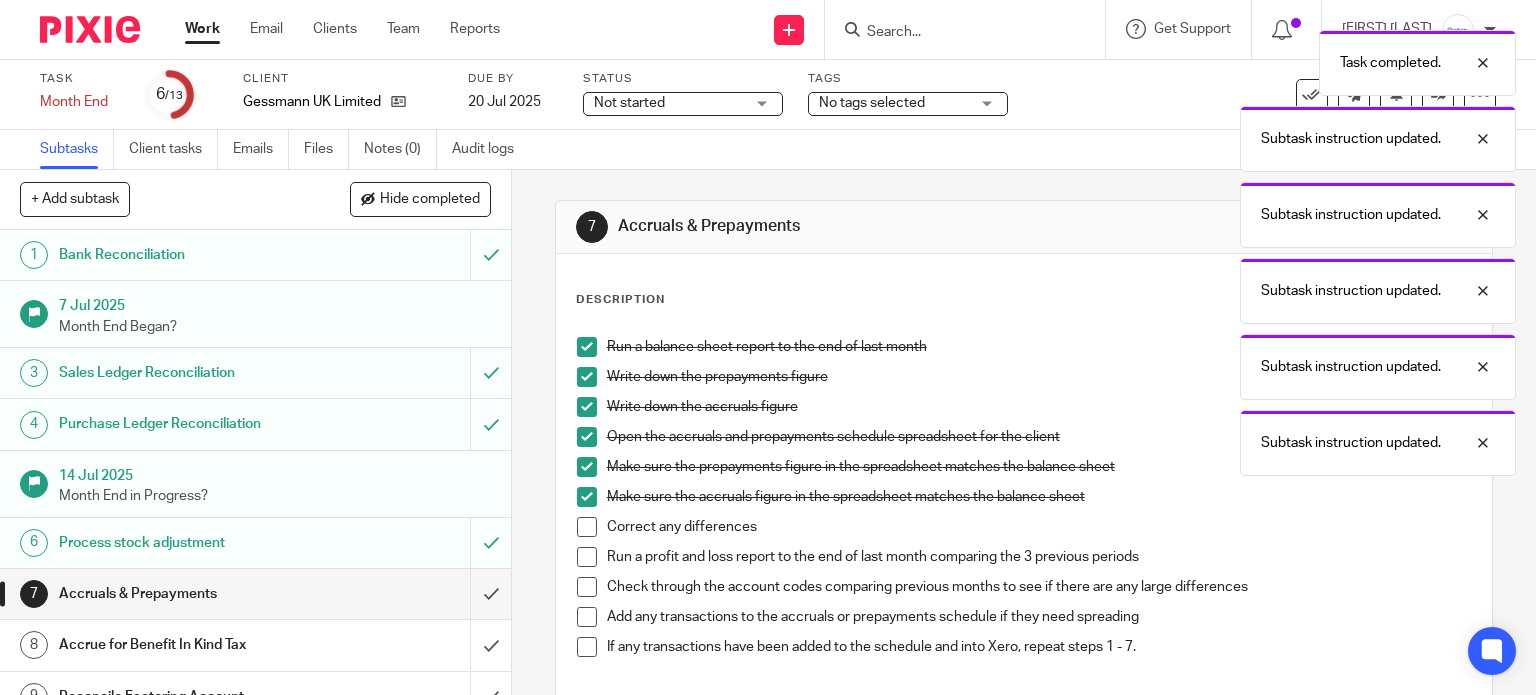 click at bounding box center (587, 527) 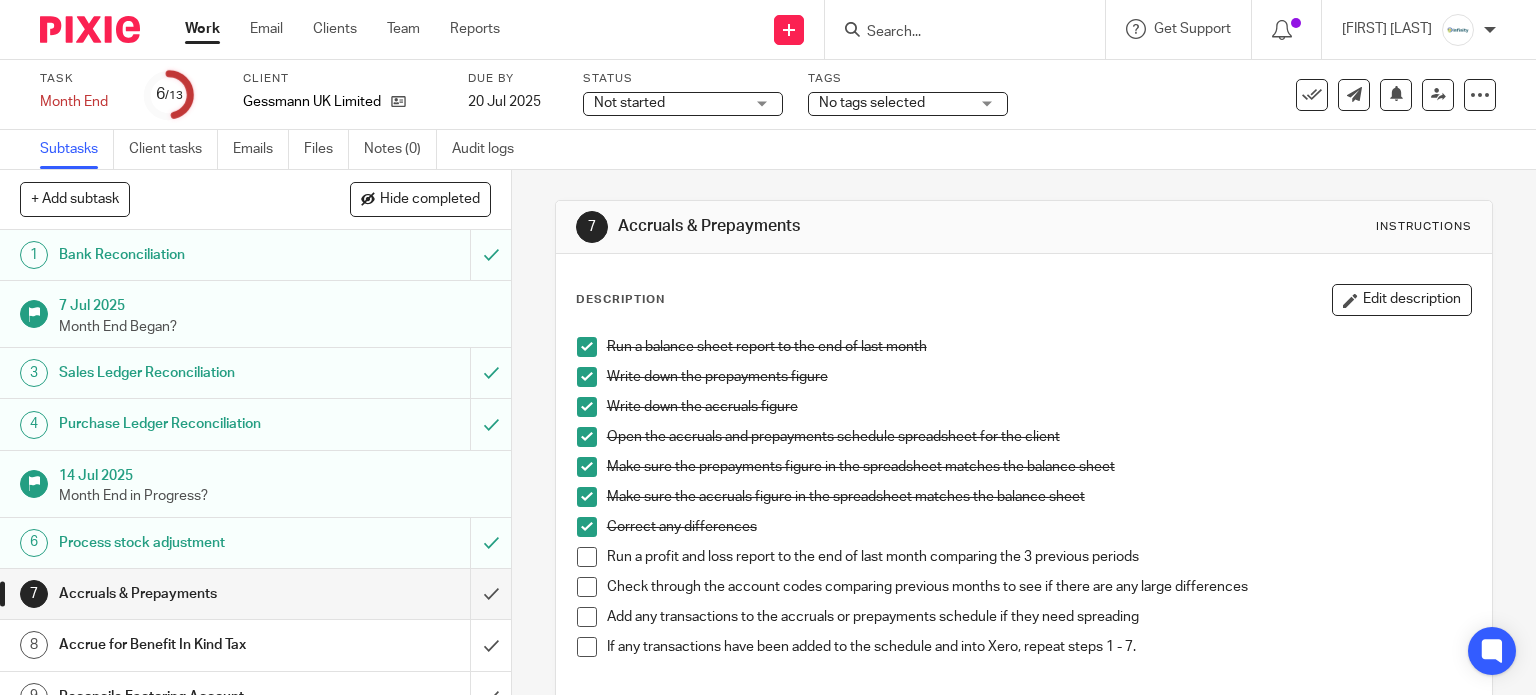 click at bounding box center [587, 557] 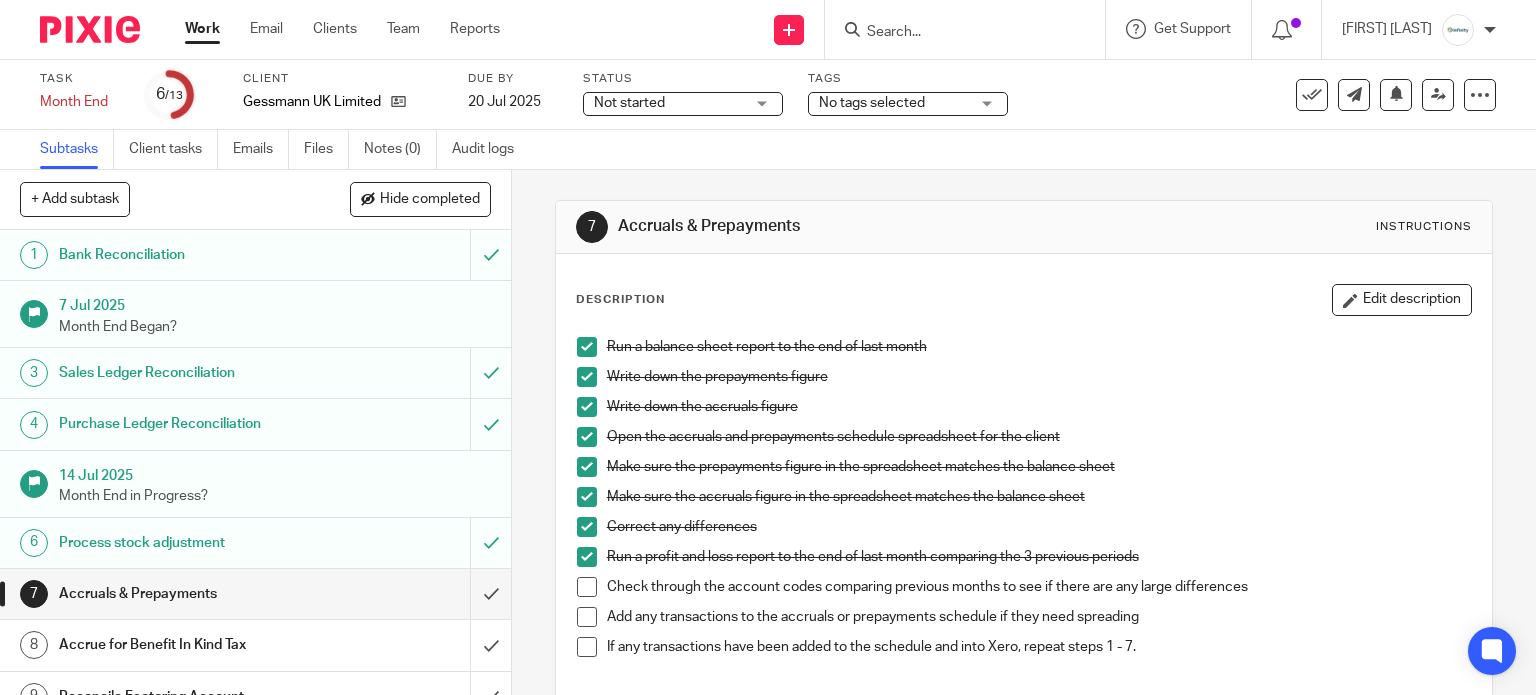 click at bounding box center (587, 587) 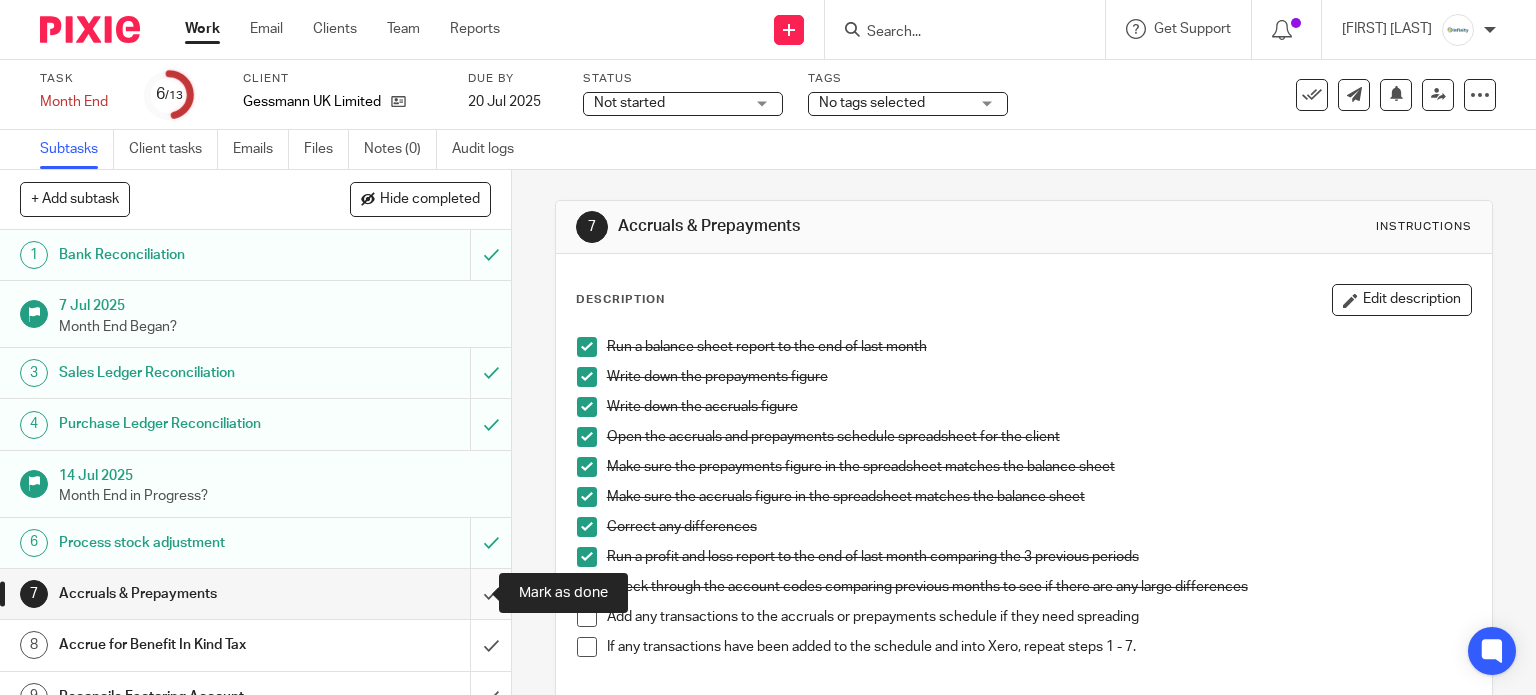 click at bounding box center [255, 594] 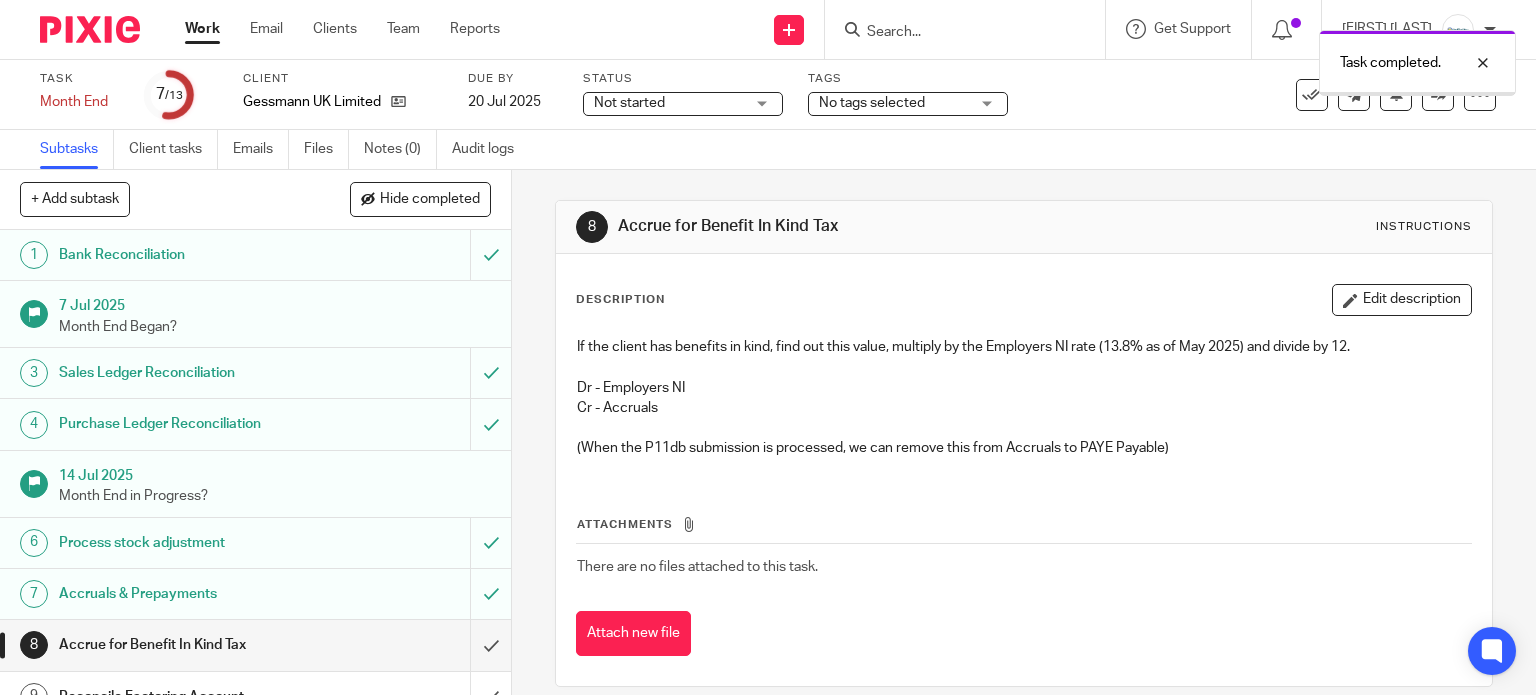 scroll, scrollTop: 0, scrollLeft: 0, axis: both 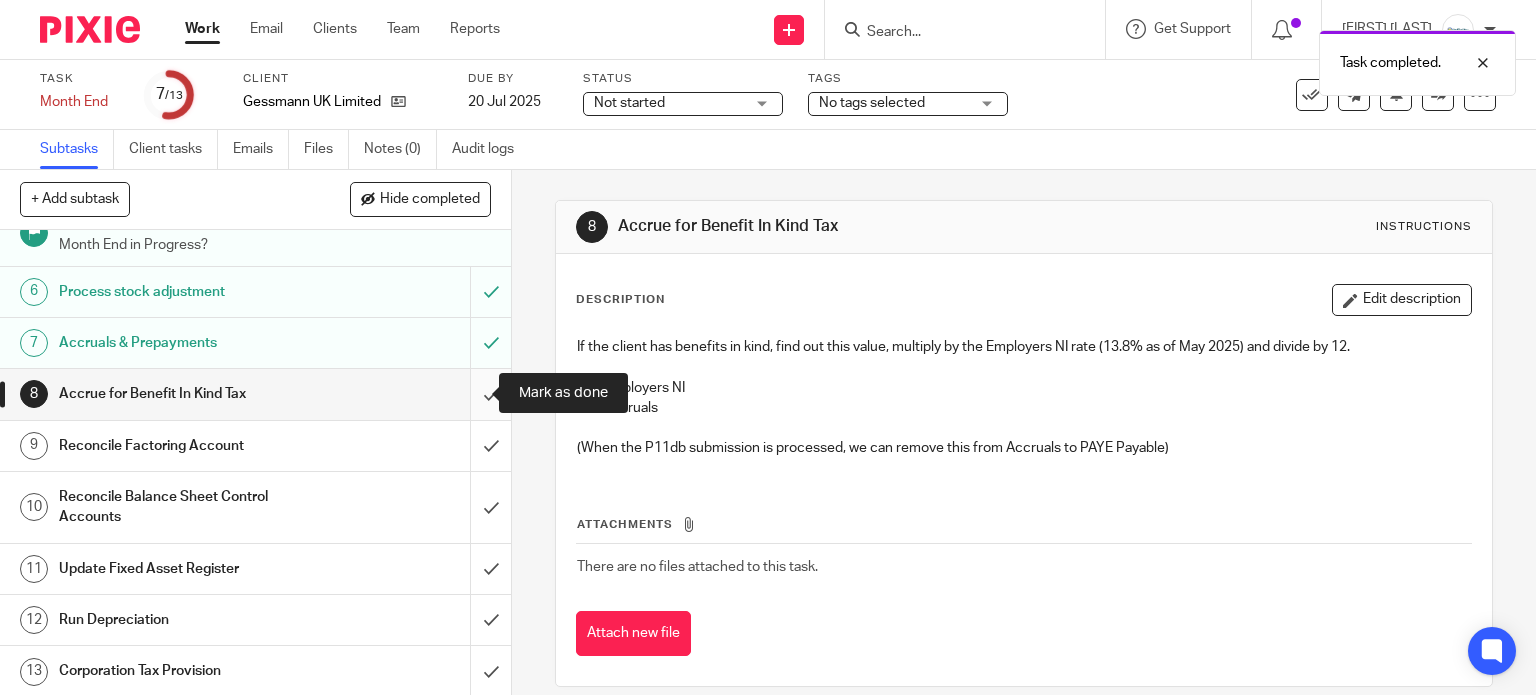 click at bounding box center (255, 394) 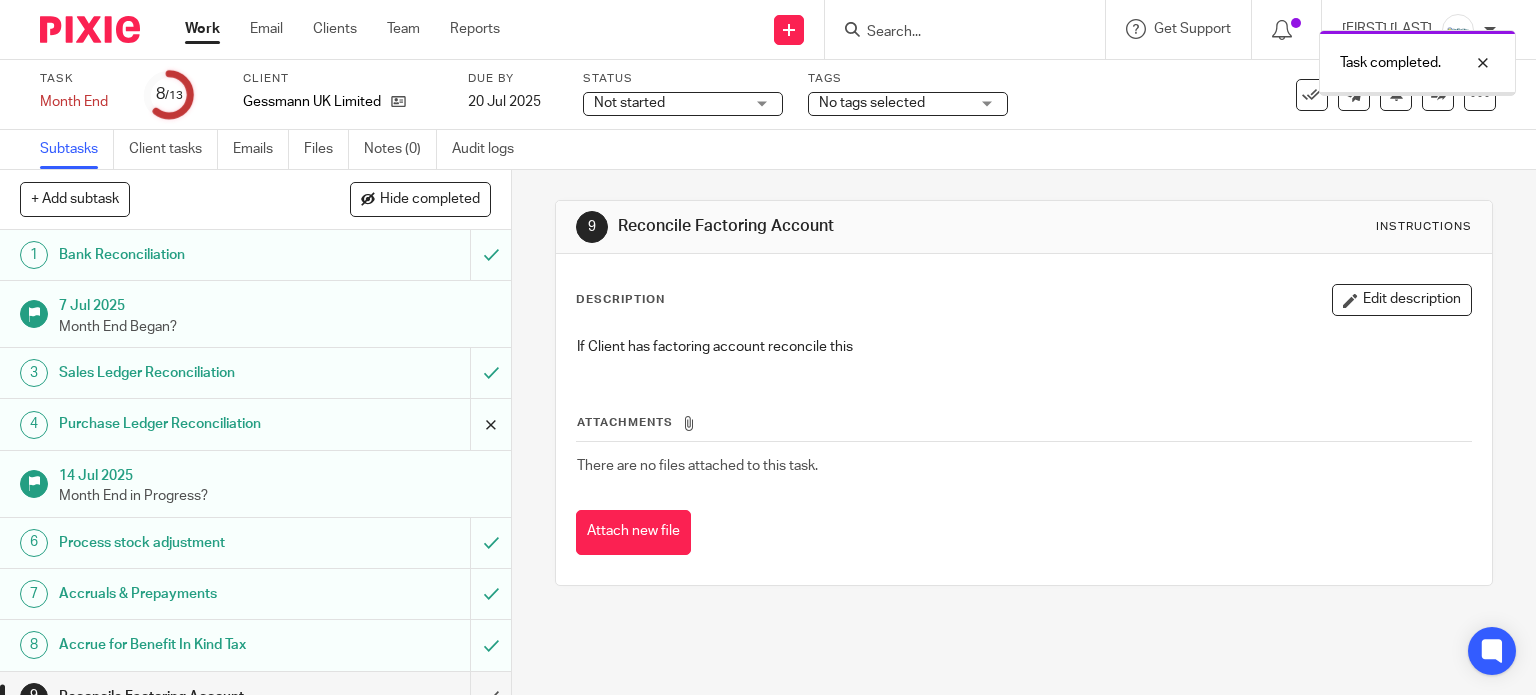 scroll, scrollTop: 0, scrollLeft: 0, axis: both 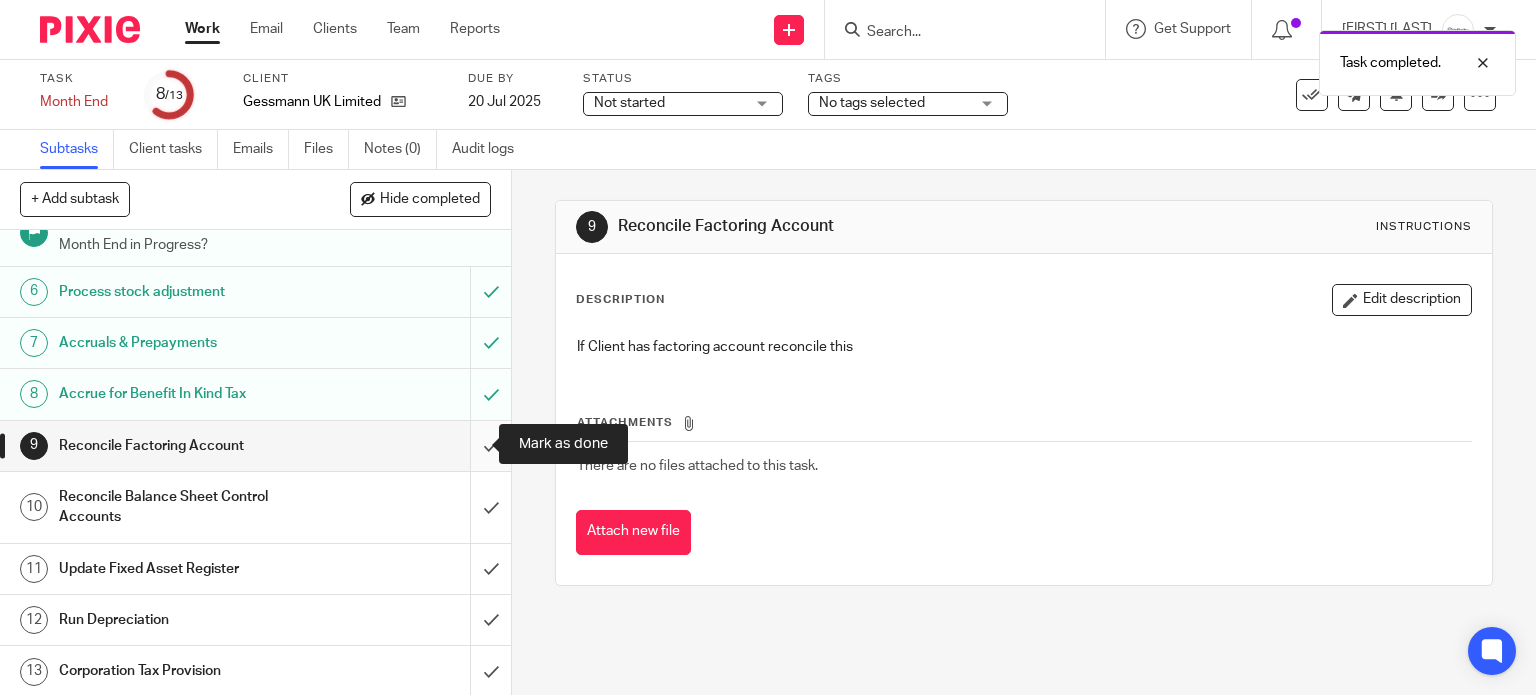 click at bounding box center (255, 446) 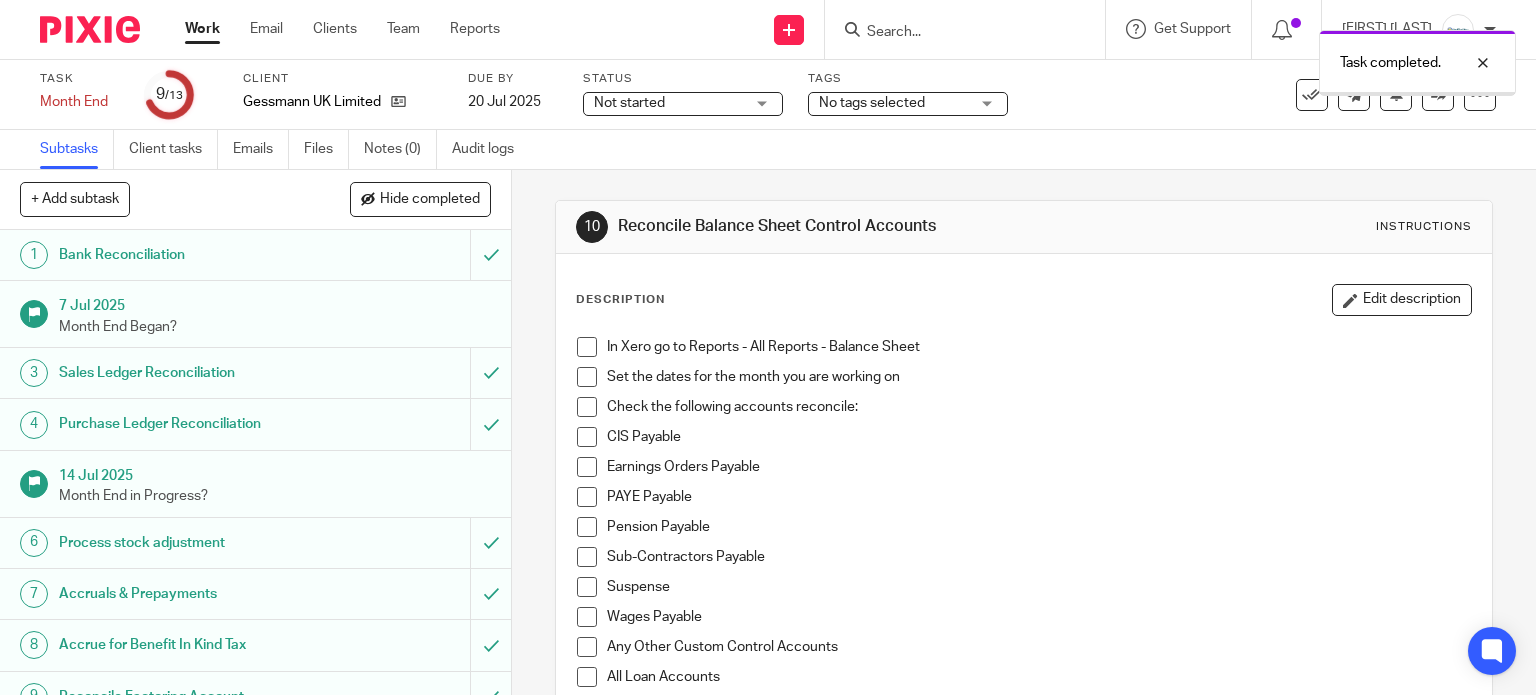 scroll, scrollTop: 0, scrollLeft: 0, axis: both 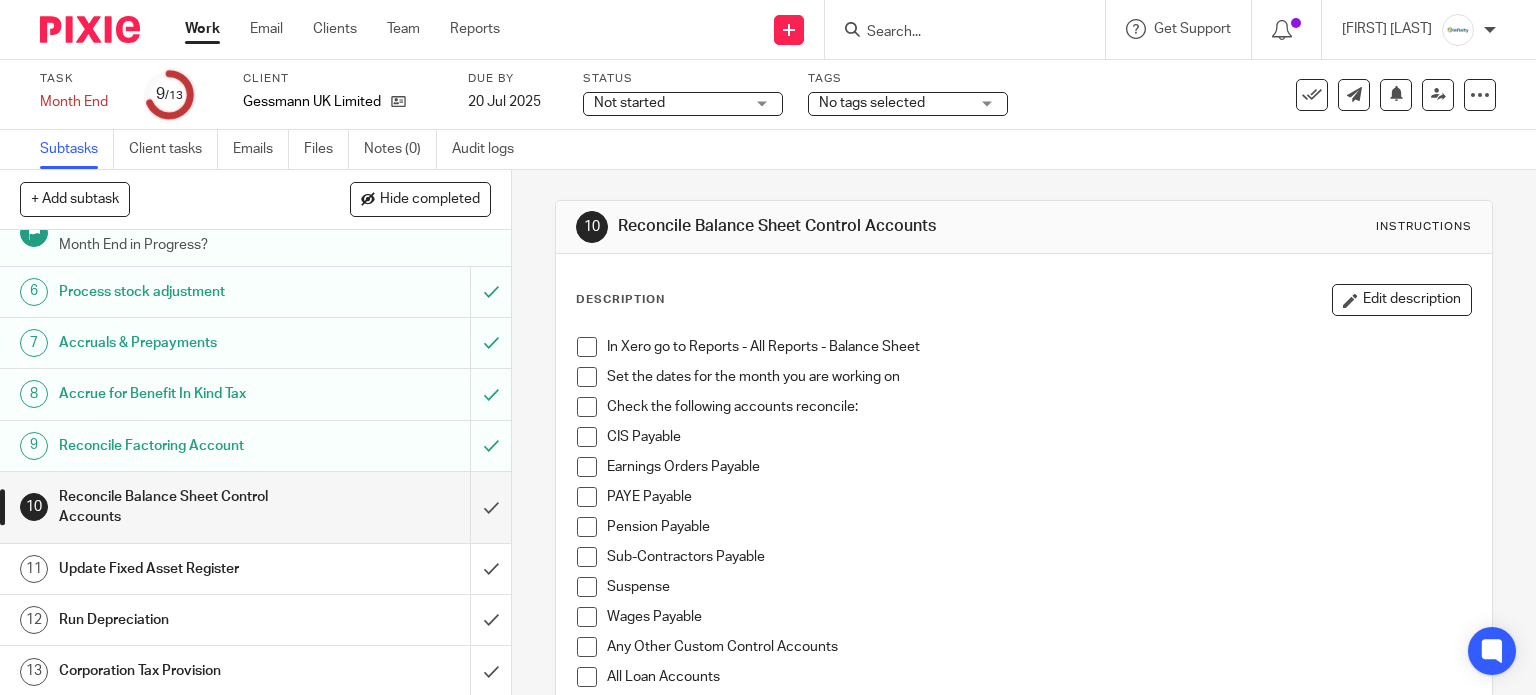click at bounding box center (587, 347) 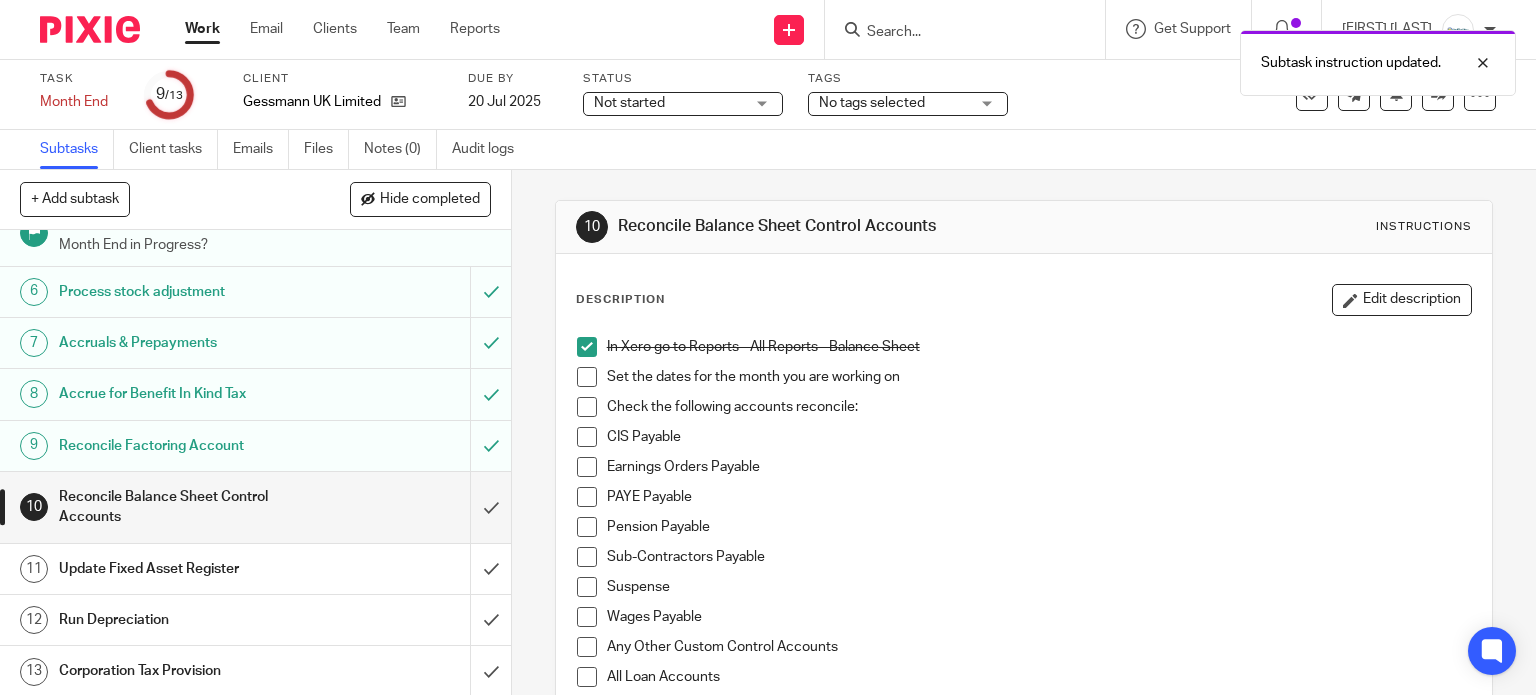 click at bounding box center [587, 377] 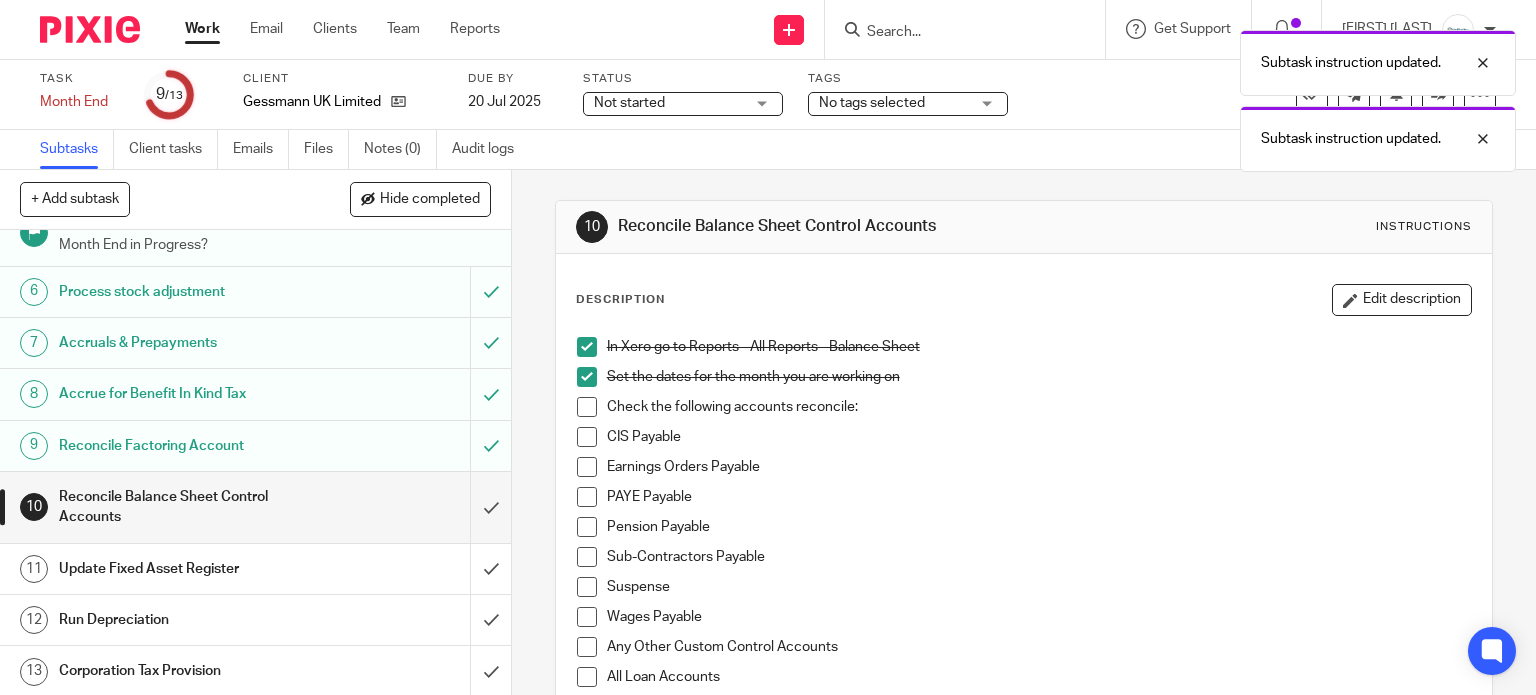 click at bounding box center (587, 407) 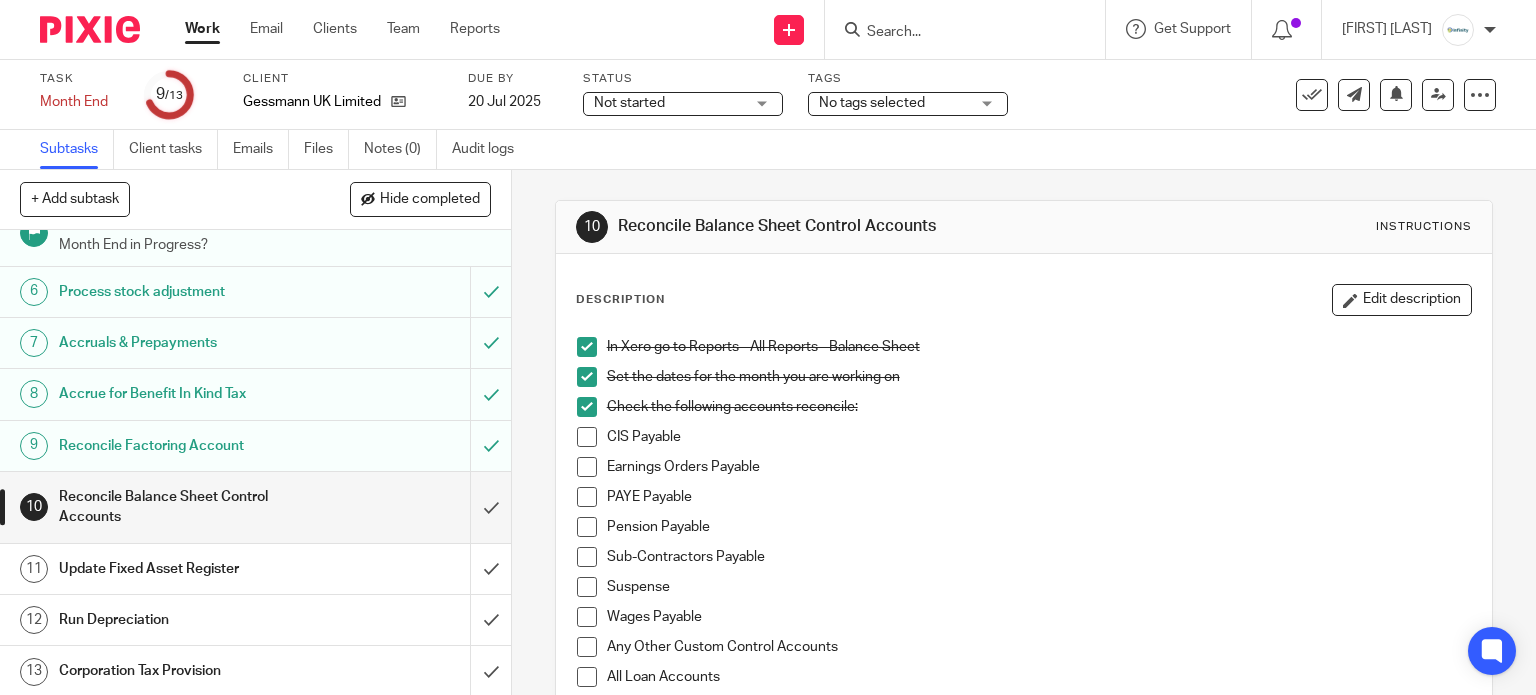 scroll, scrollTop: 133, scrollLeft: 0, axis: vertical 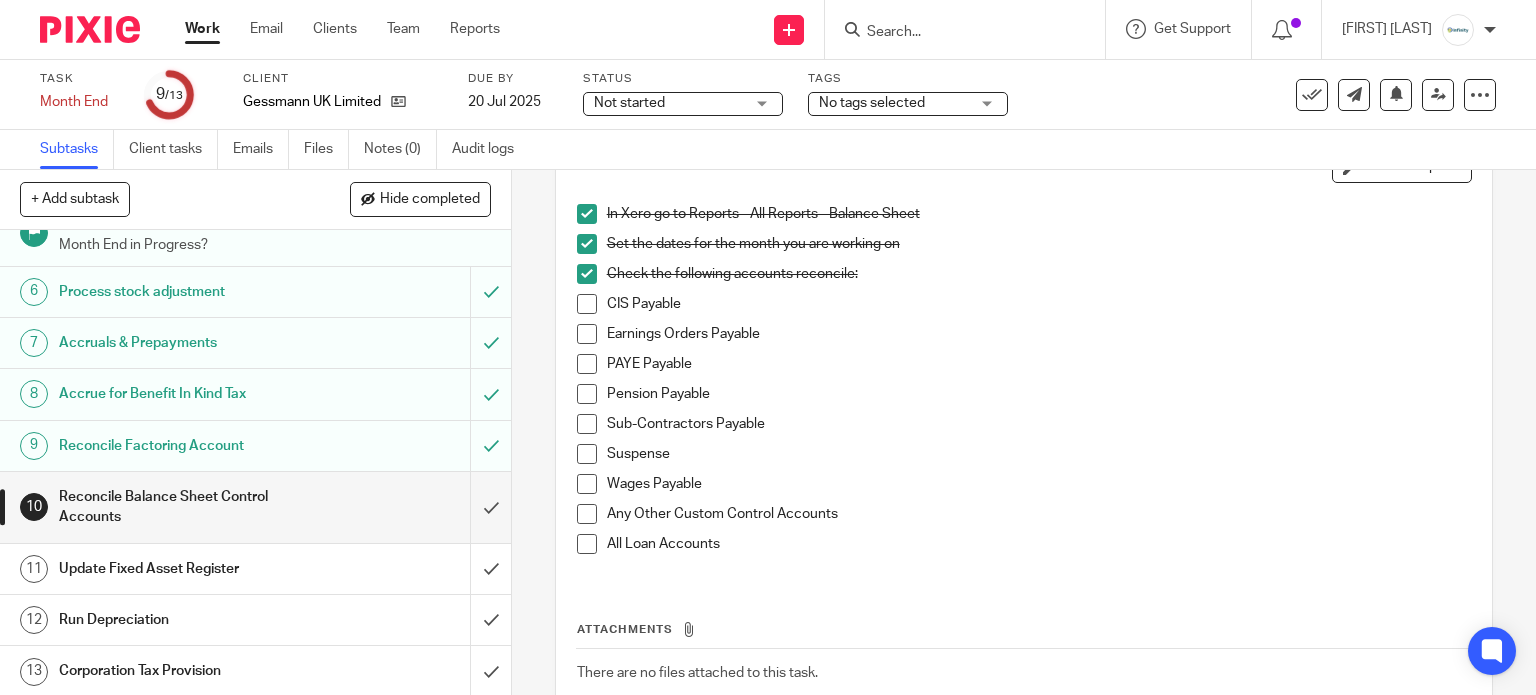 click at bounding box center [587, 304] 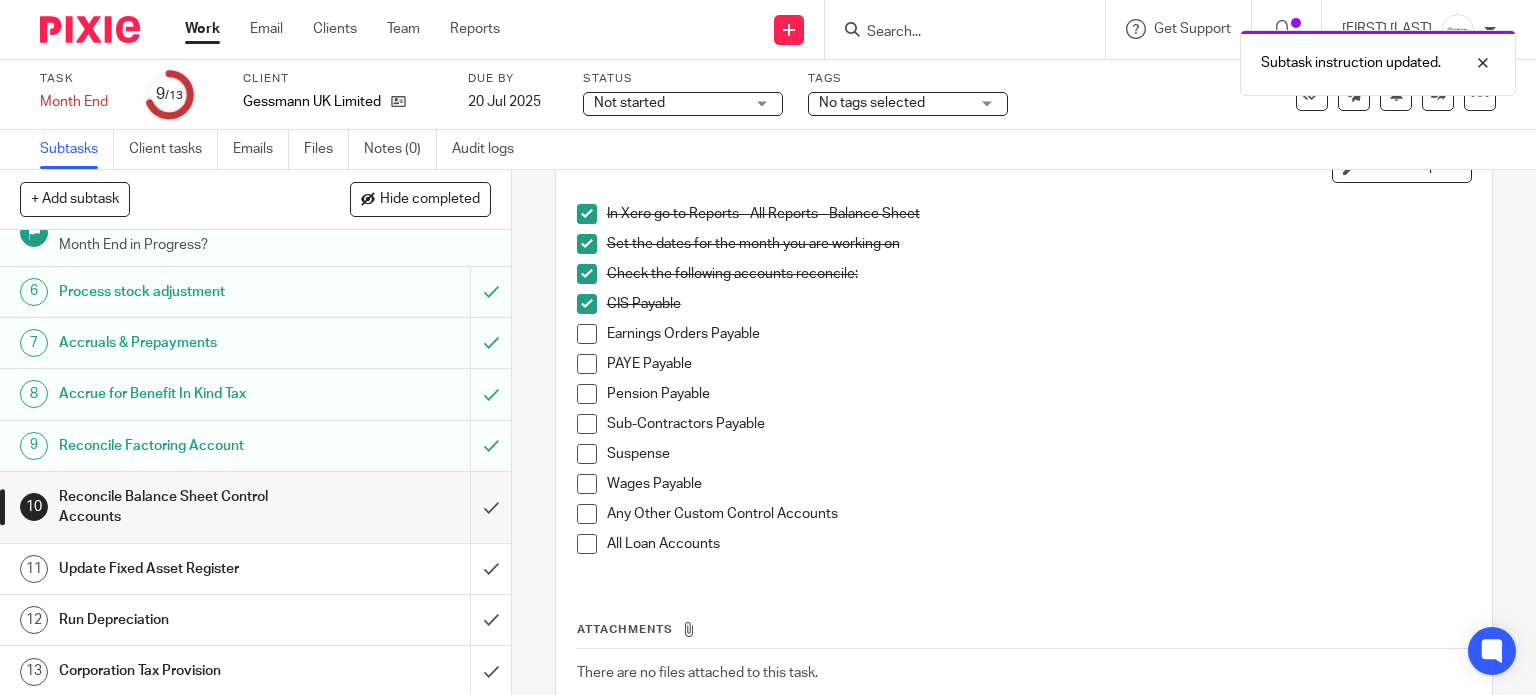 click at bounding box center (587, 334) 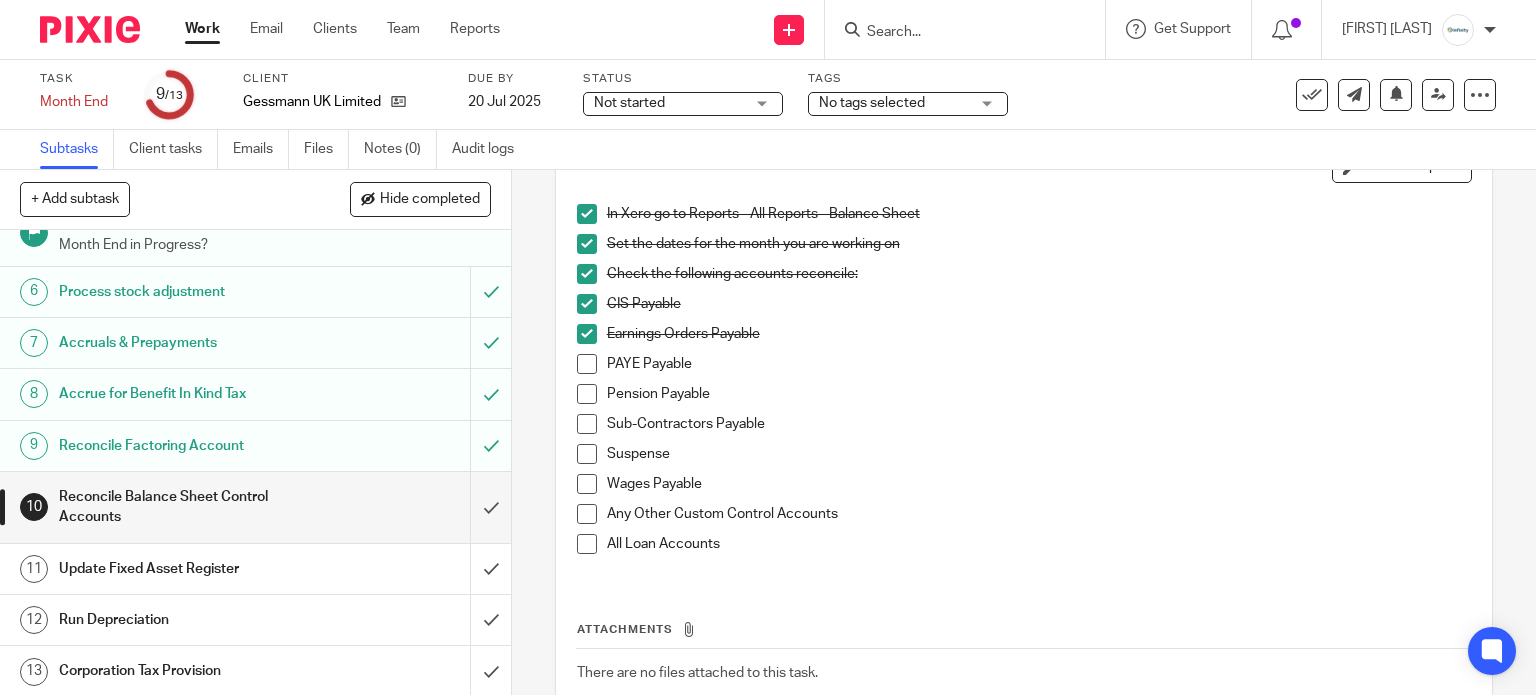 click at bounding box center (587, 364) 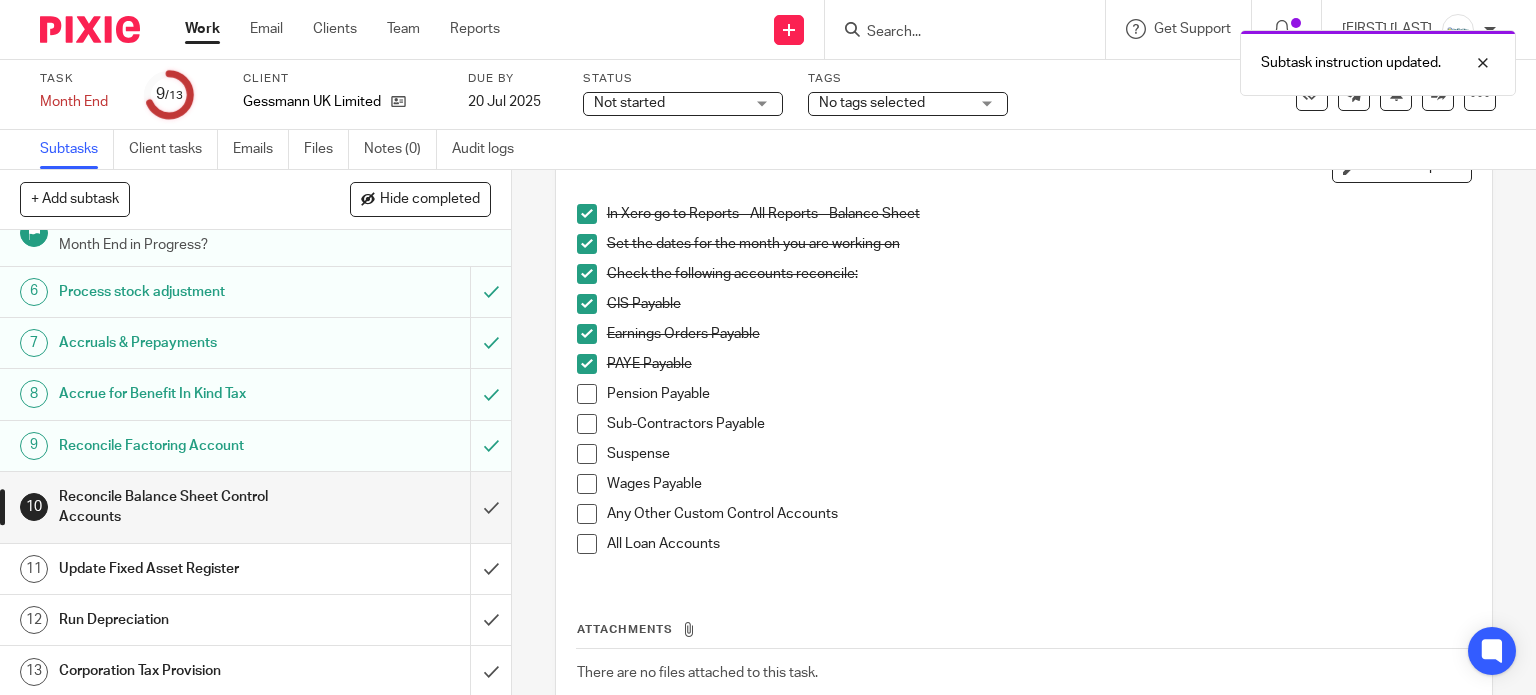 click at bounding box center (587, 394) 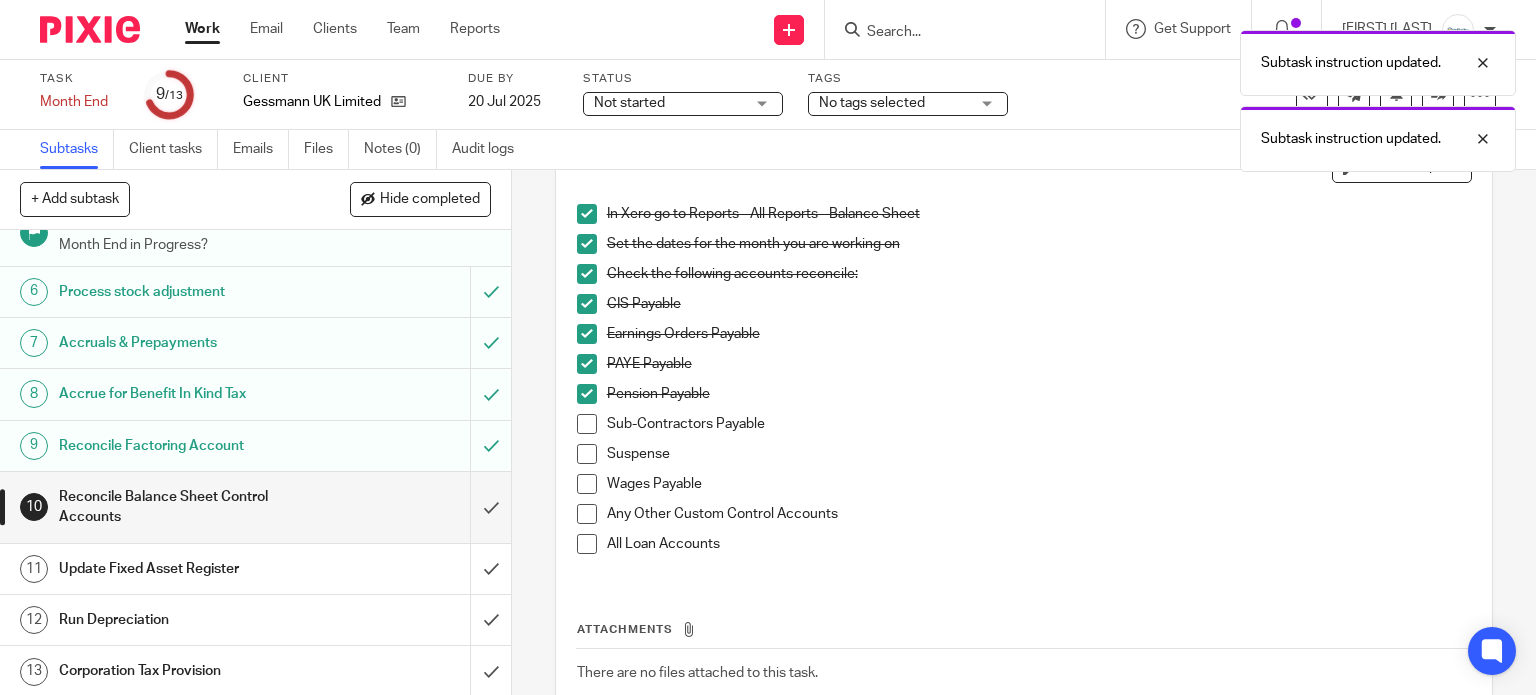 click at bounding box center [587, 424] 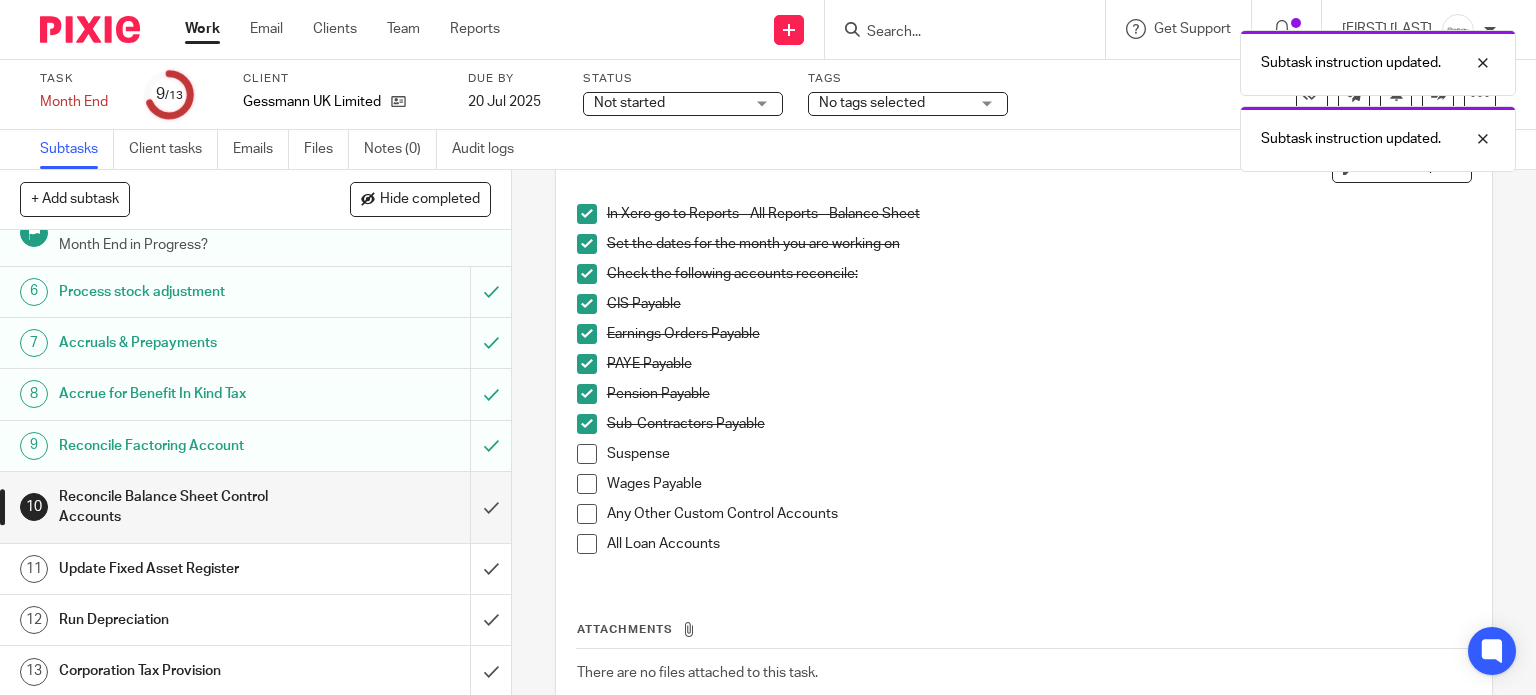 click at bounding box center [587, 454] 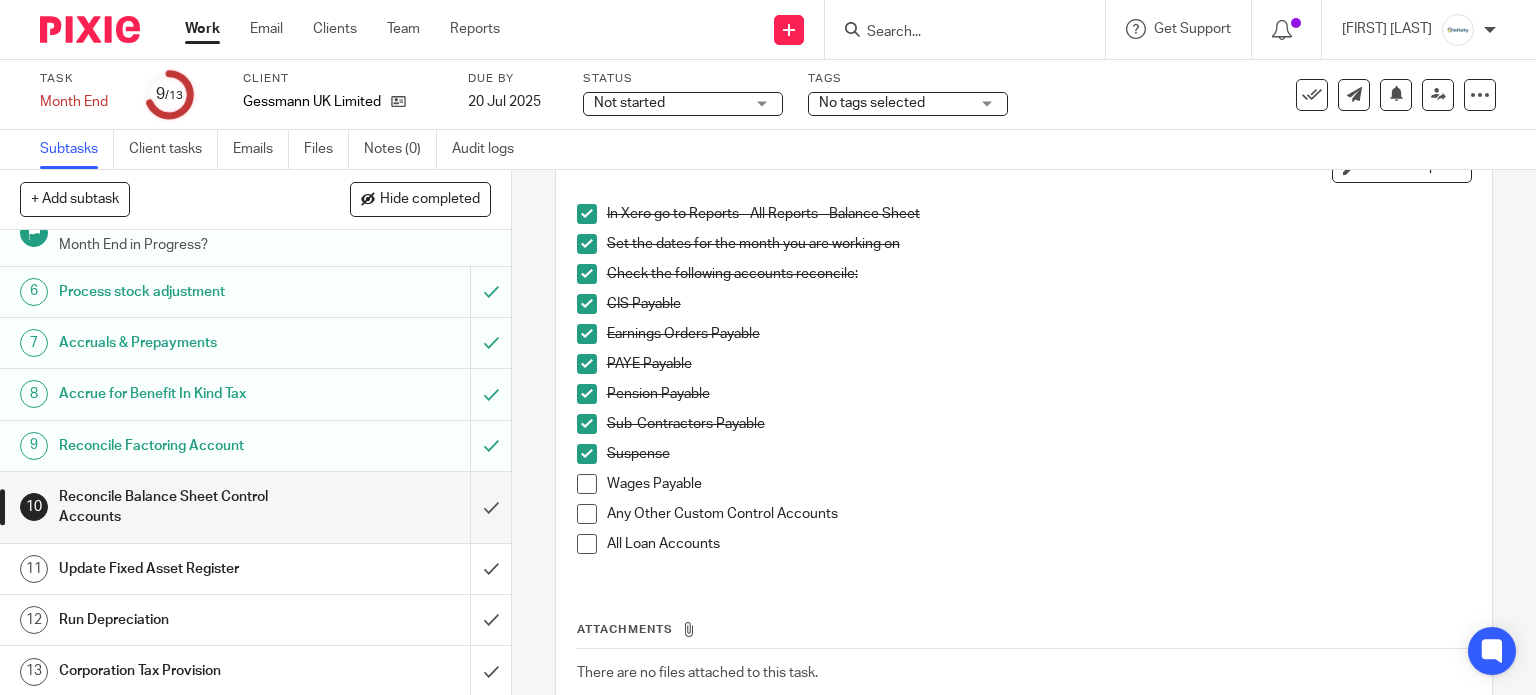 click on "Wages Payable" at bounding box center (1024, 489) 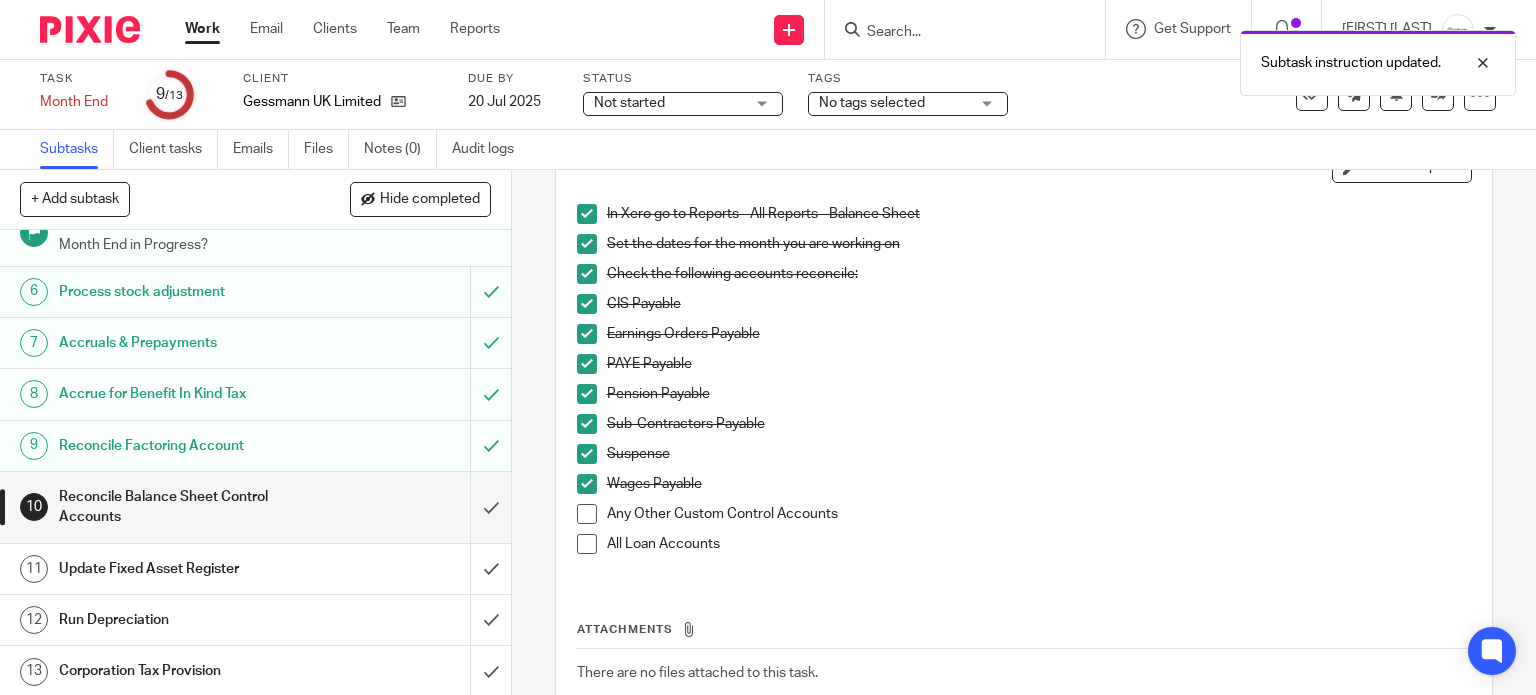 click at bounding box center (587, 514) 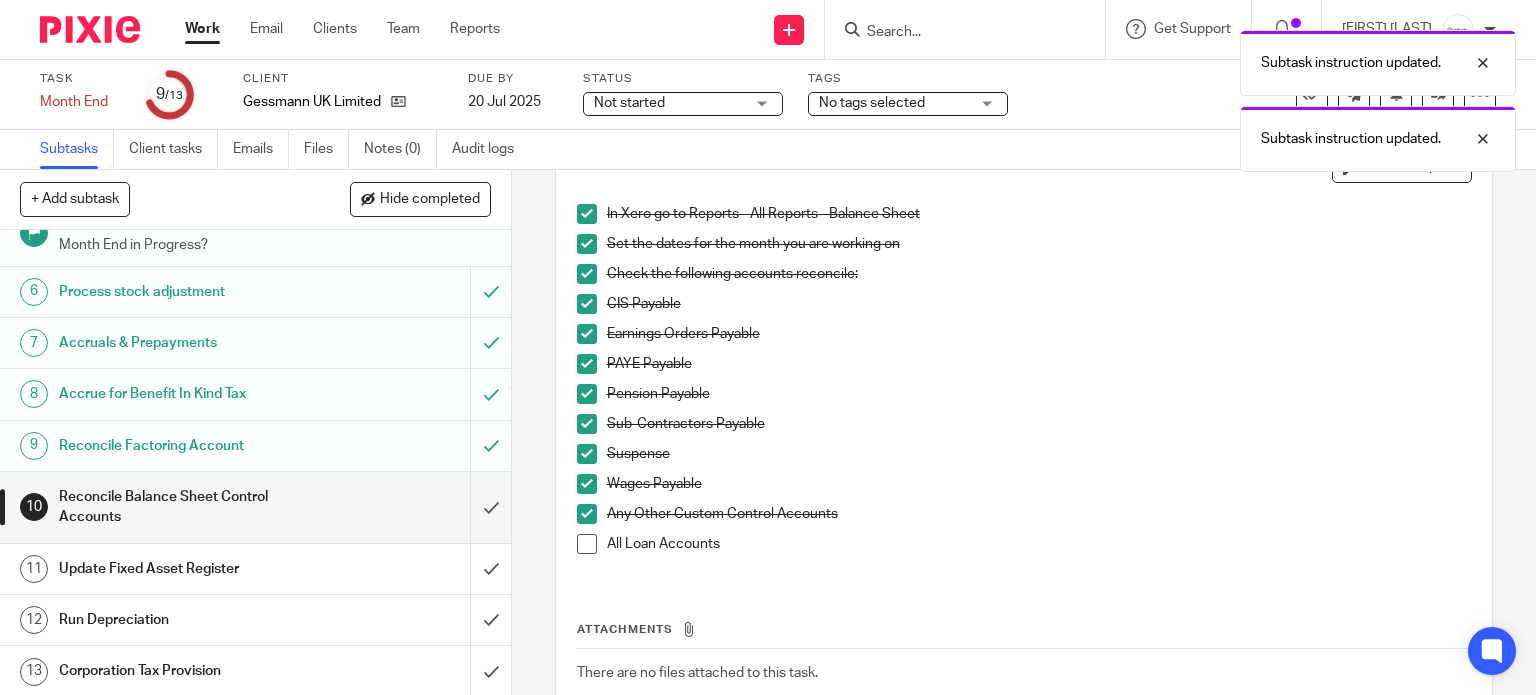 click at bounding box center (587, 544) 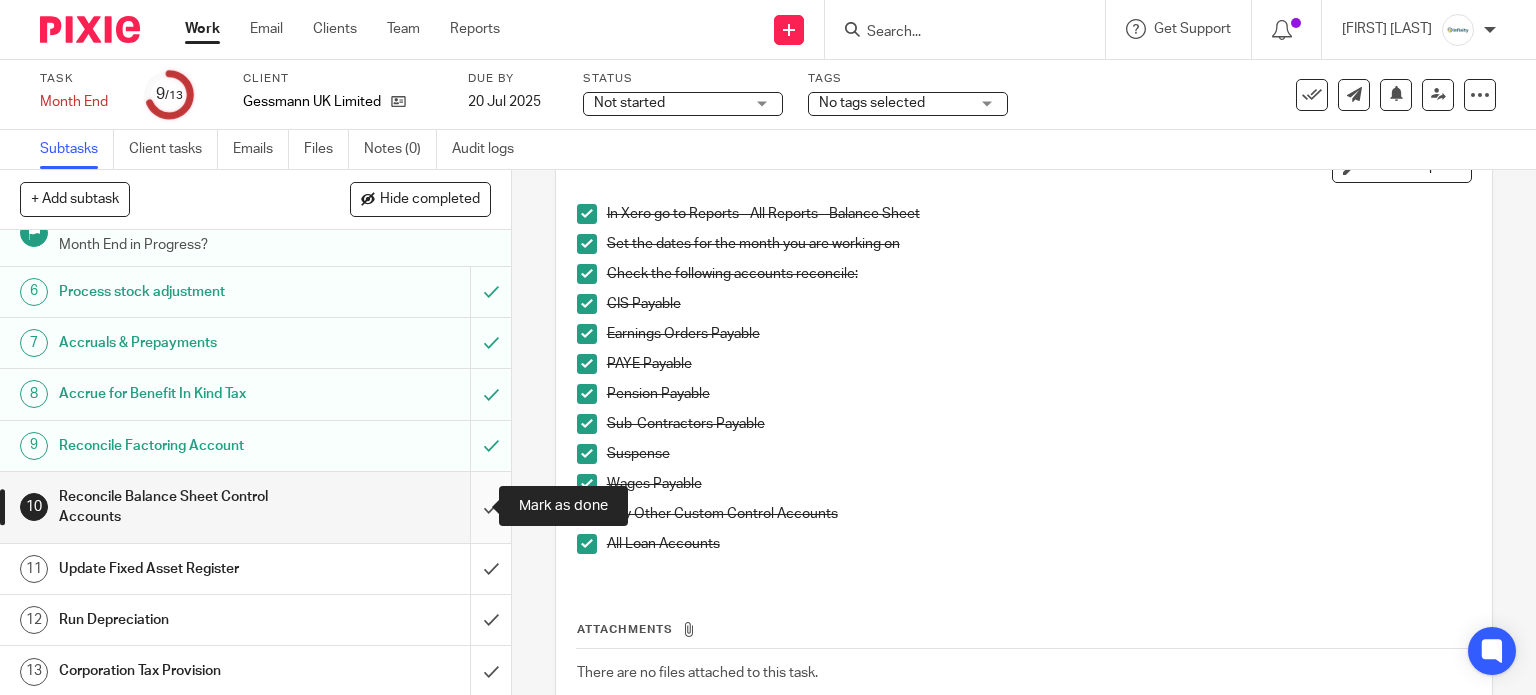 click at bounding box center (255, 507) 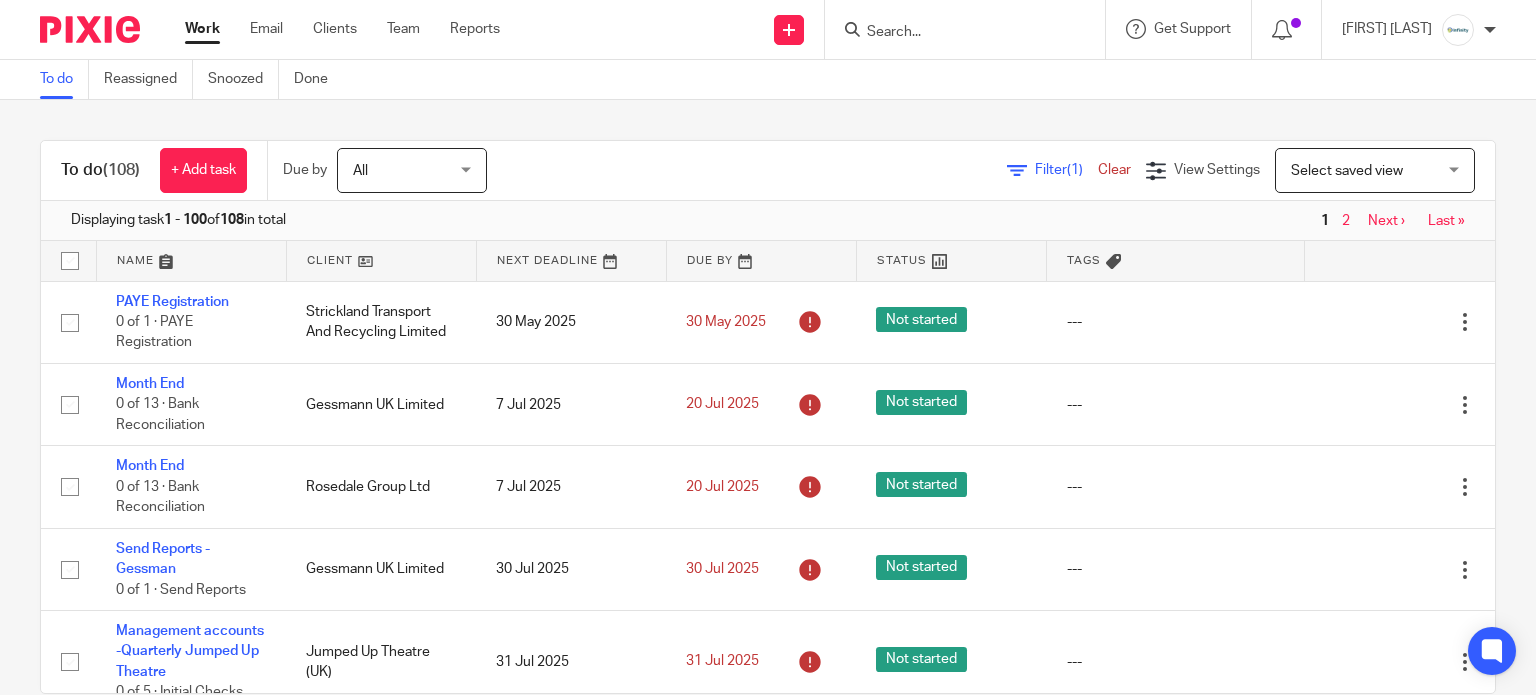 scroll, scrollTop: 0, scrollLeft: 0, axis: both 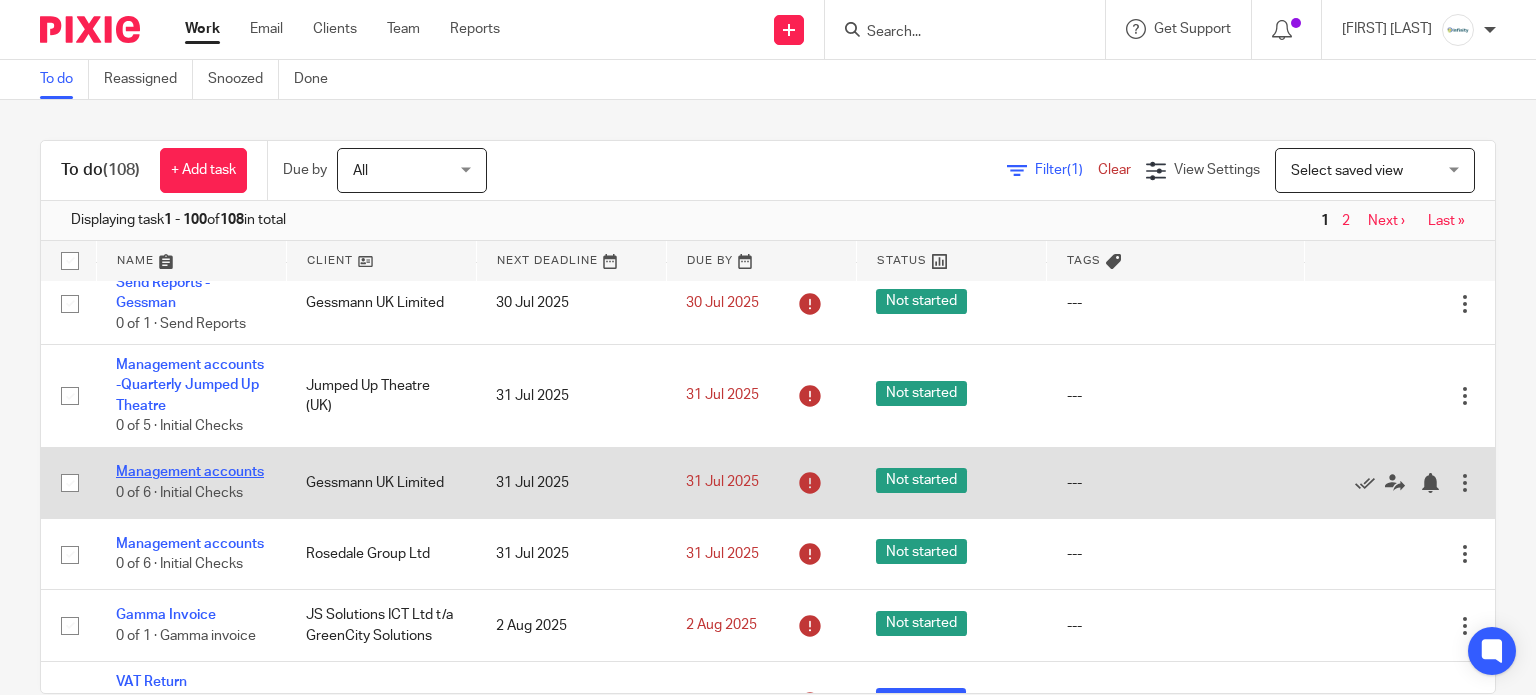 drag, startPoint x: 133, startPoint y: 480, endPoint x: 124, endPoint y: 463, distance: 19.235384 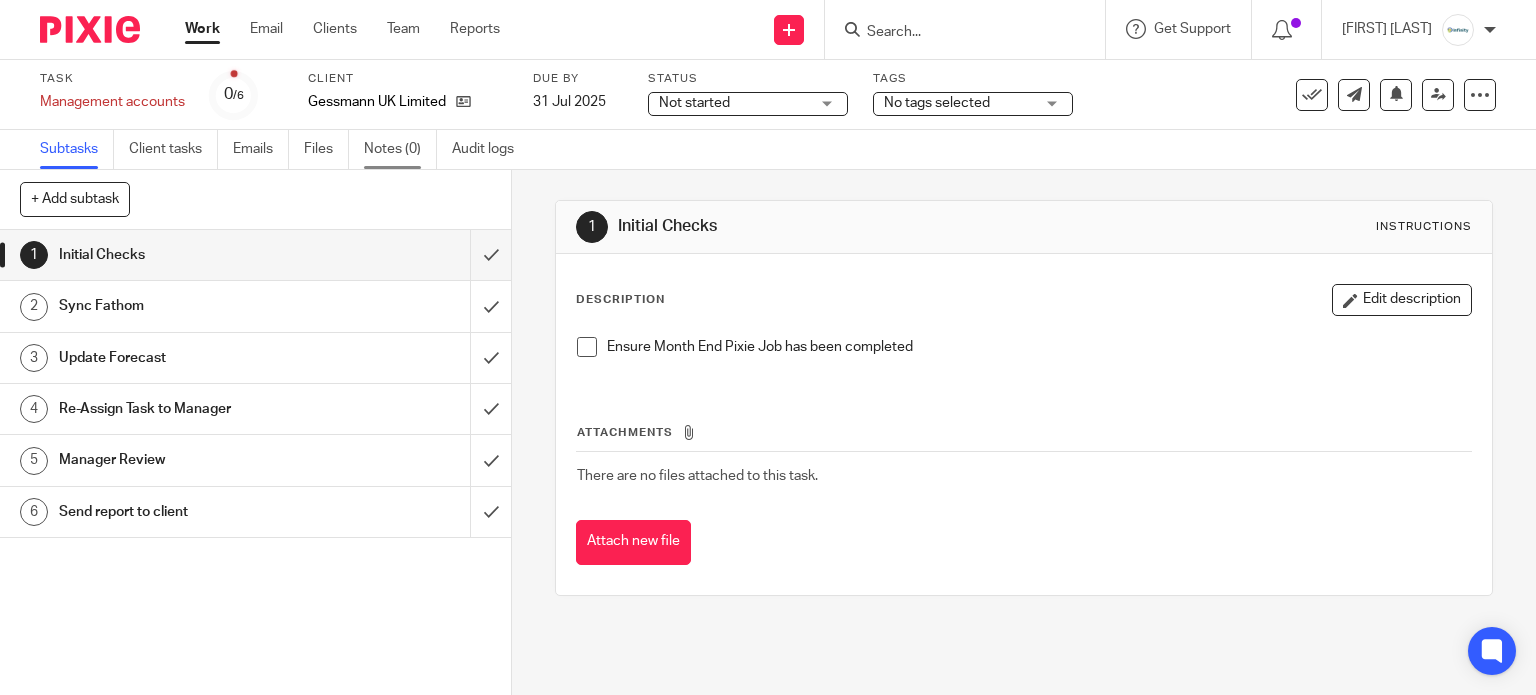 scroll, scrollTop: 0, scrollLeft: 0, axis: both 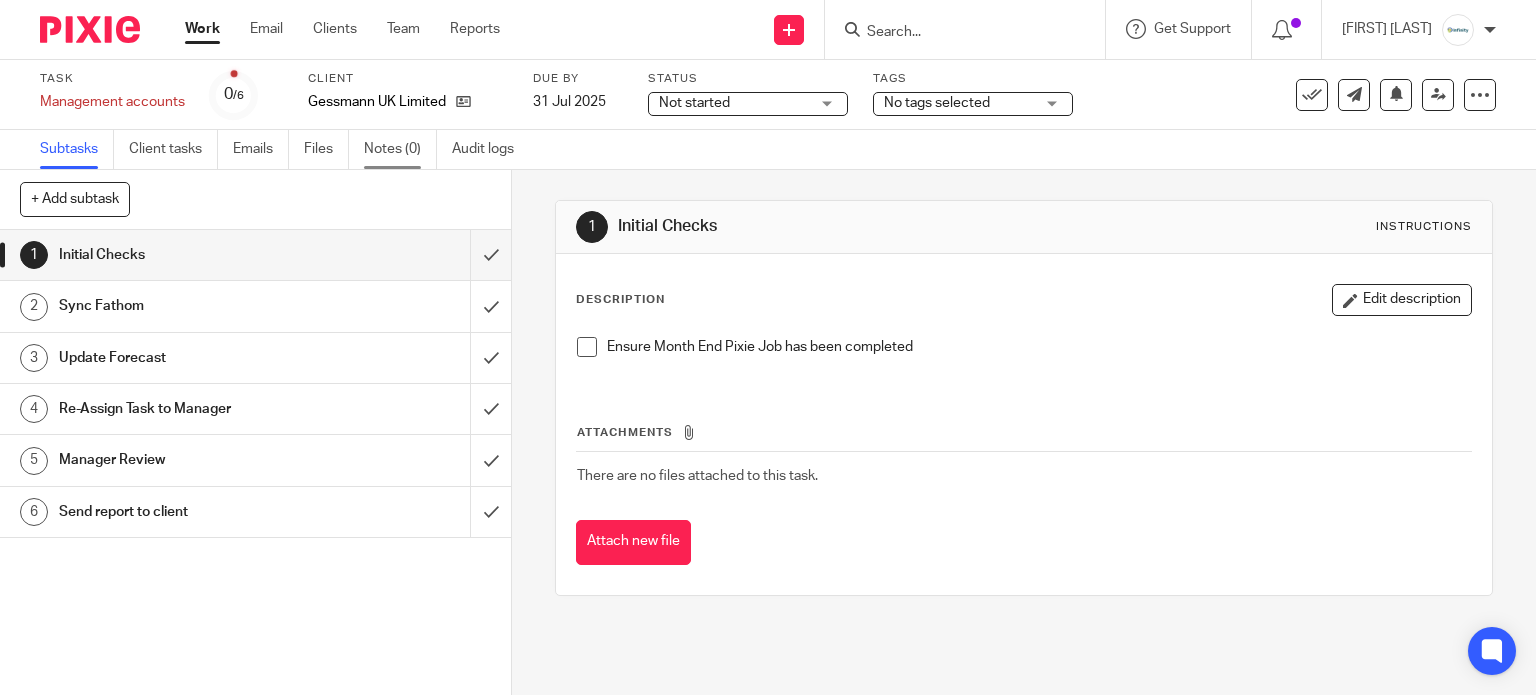click on "Notes (0)" at bounding box center (400, 149) 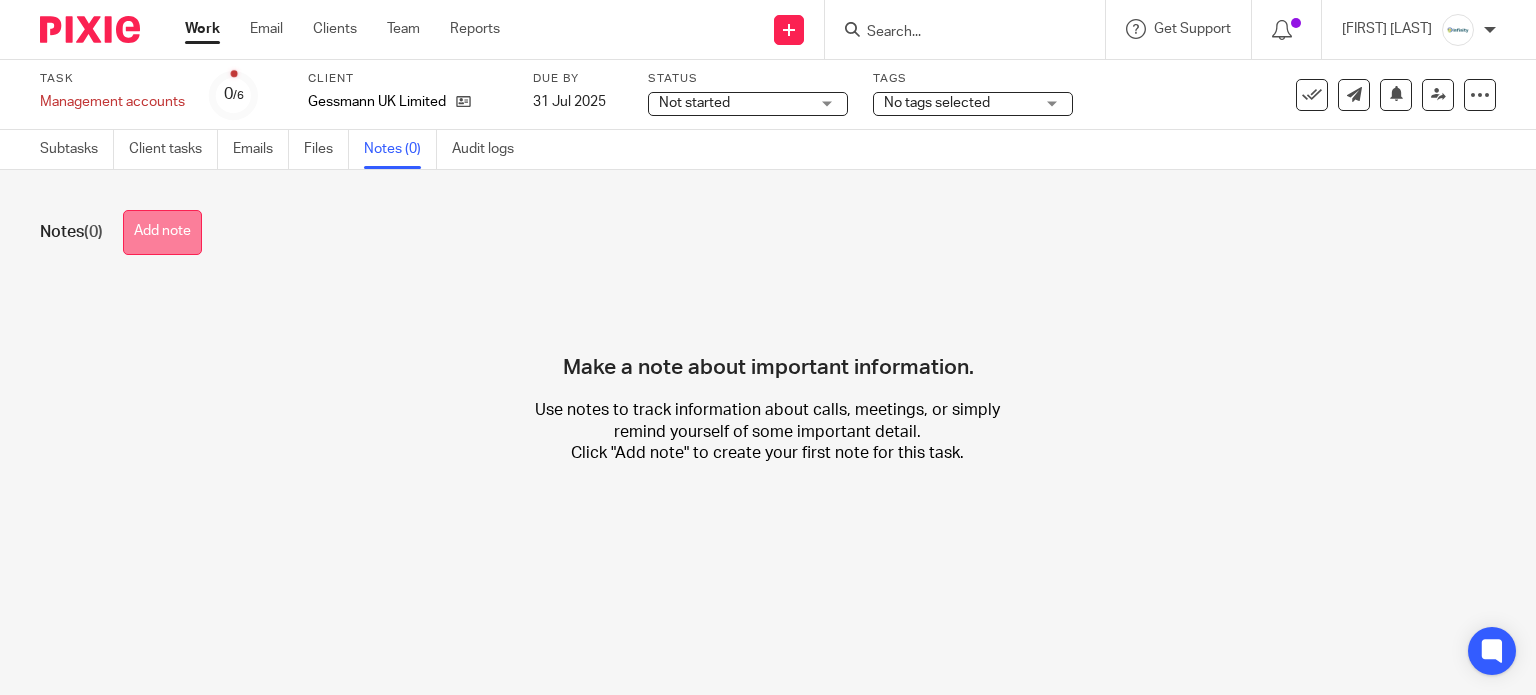 scroll, scrollTop: 0, scrollLeft: 0, axis: both 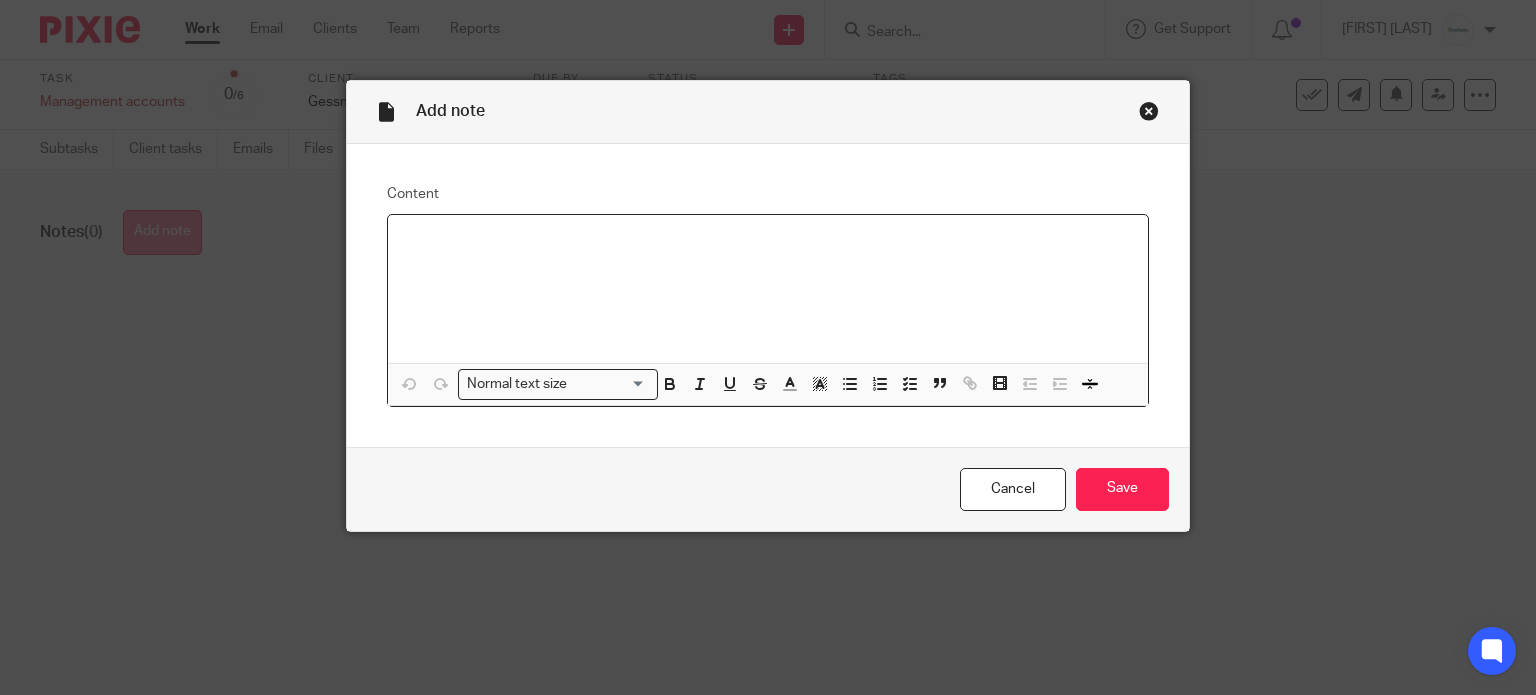 type 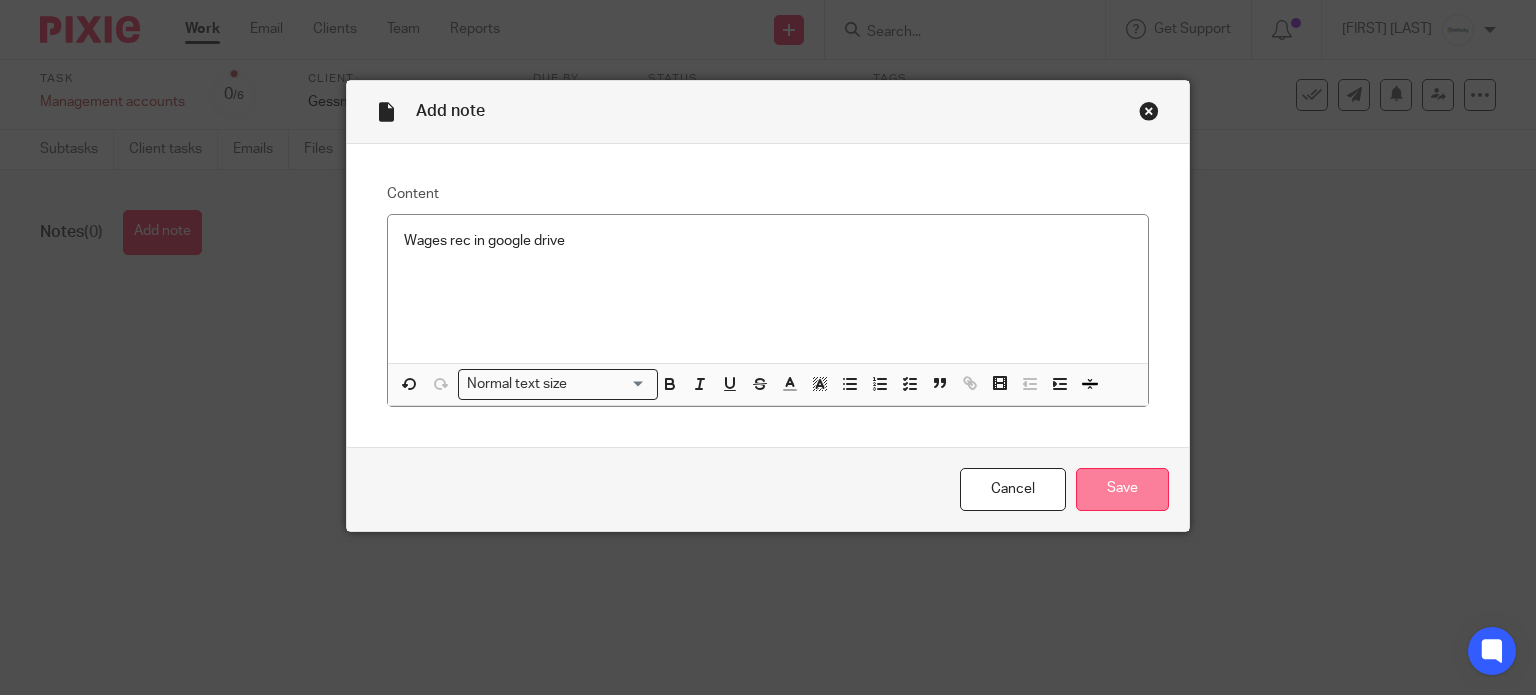 click on "Save" at bounding box center (1122, 489) 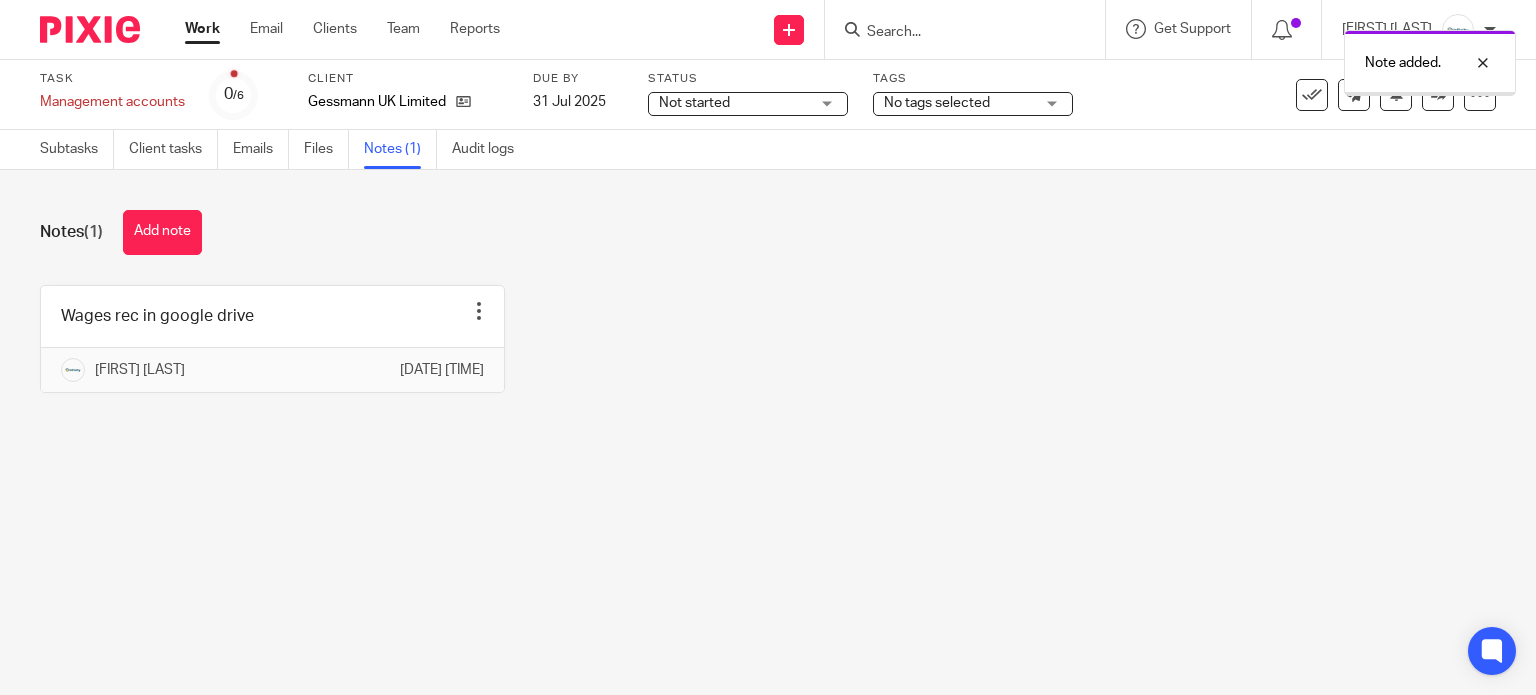 scroll, scrollTop: 0, scrollLeft: 0, axis: both 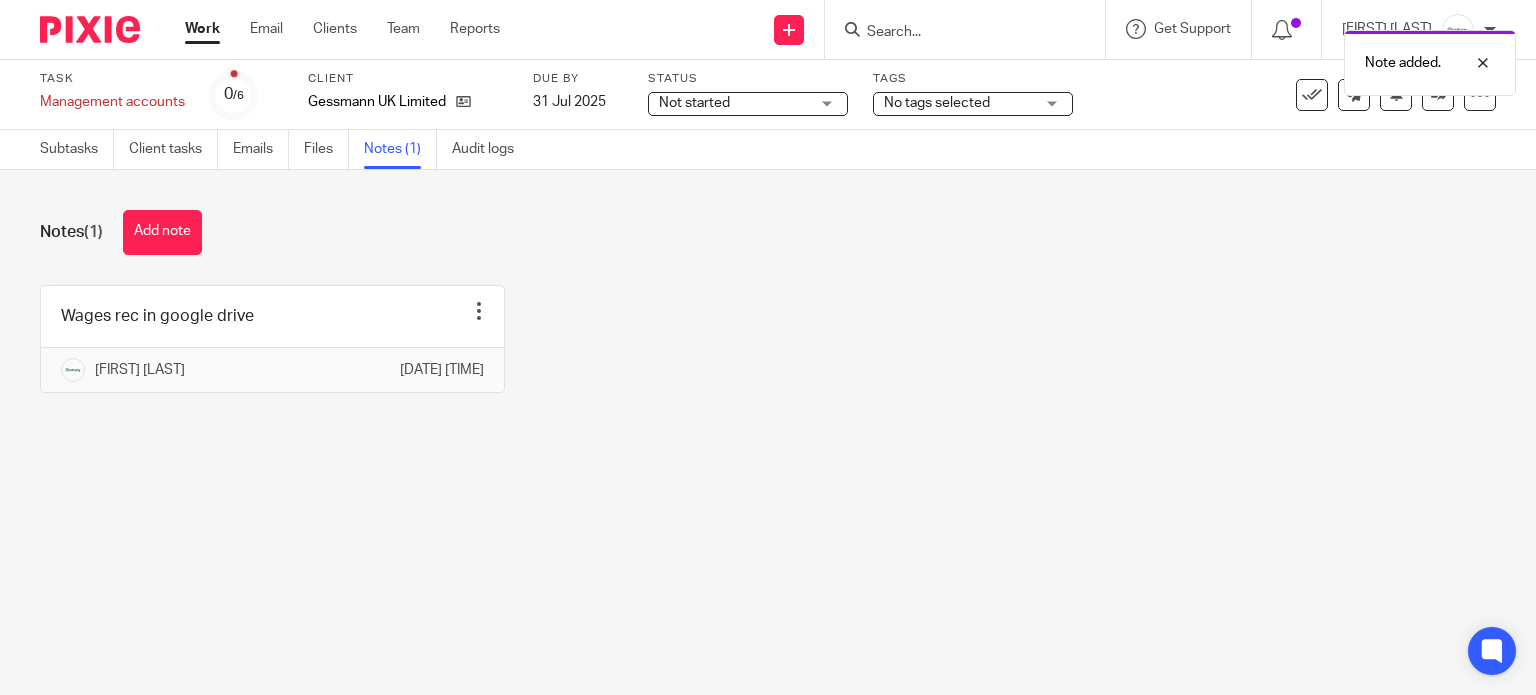 click on "Not started" at bounding box center [734, 103] 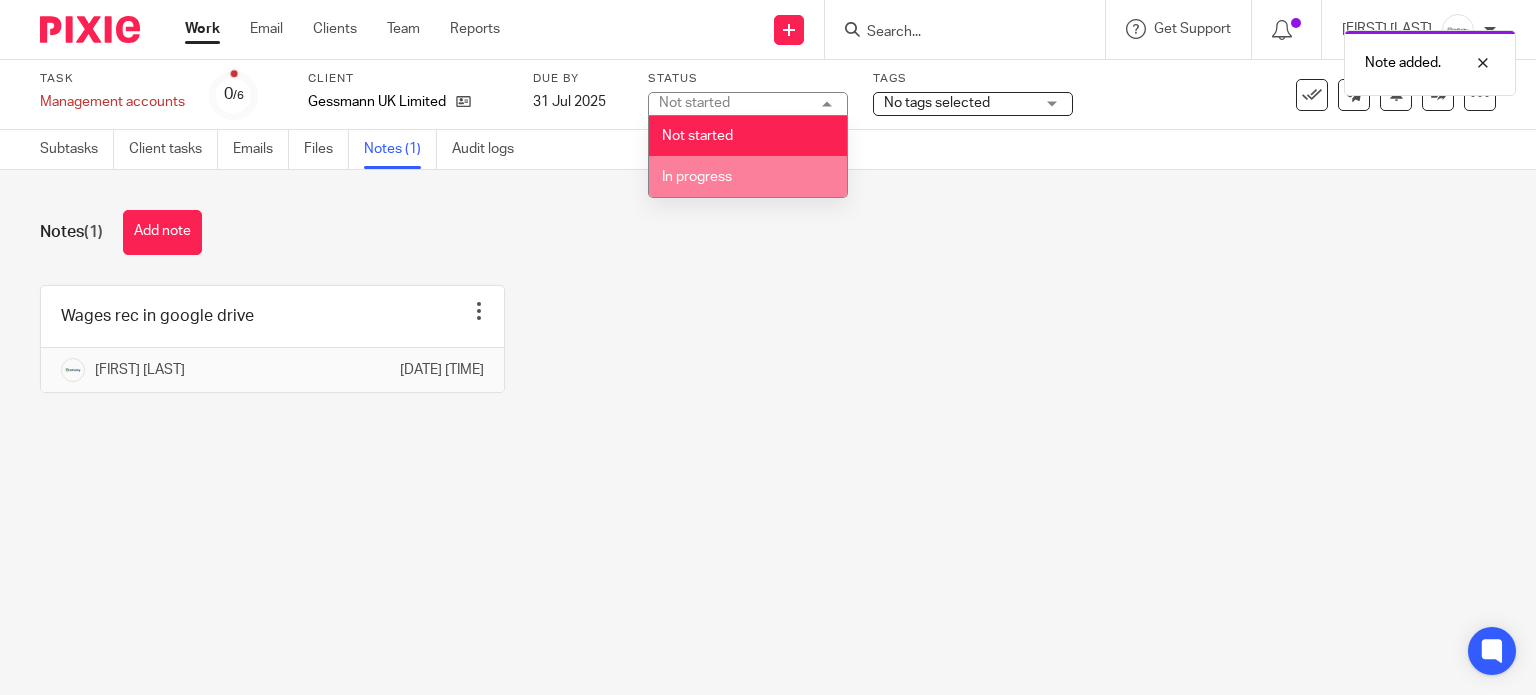 click on "In progress" at bounding box center [748, 176] 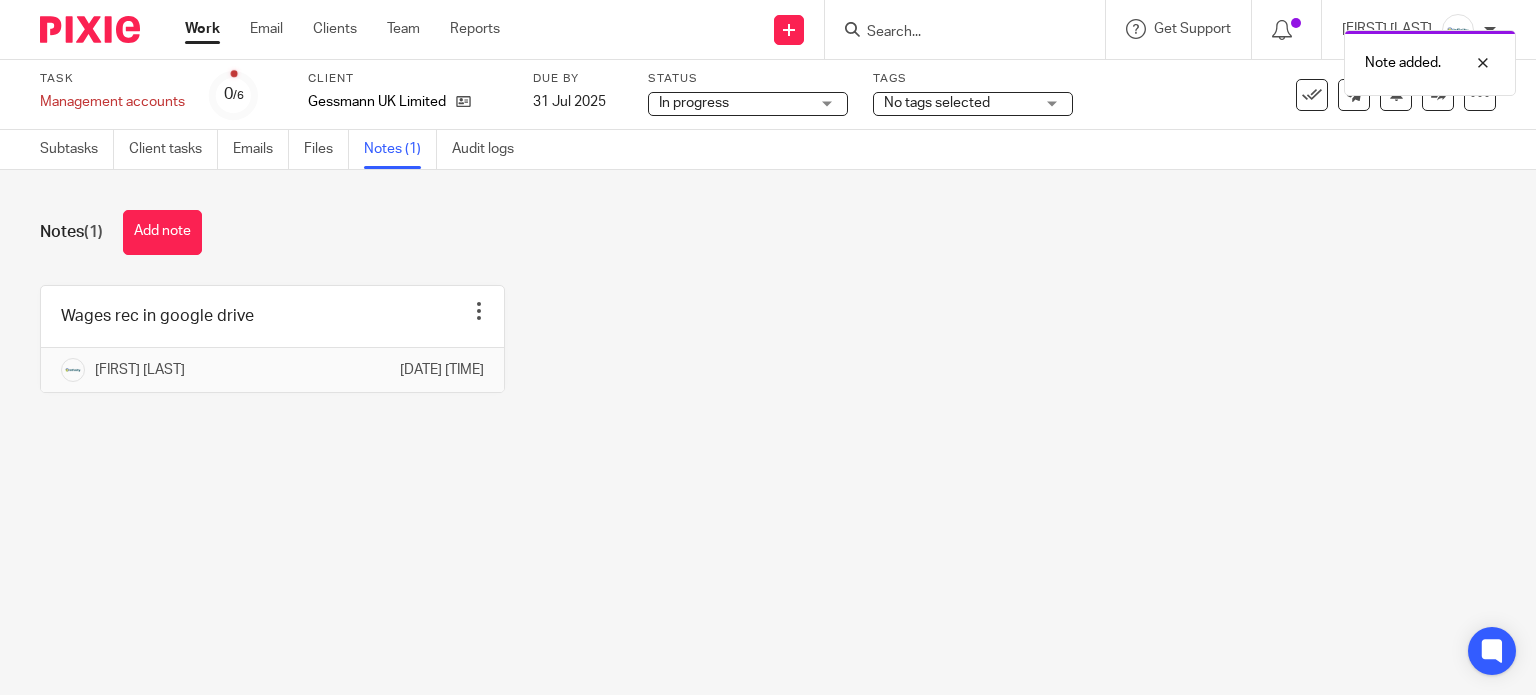 click on "No tags selected" at bounding box center (937, 103) 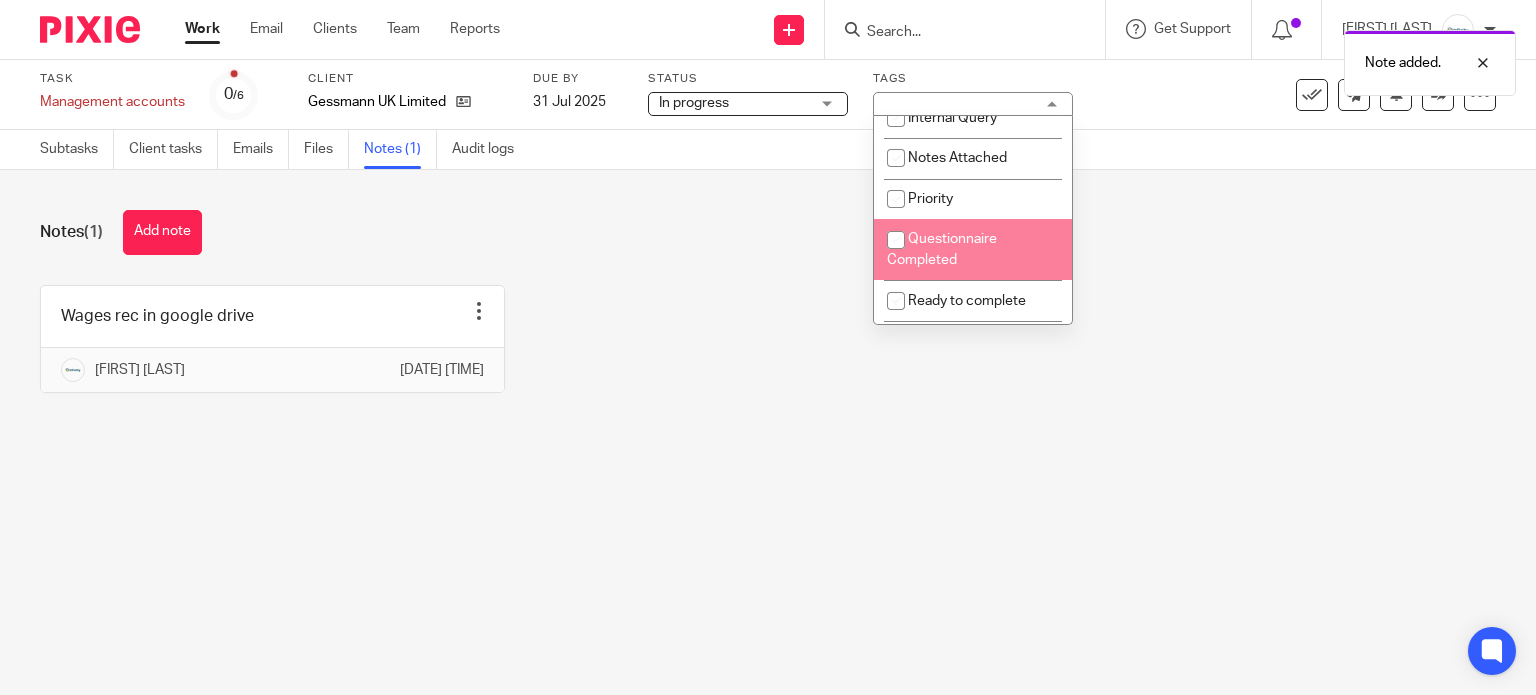 scroll, scrollTop: 400, scrollLeft: 0, axis: vertical 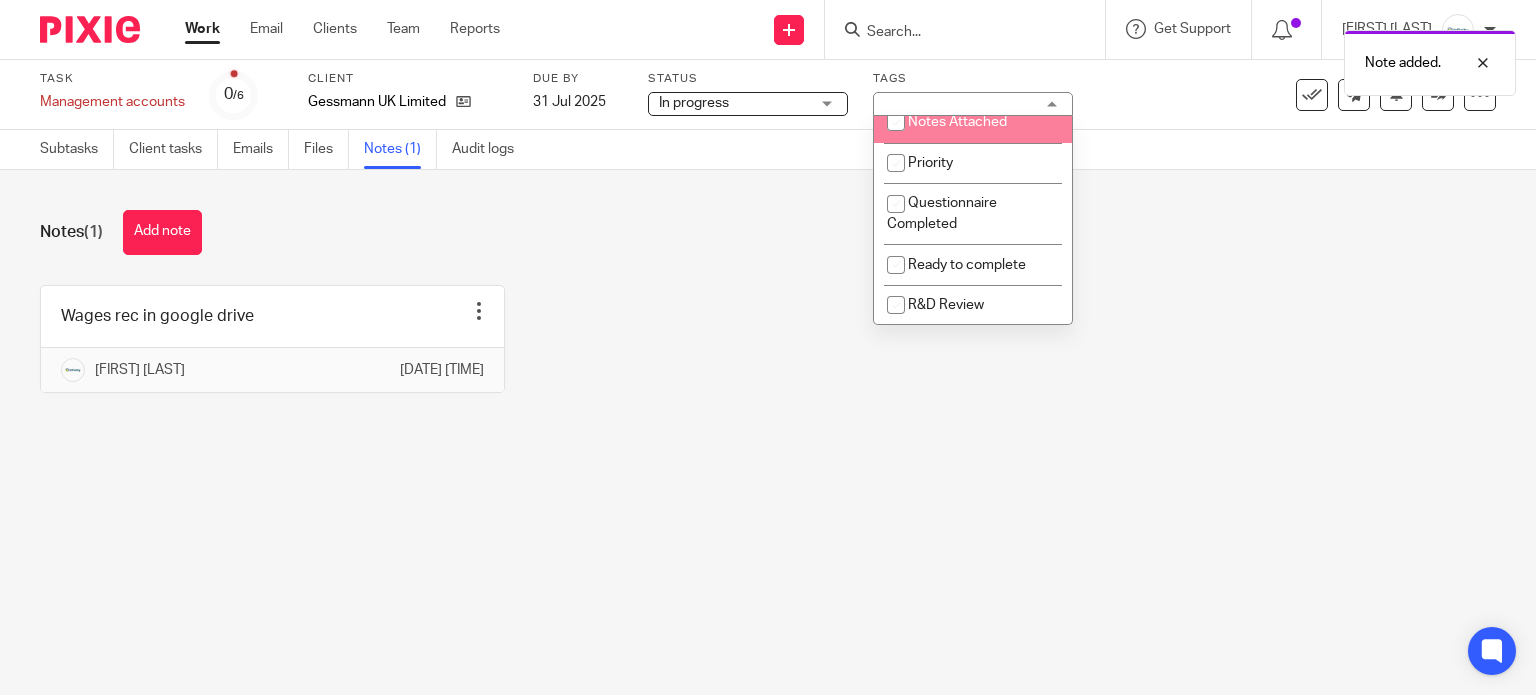 click on "Notes Attached" at bounding box center (957, 122) 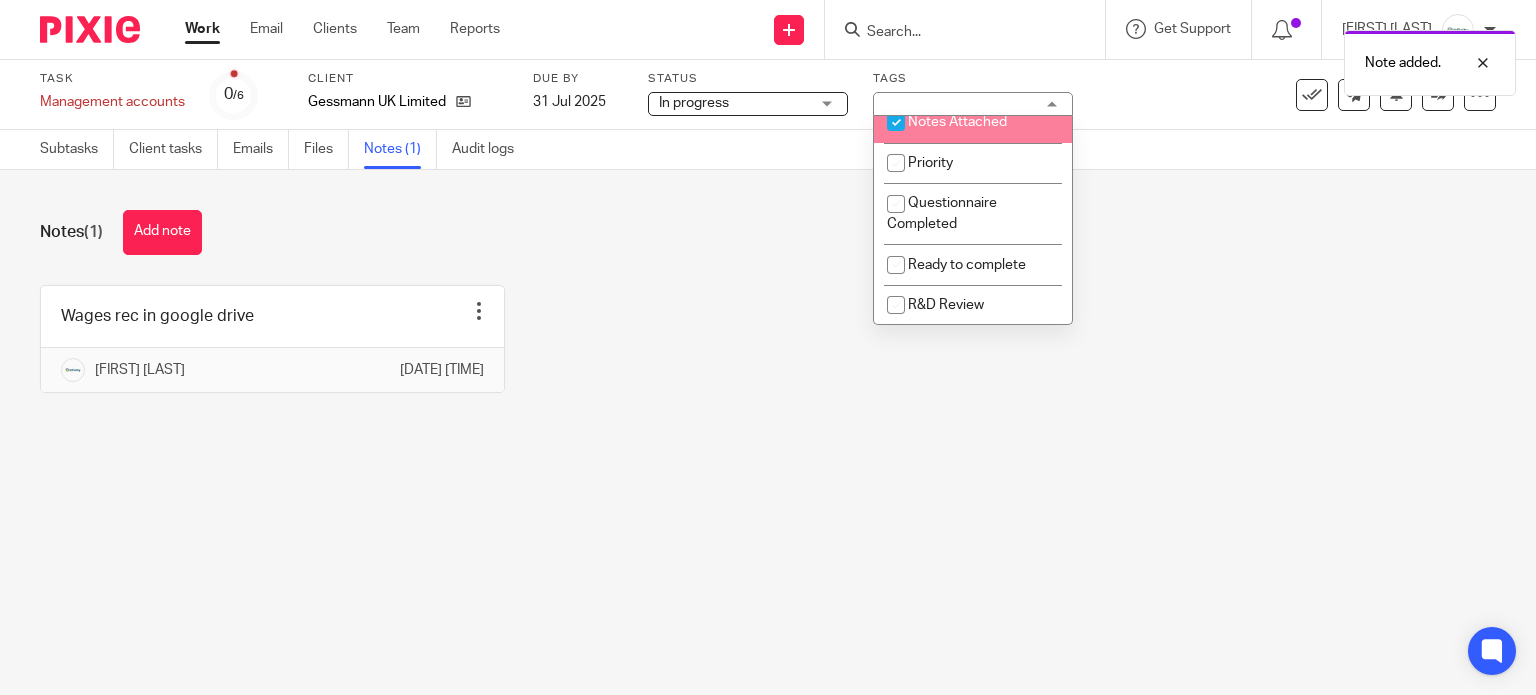 checkbox on "true" 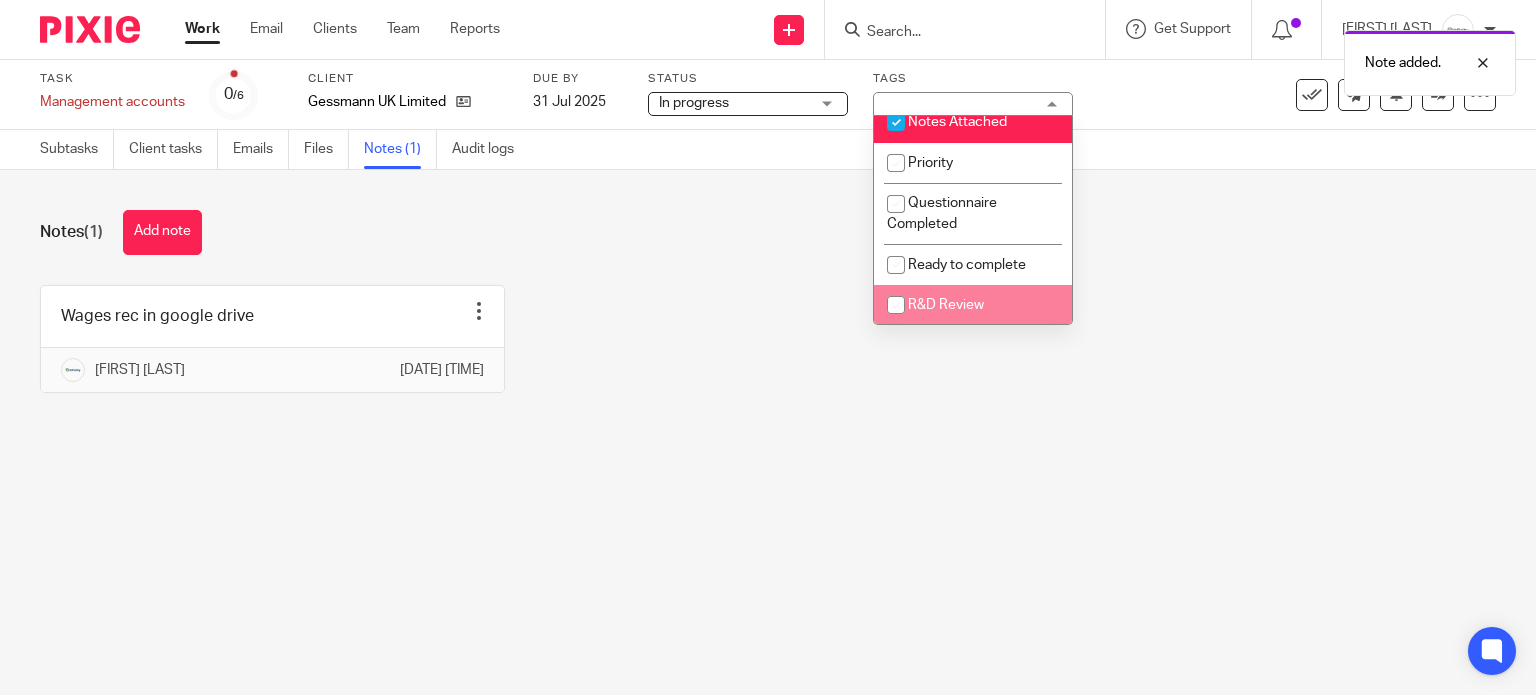 drag, startPoint x: 864, startPoint y: 450, endPoint x: 637, endPoint y: 395, distance: 233.56798 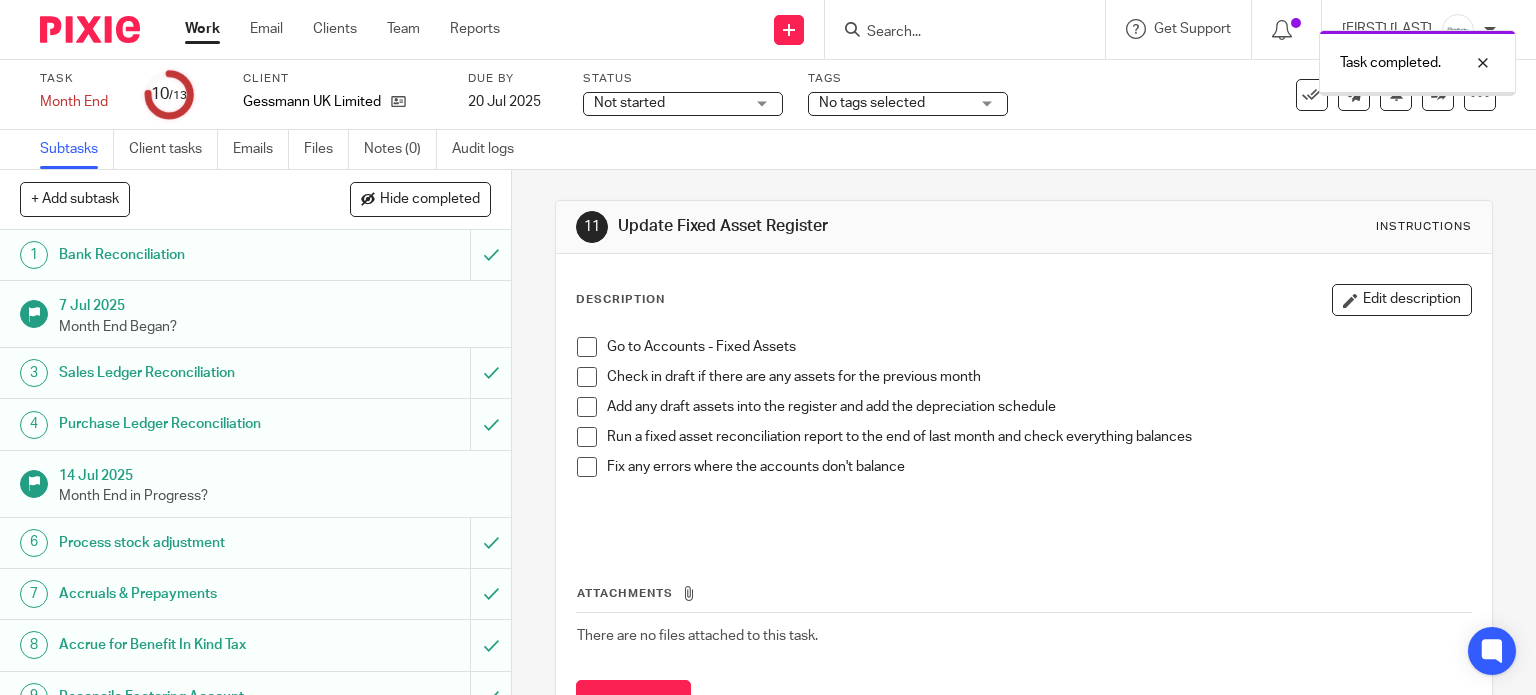 scroll, scrollTop: 0, scrollLeft: 0, axis: both 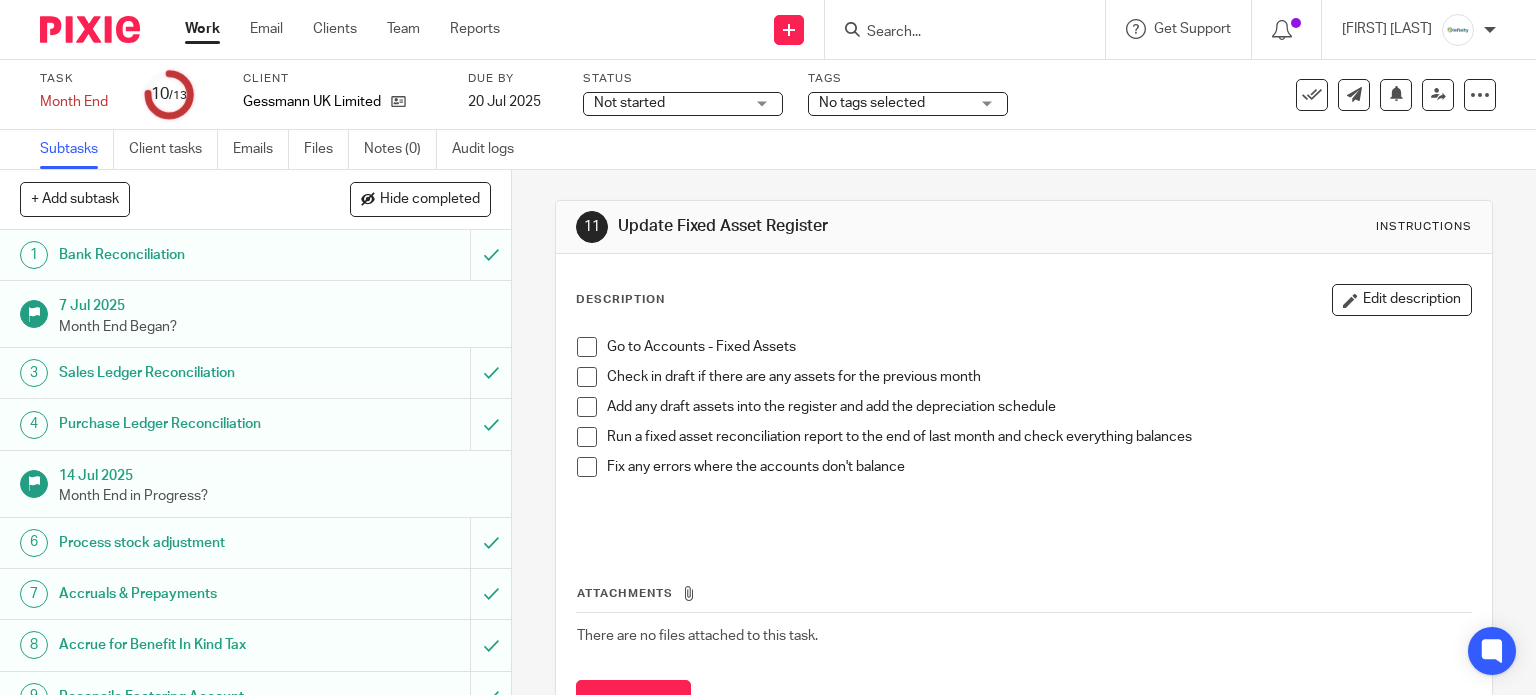 click at bounding box center (955, 33) 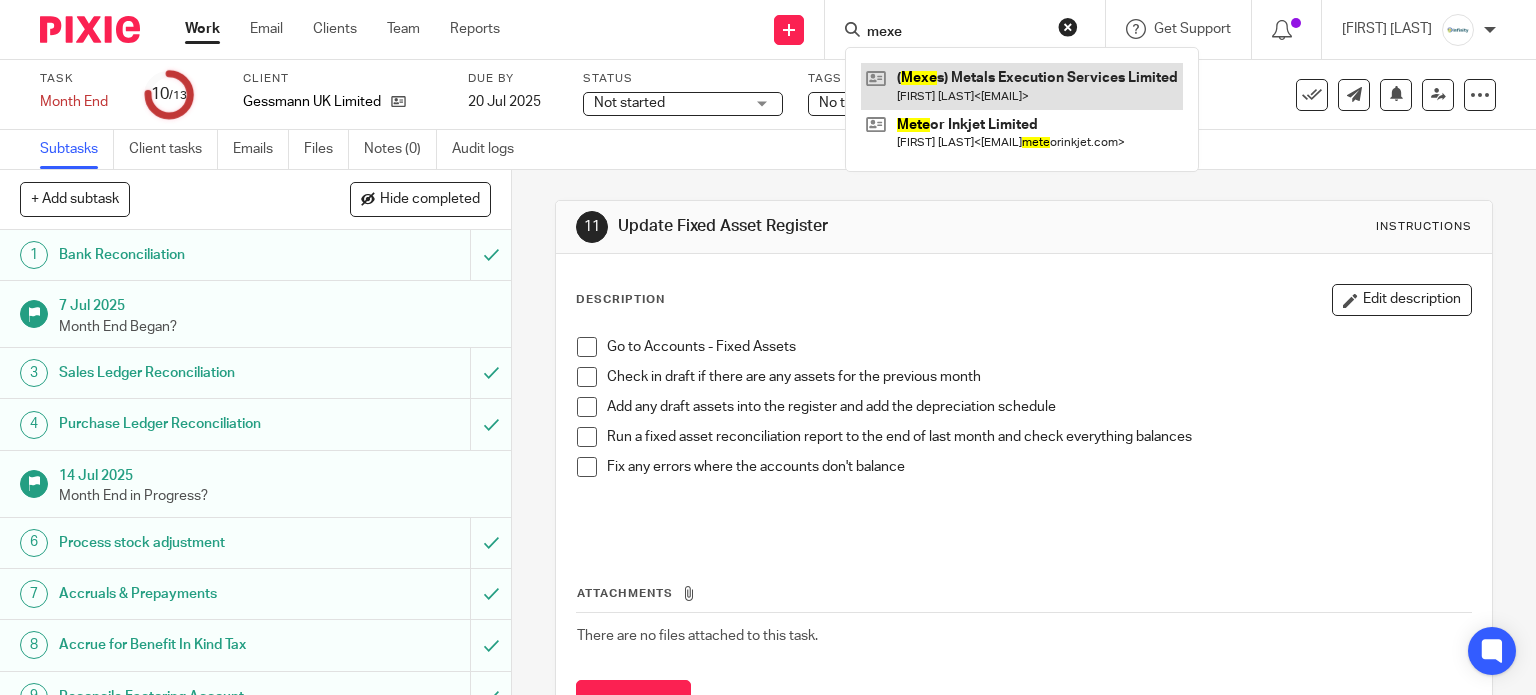 type on "mexe" 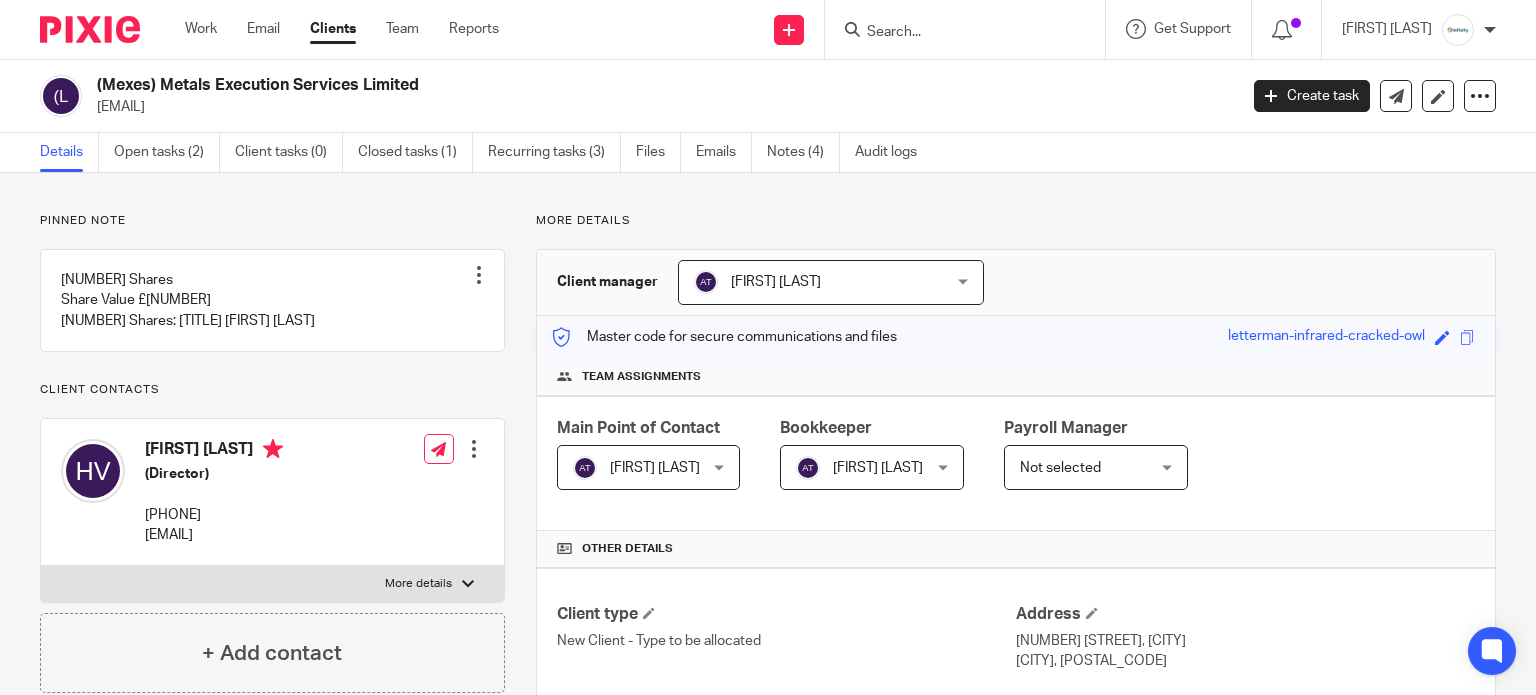 scroll, scrollTop: 0, scrollLeft: 0, axis: both 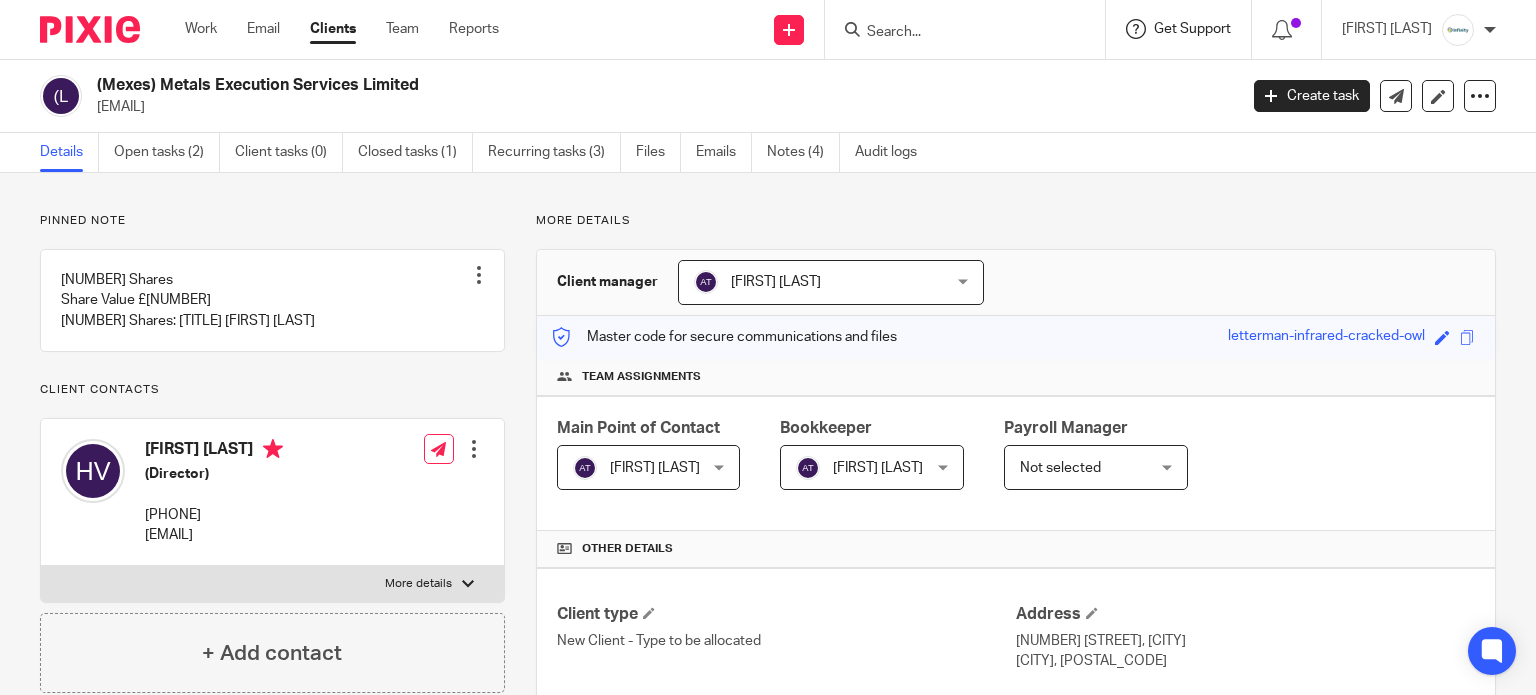 click on "Get Support" at bounding box center (1192, 29) 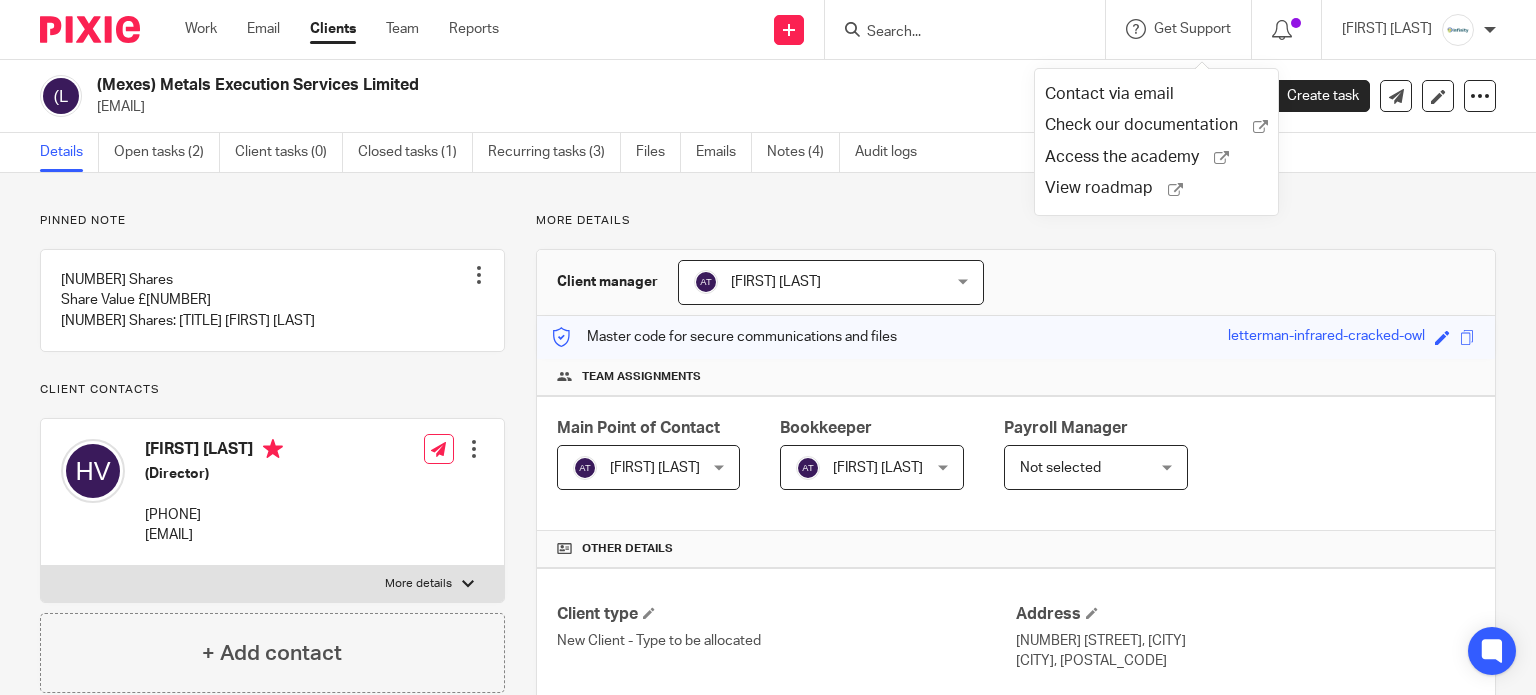 click at bounding box center (955, 33) 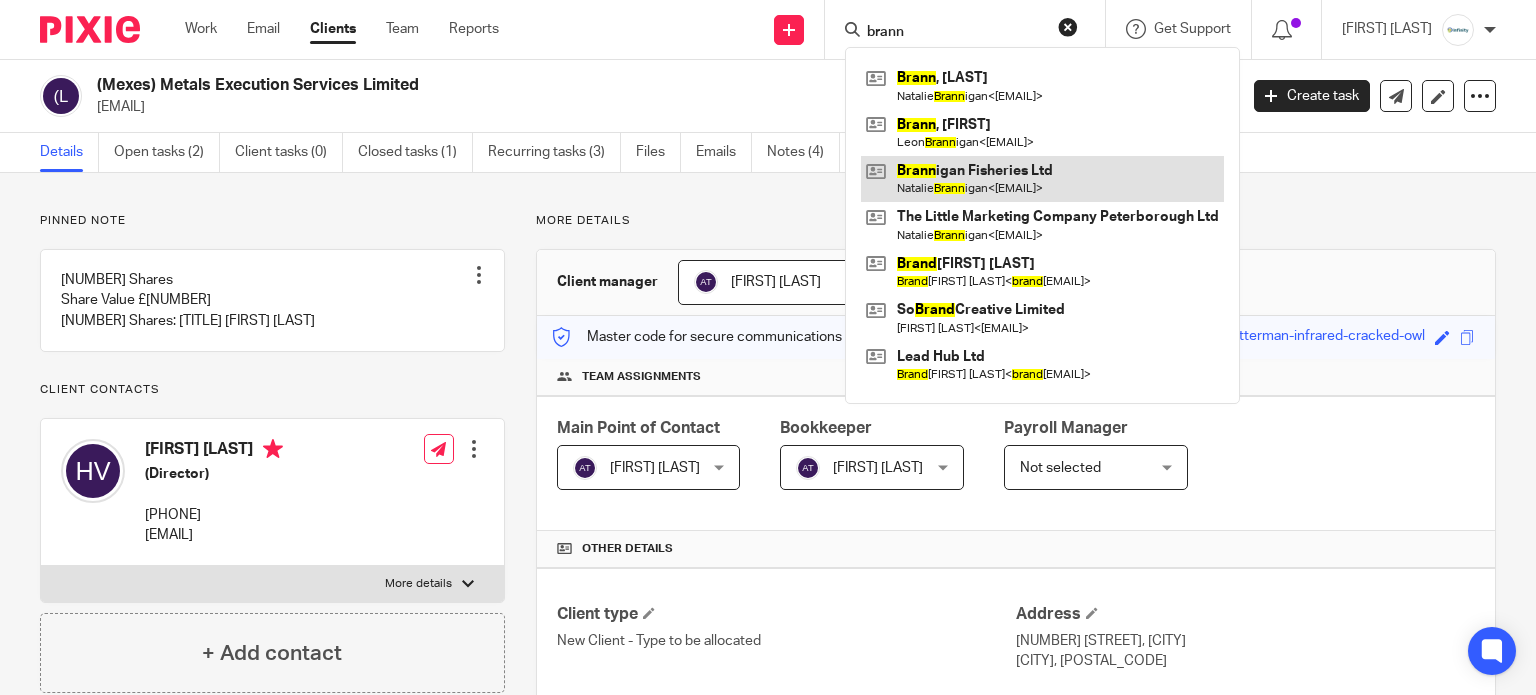 type on "brann" 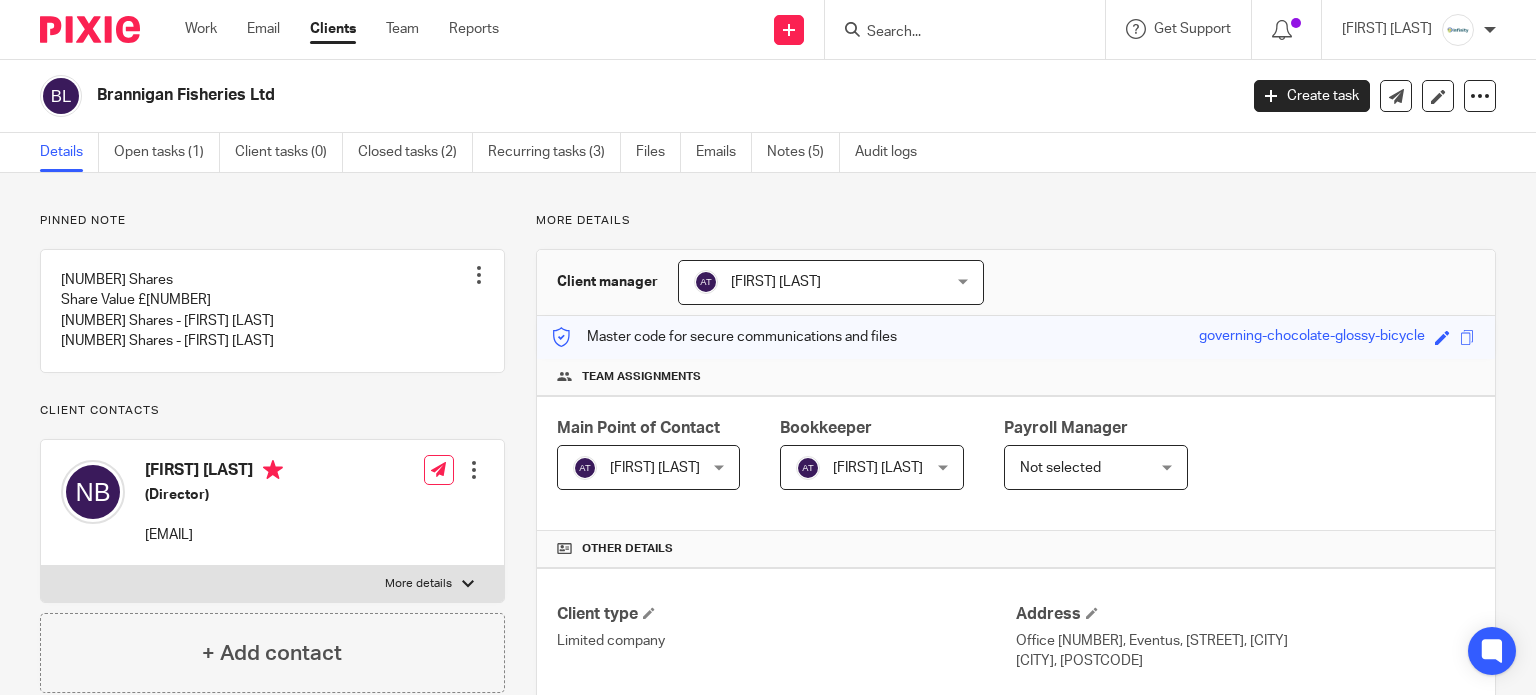 scroll, scrollTop: 0, scrollLeft: 0, axis: both 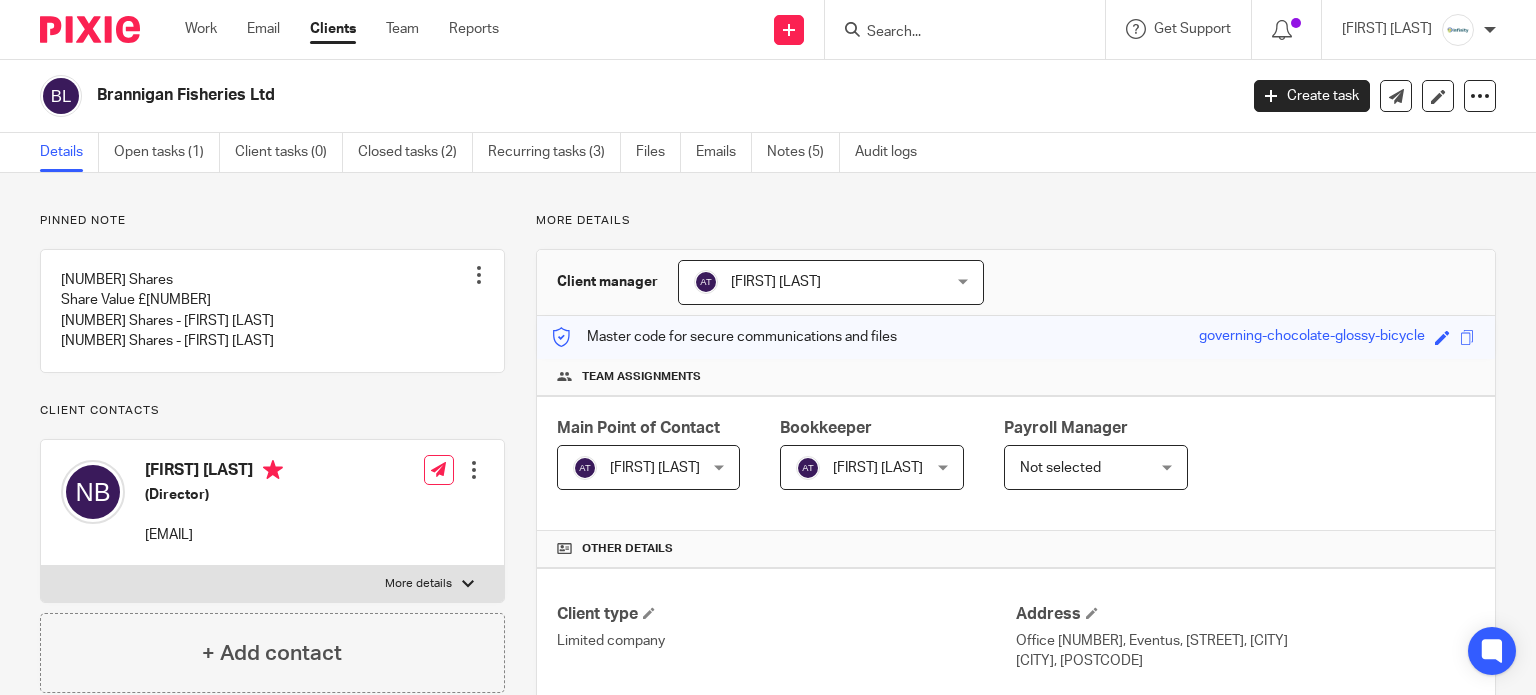 click at bounding box center (955, 33) 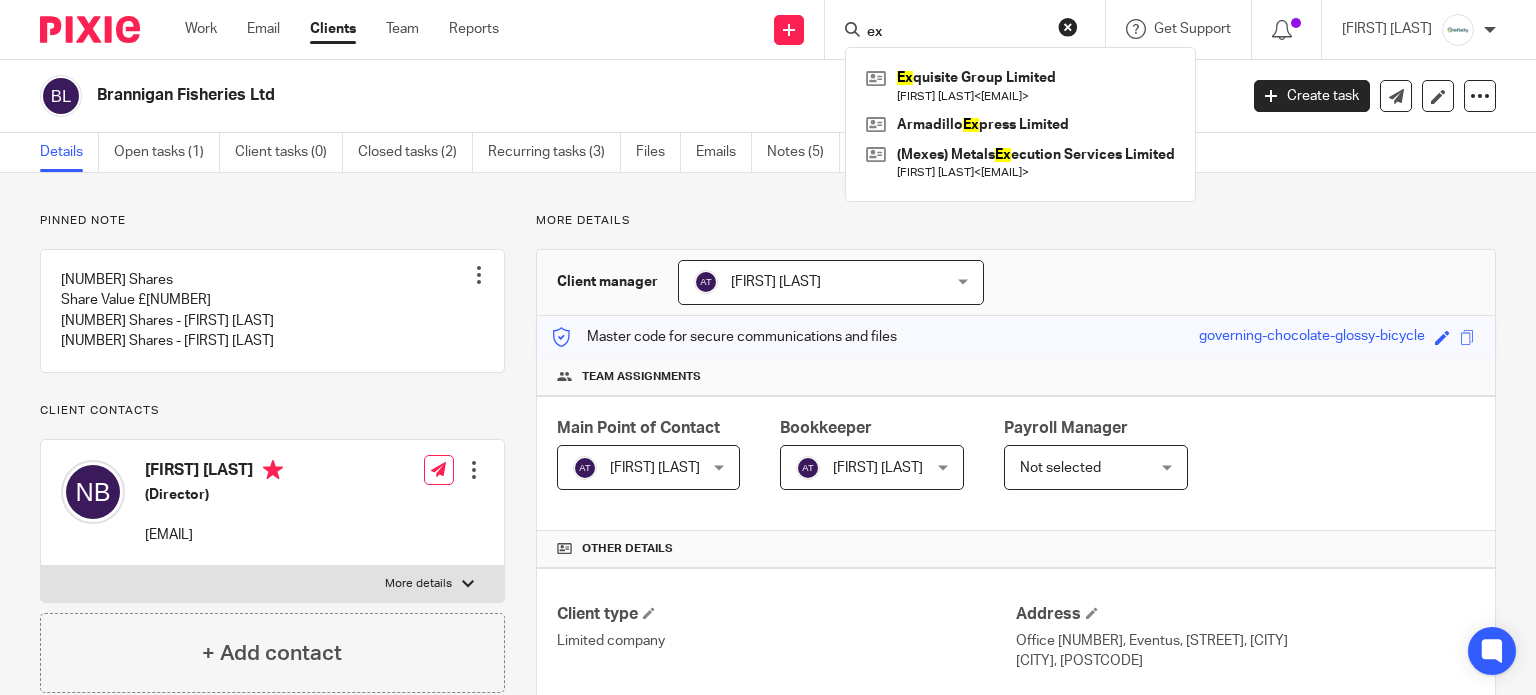 type on "ex" 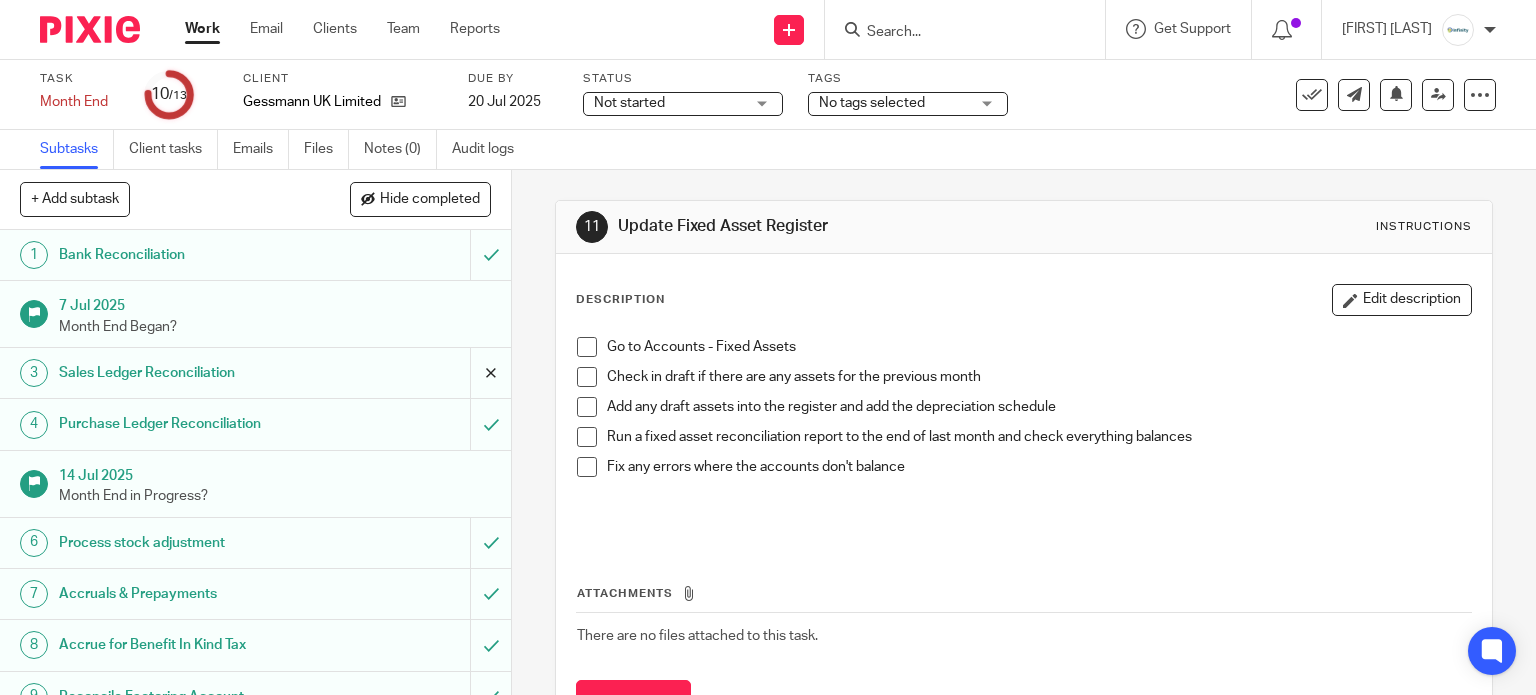scroll, scrollTop: 0, scrollLeft: 0, axis: both 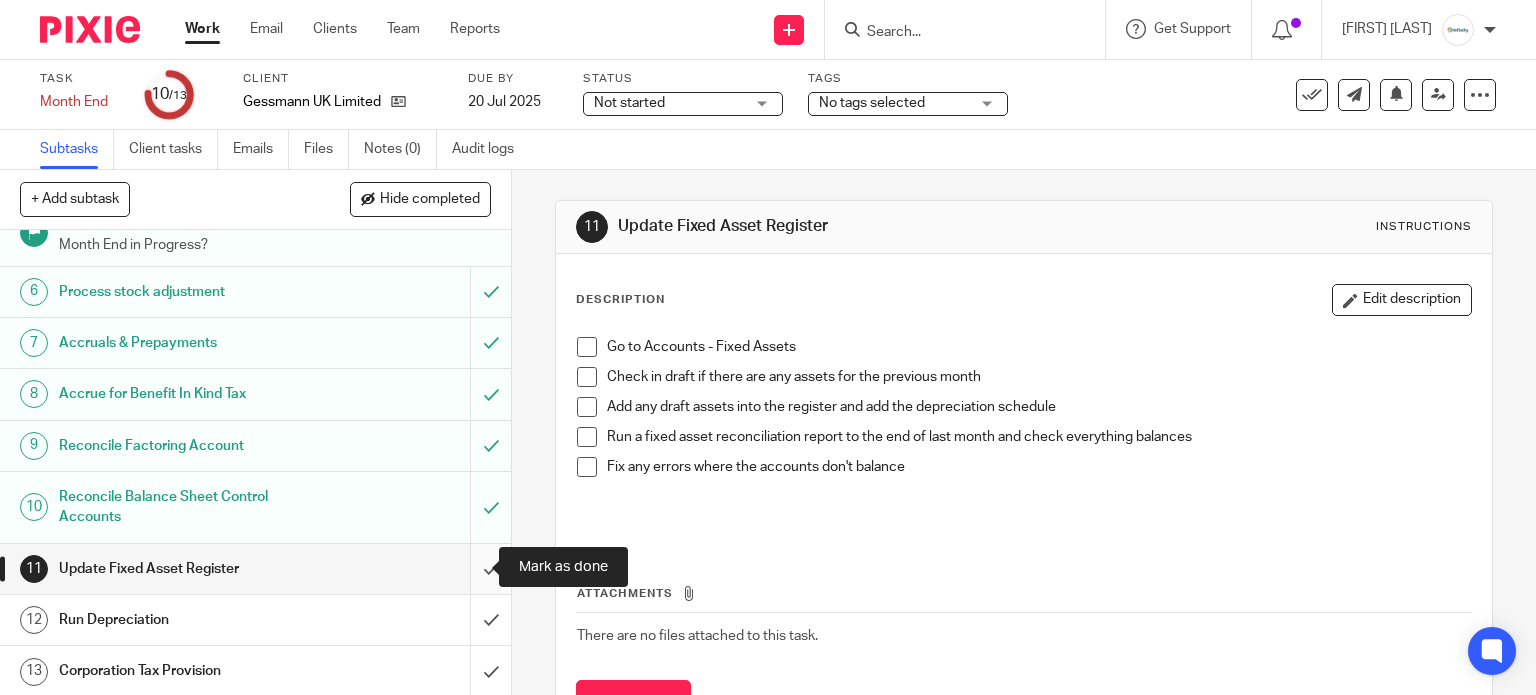 click at bounding box center [255, 569] 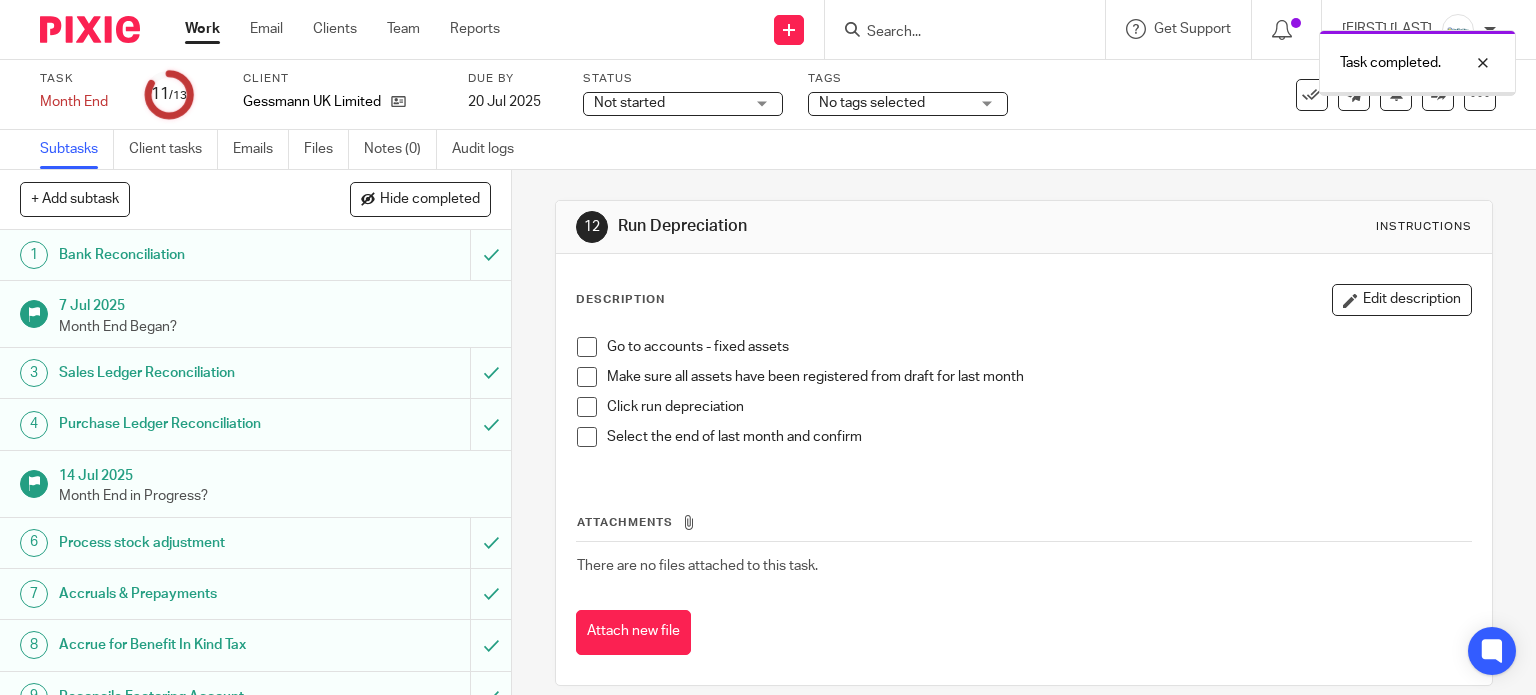 scroll, scrollTop: 0, scrollLeft: 0, axis: both 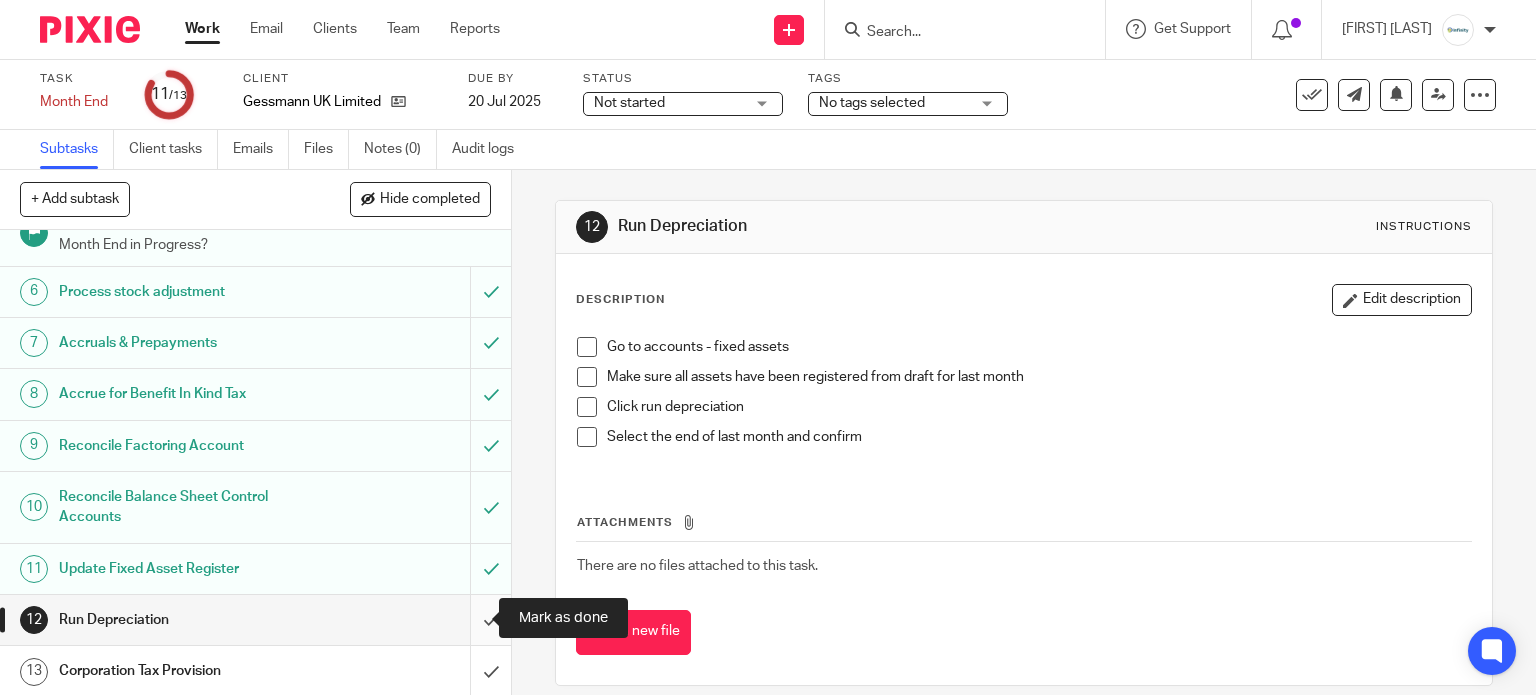 click at bounding box center [255, 620] 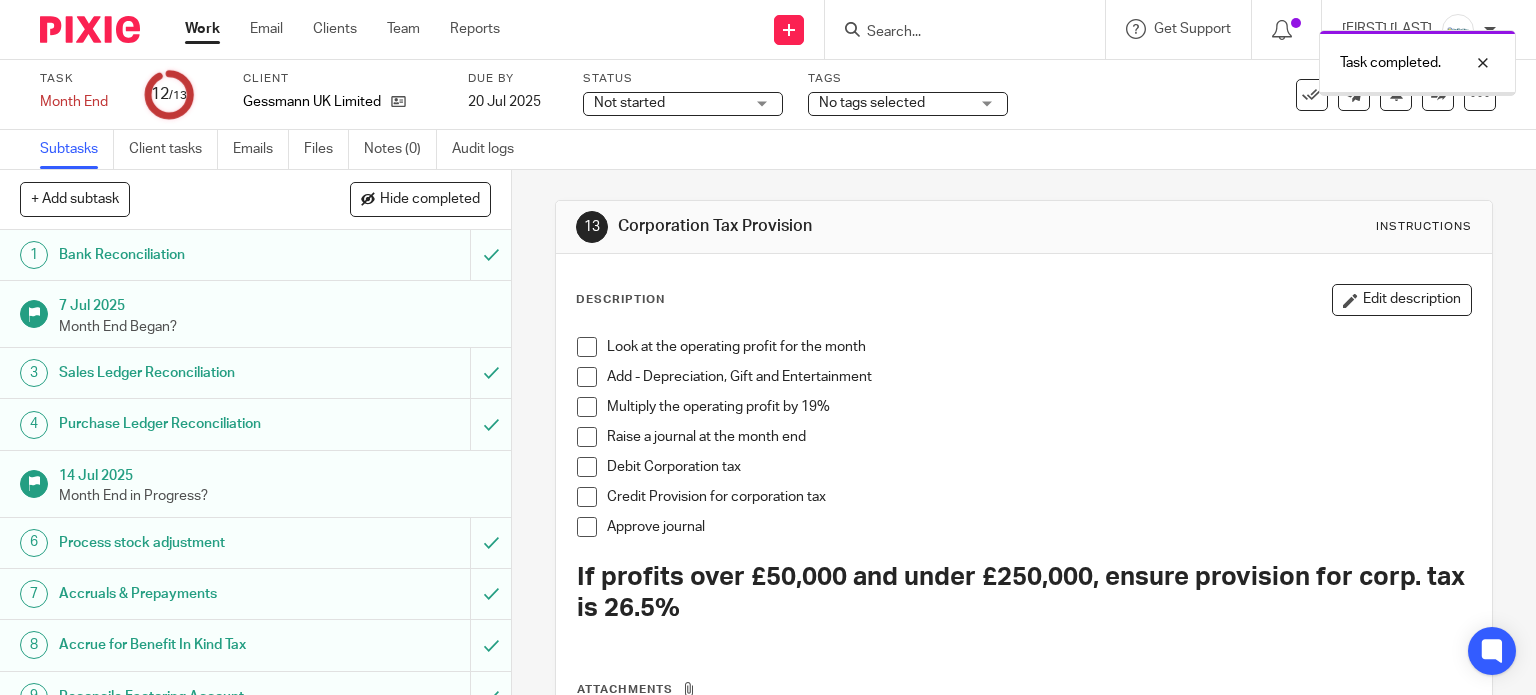 scroll, scrollTop: 0, scrollLeft: 0, axis: both 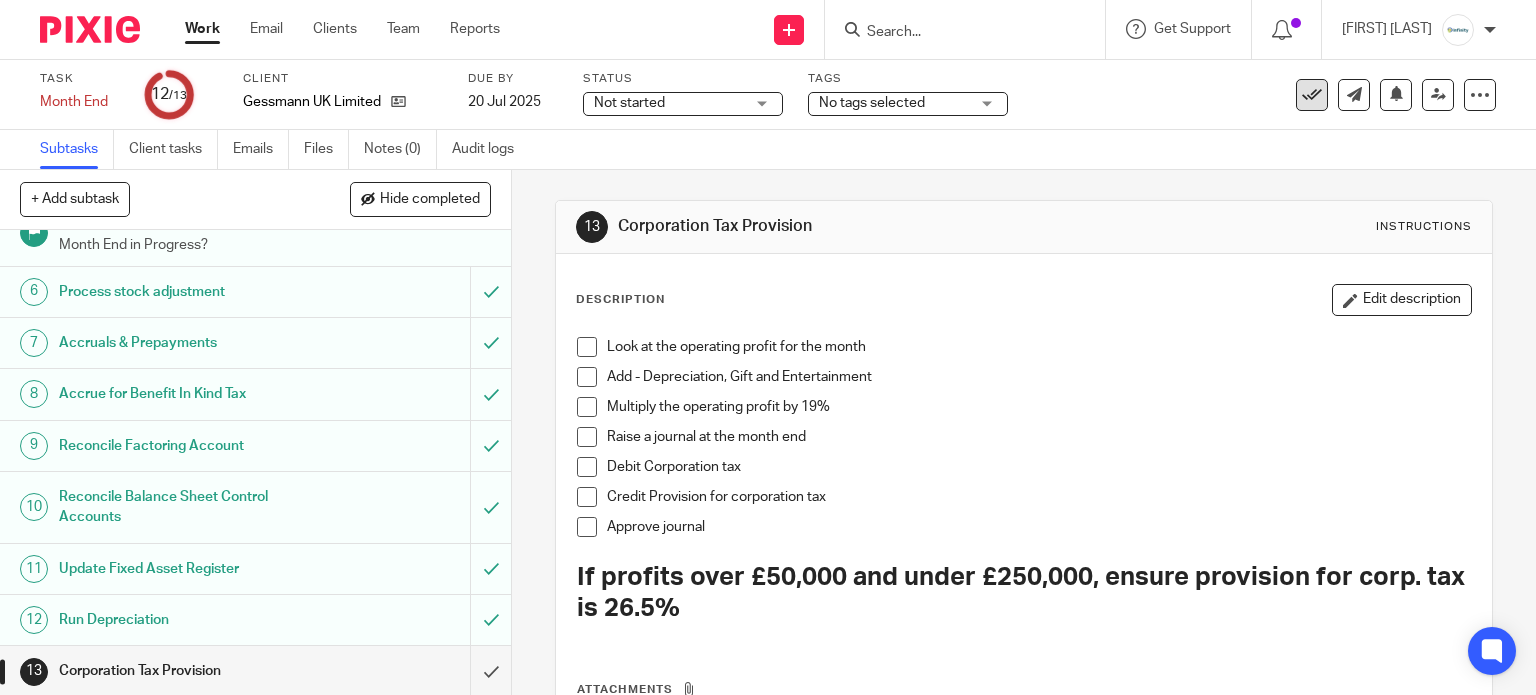 click at bounding box center [1312, 95] 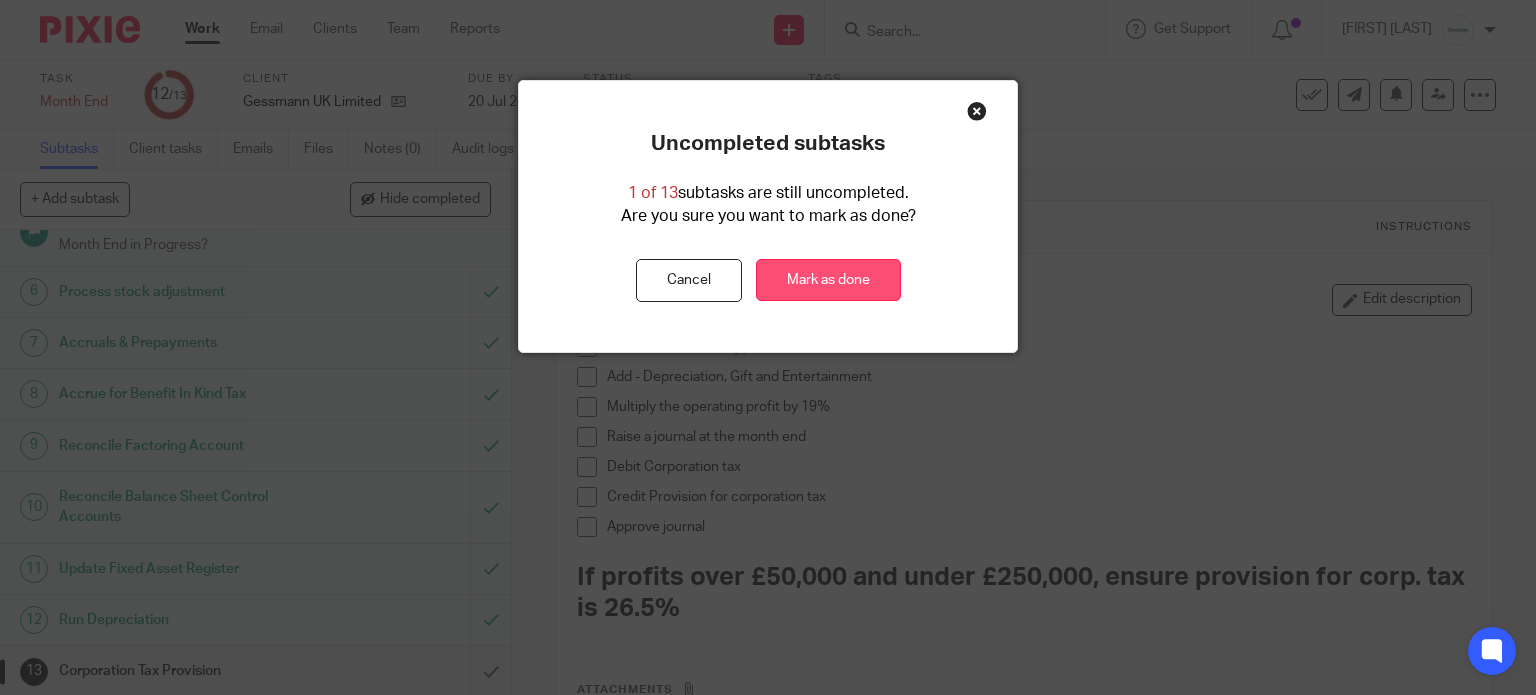 click on "Mark as done" at bounding box center (828, 280) 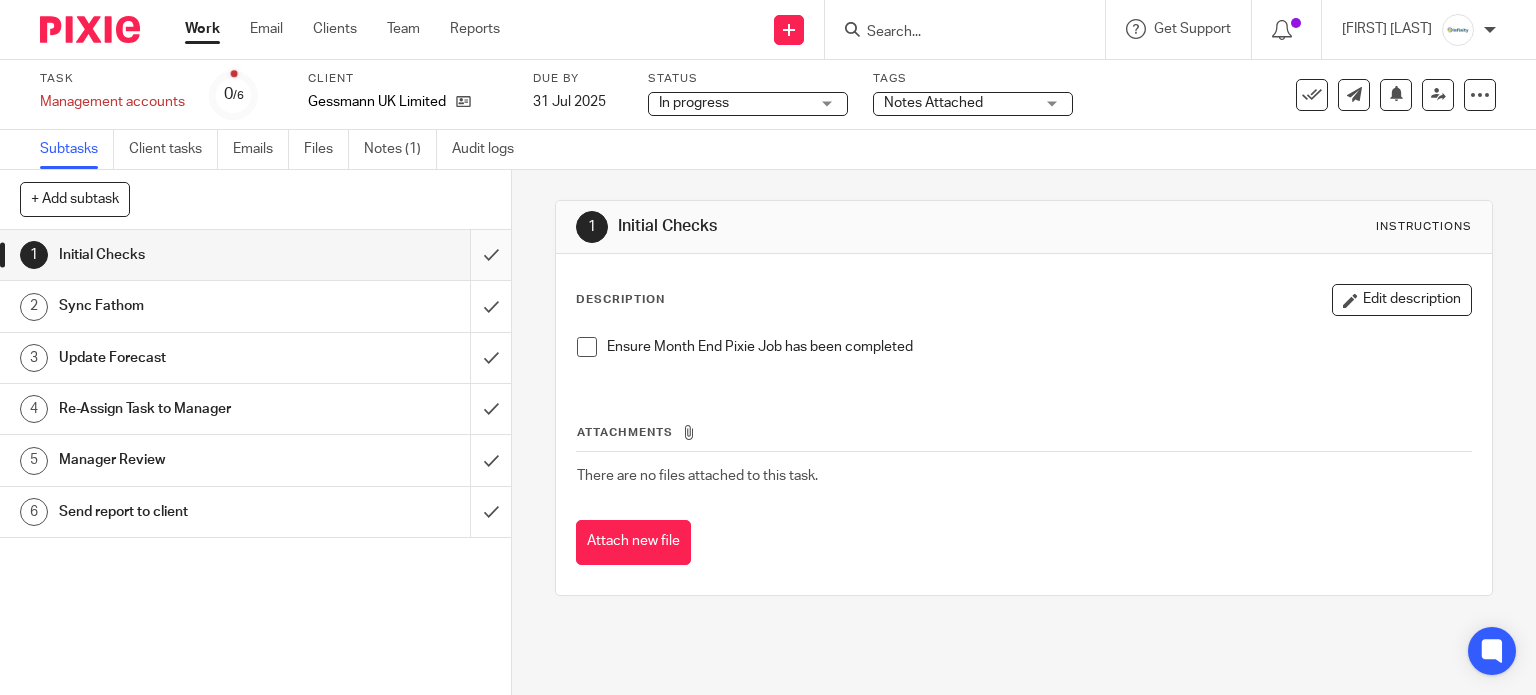 scroll, scrollTop: 0, scrollLeft: 0, axis: both 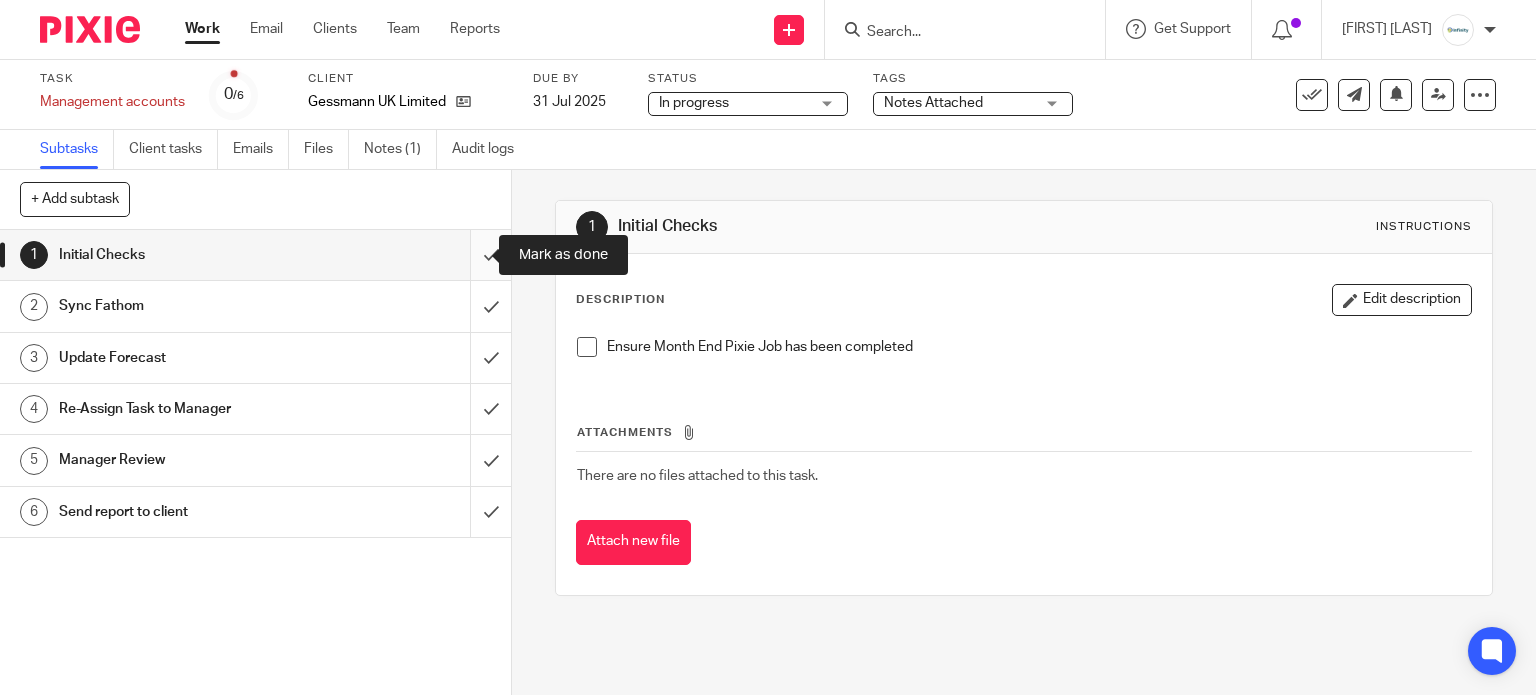 click at bounding box center (255, 255) 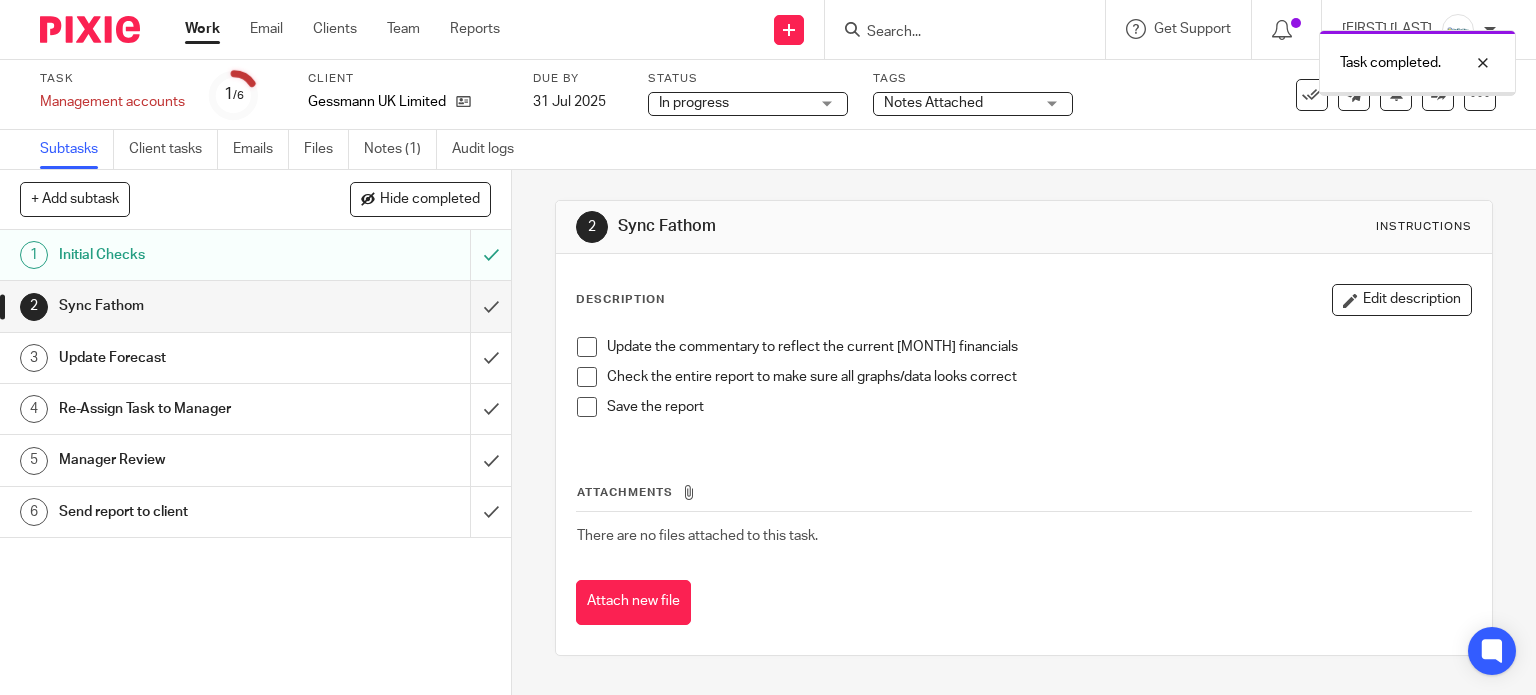 scroll, scrollTop: 0, scrollLeft: 0, axis: both 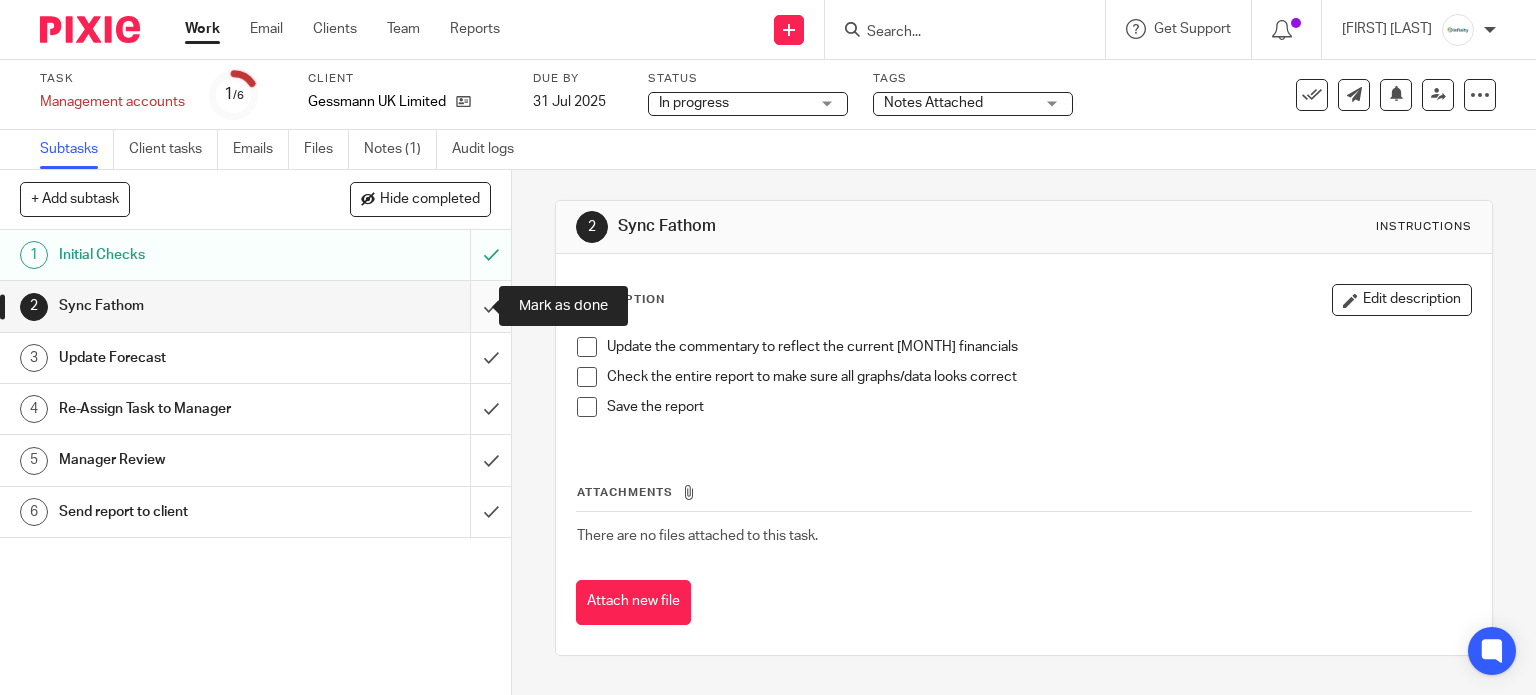 click at bounding box center (255, 306) 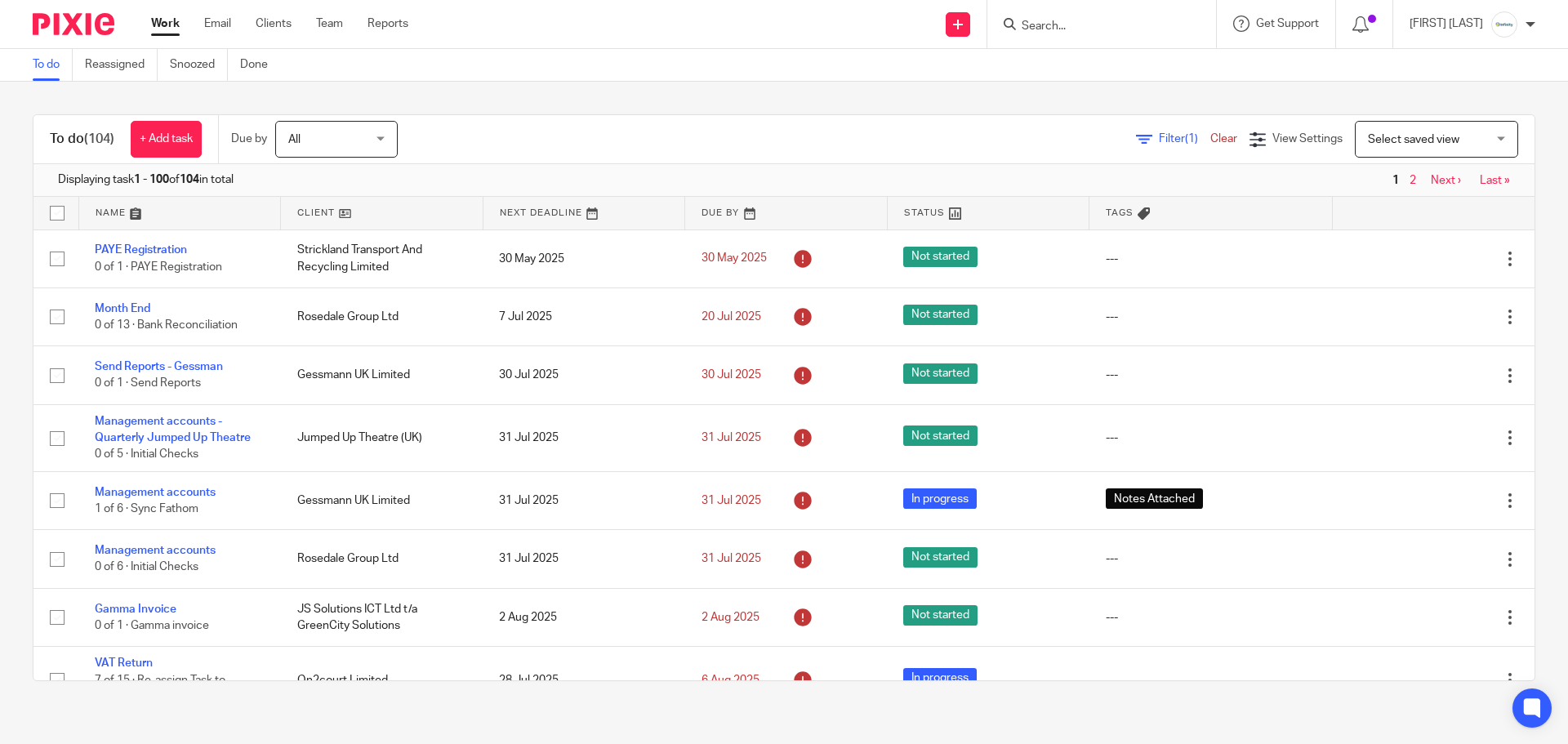 scroll, scrollTop: 0, scrollLeft: 0, axis: both 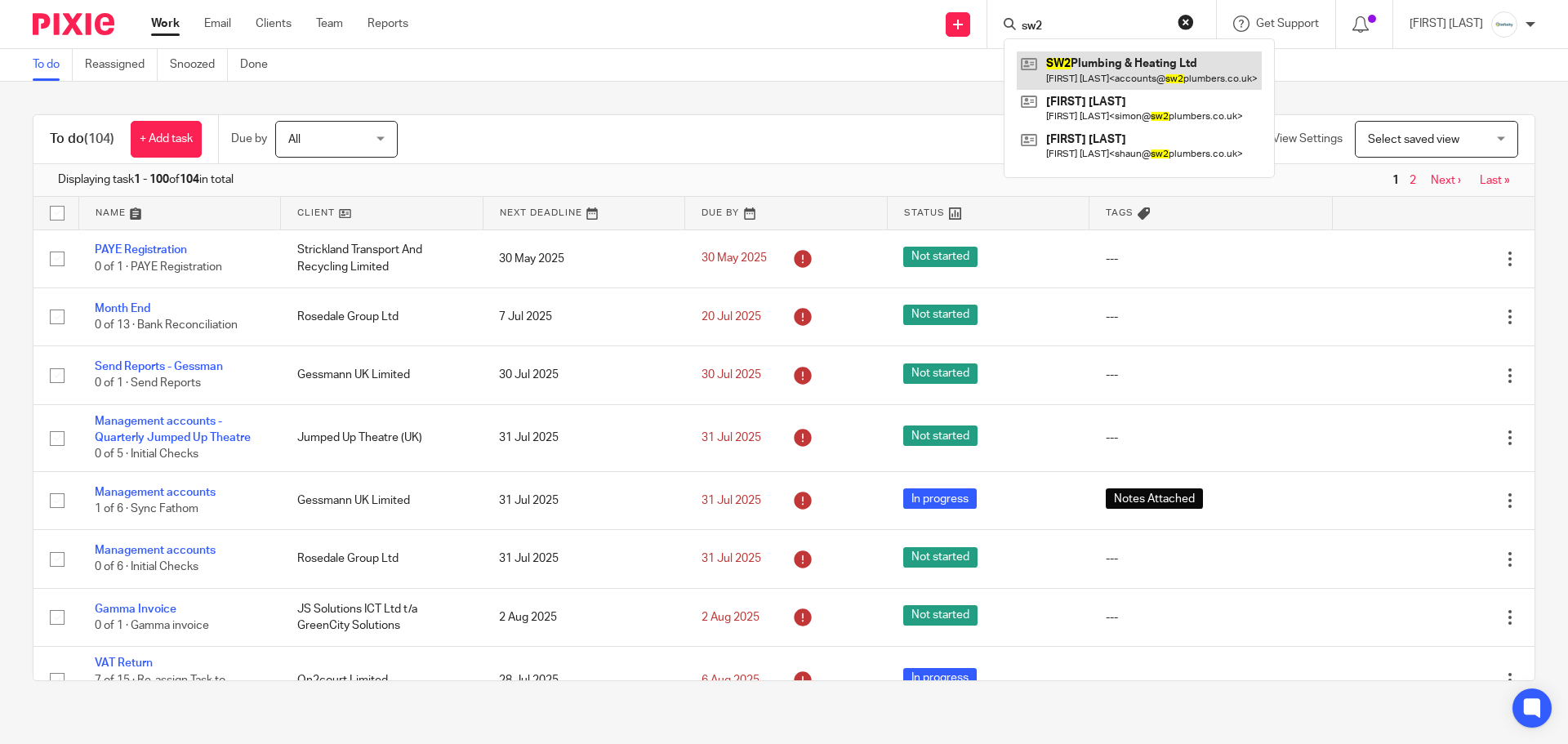 type on "sw2" 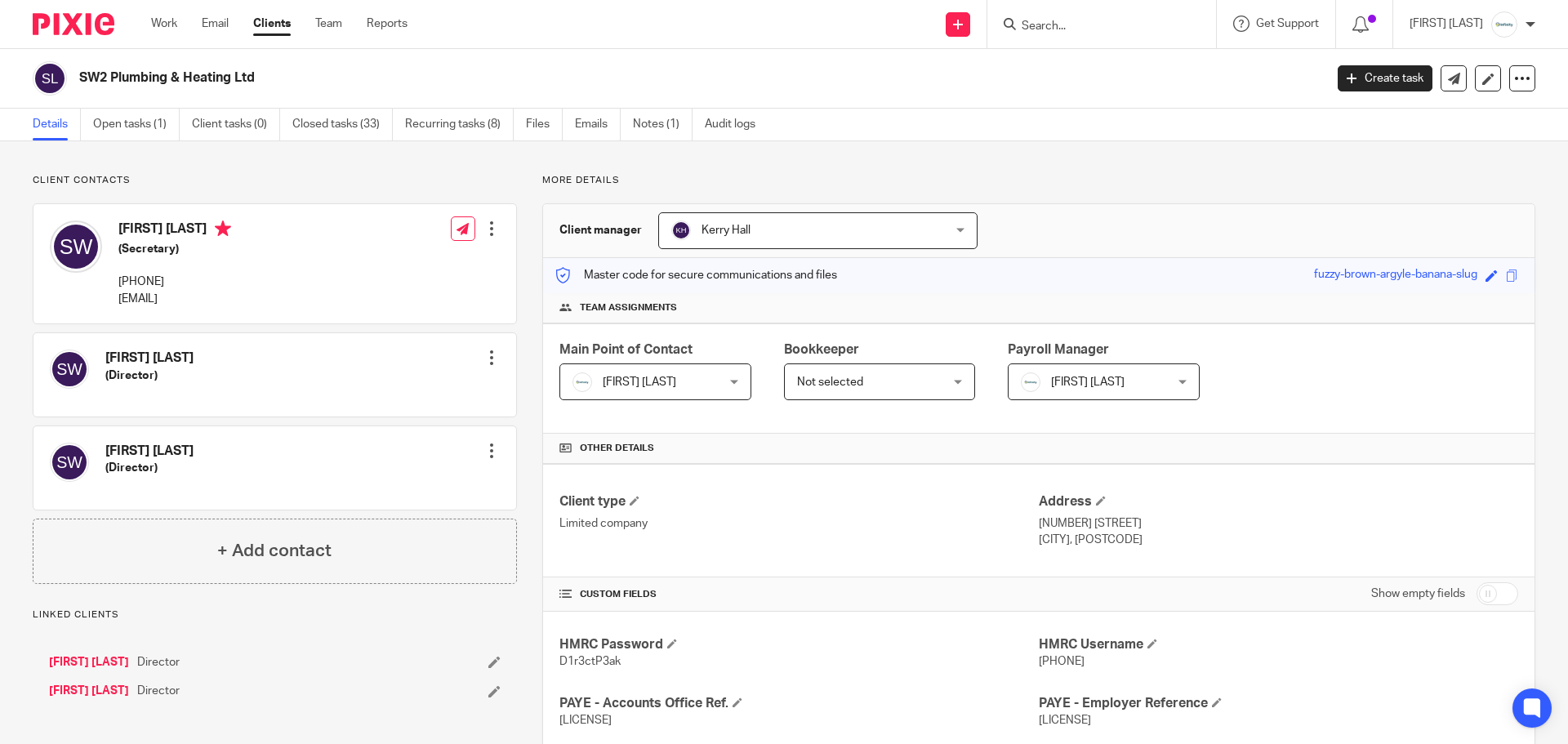 scroll, scrollTop: 0, scrollLeft: 0, axis: both 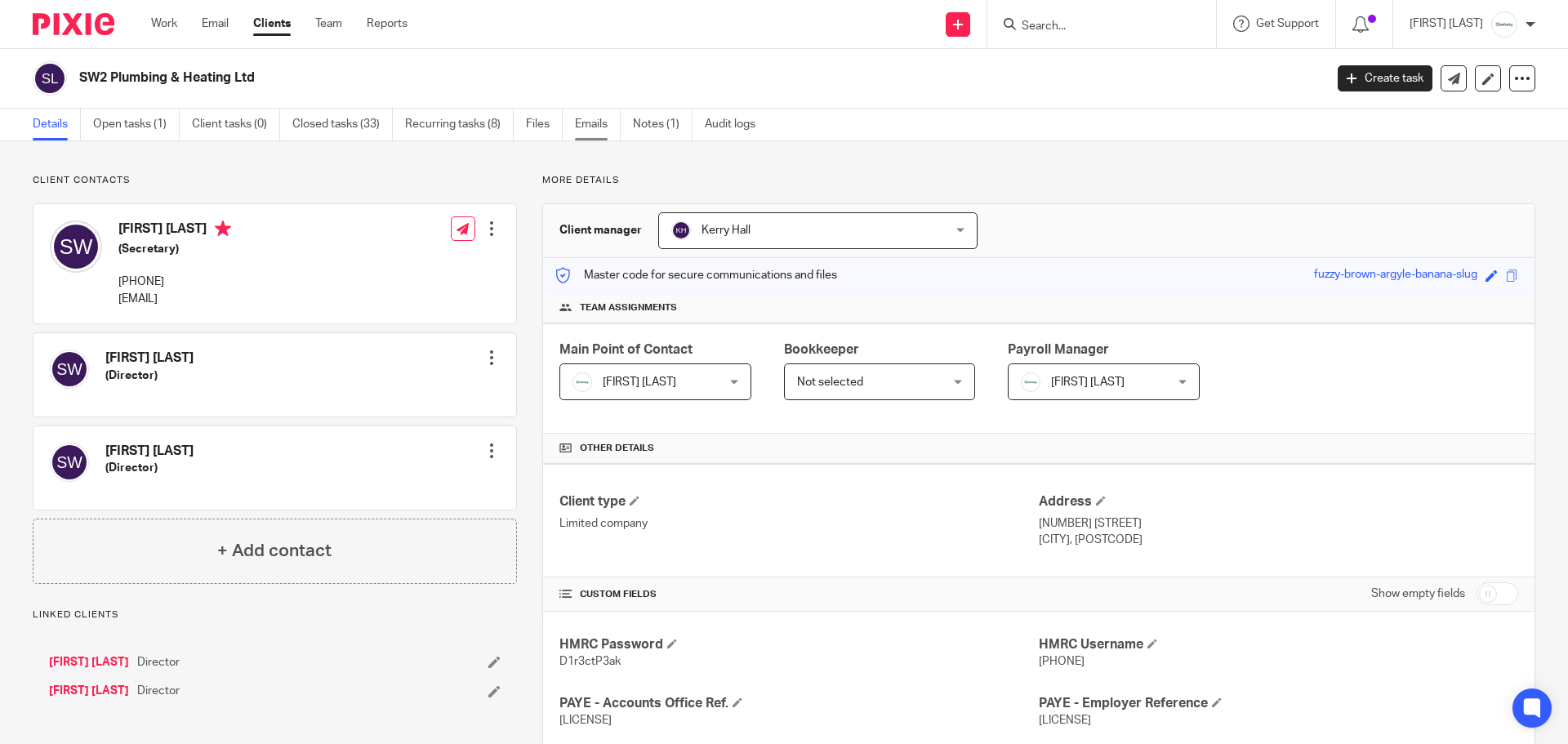 click on "Emails" at bounding box center (598, 124) 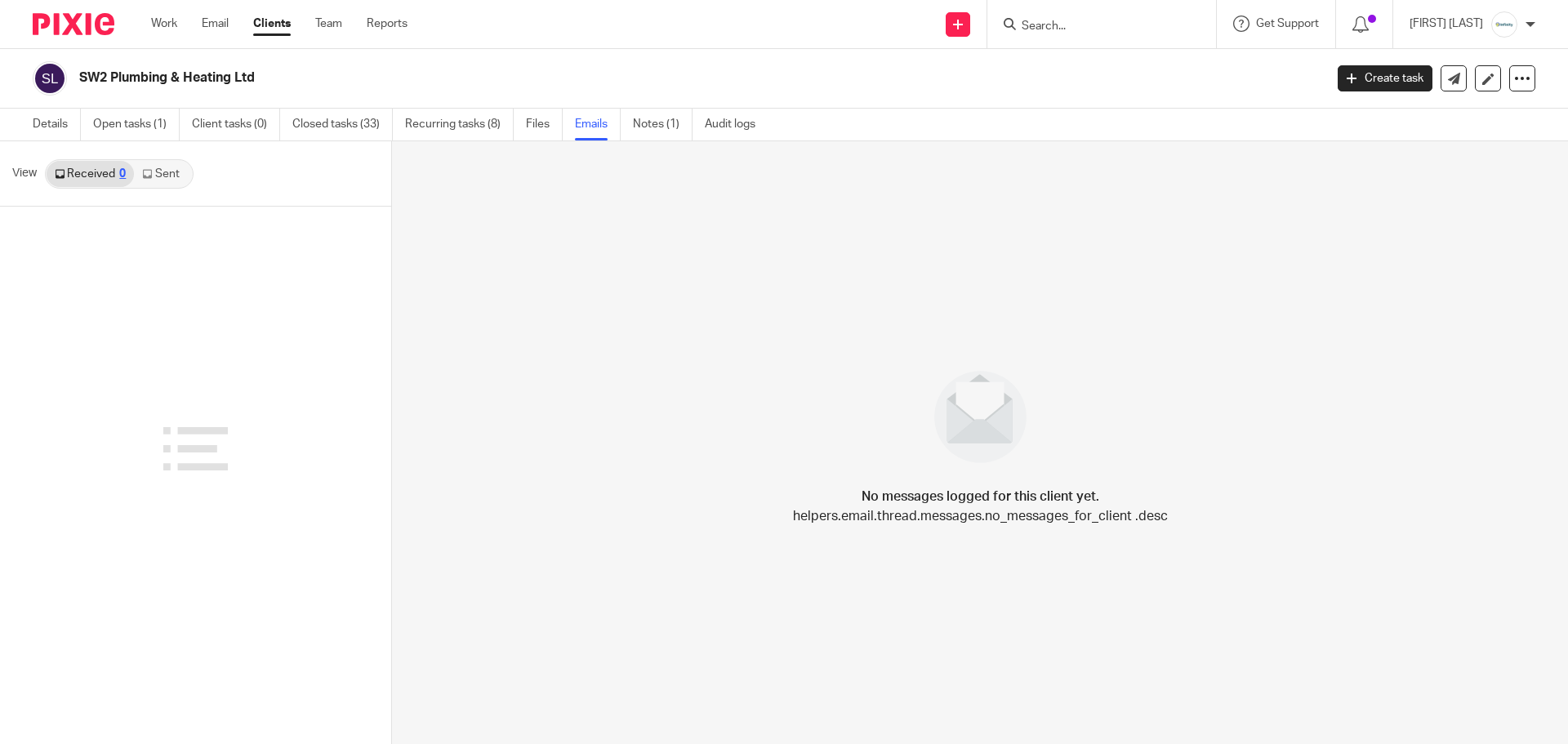 scroll, scrollTop: 0, scrollLeft: 0, axis: both 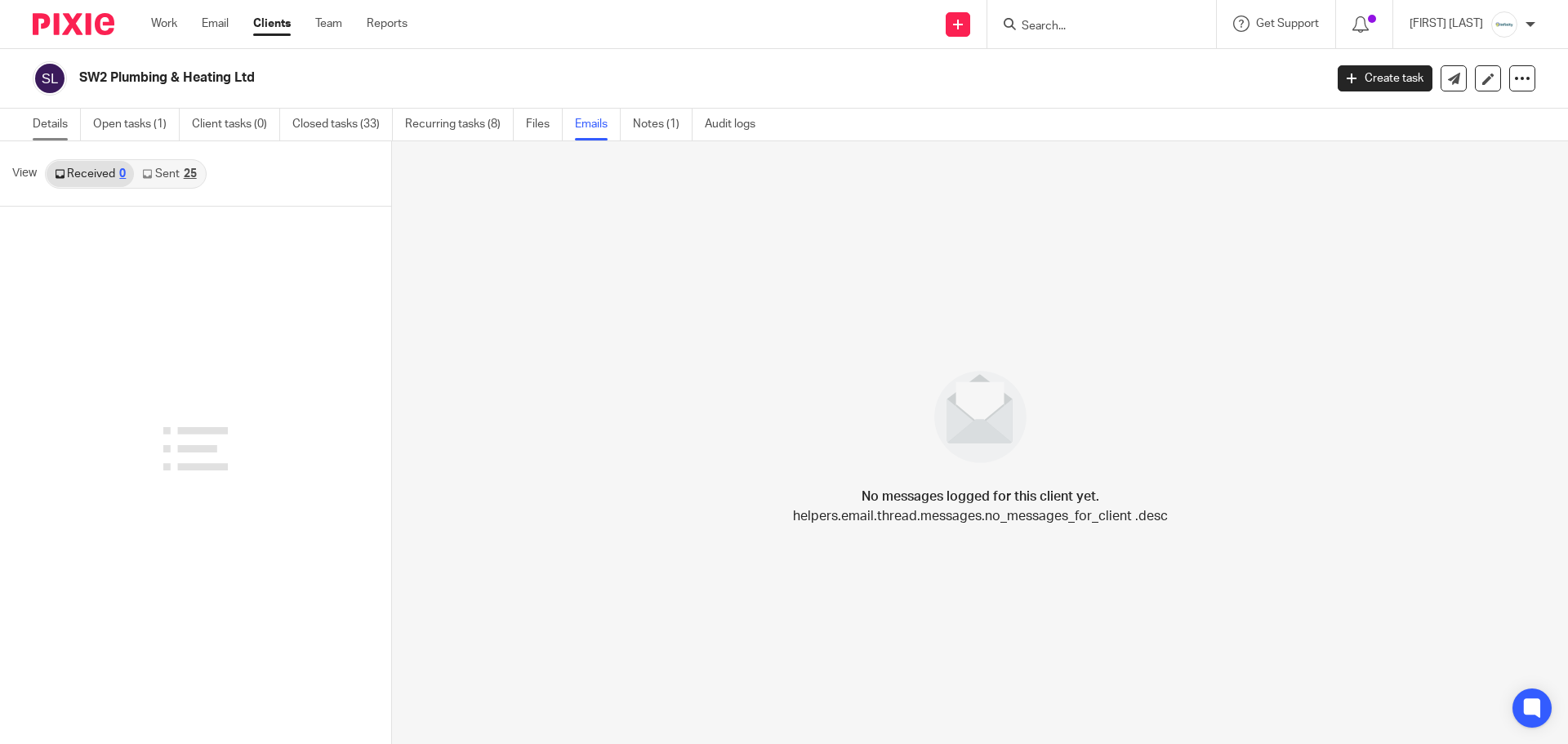 click on "Details" at bounding box center [56, 124] 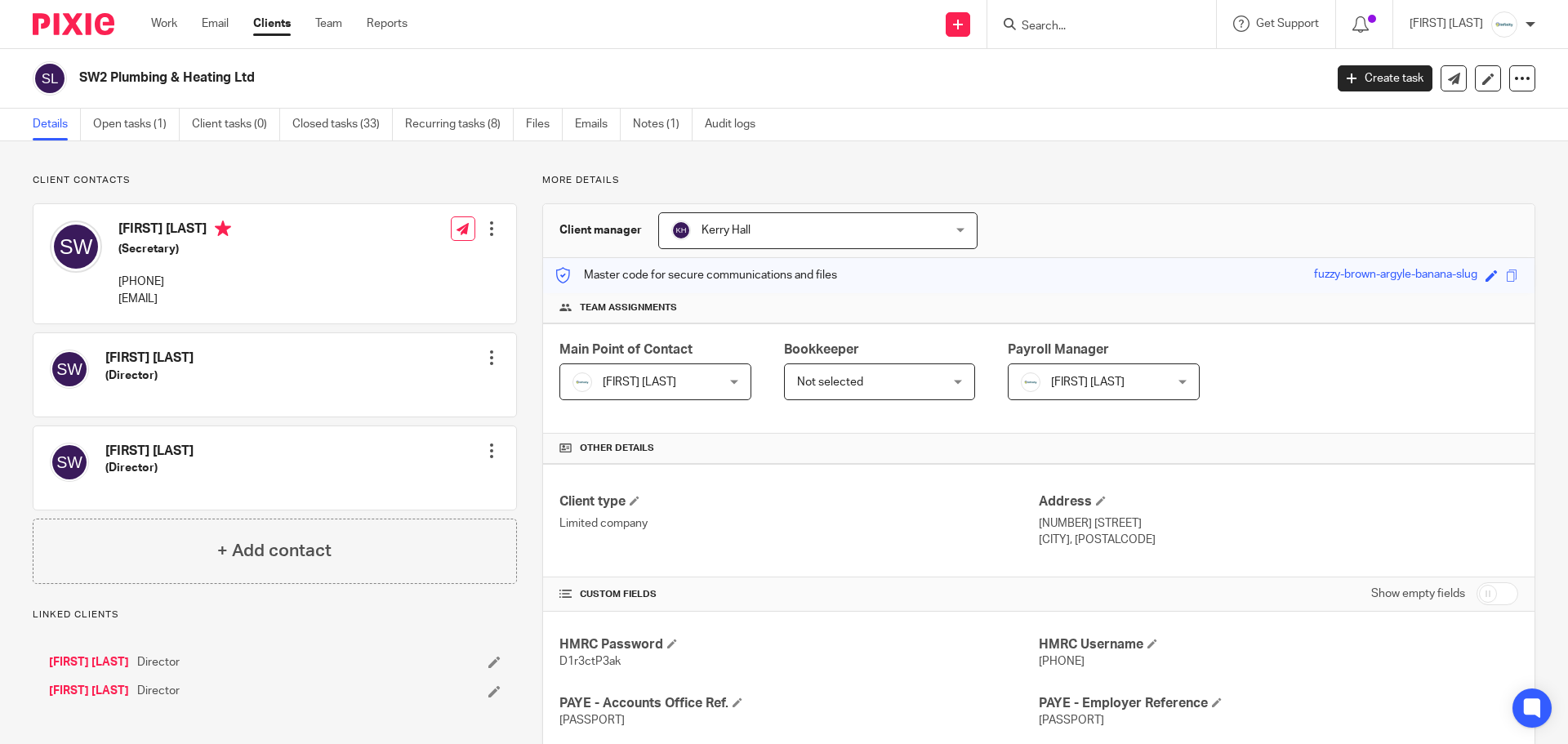 scroll, scrollTop: 0, scrollLeft: 0, axis: both 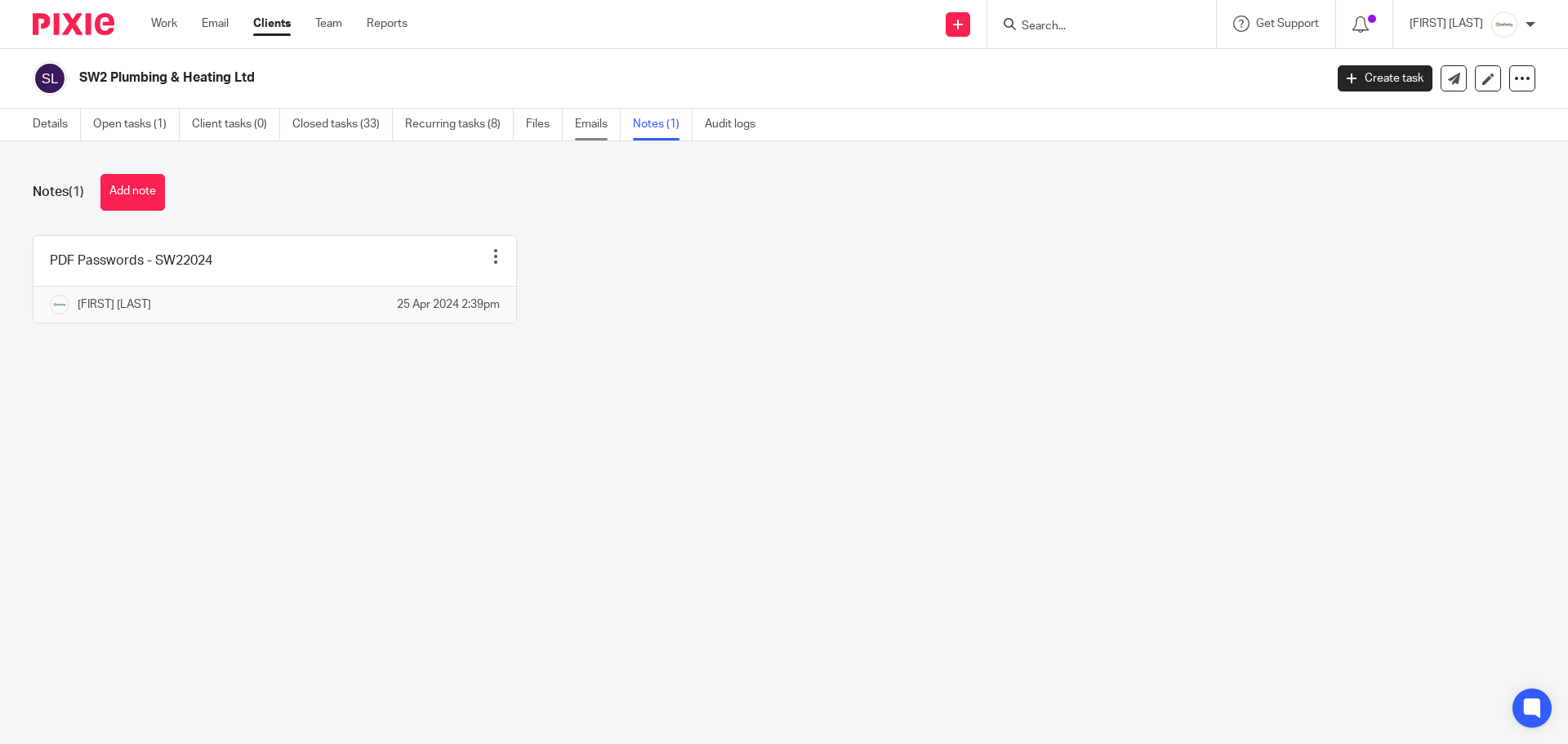 click on "Emails" at bounding box center [598, 124] 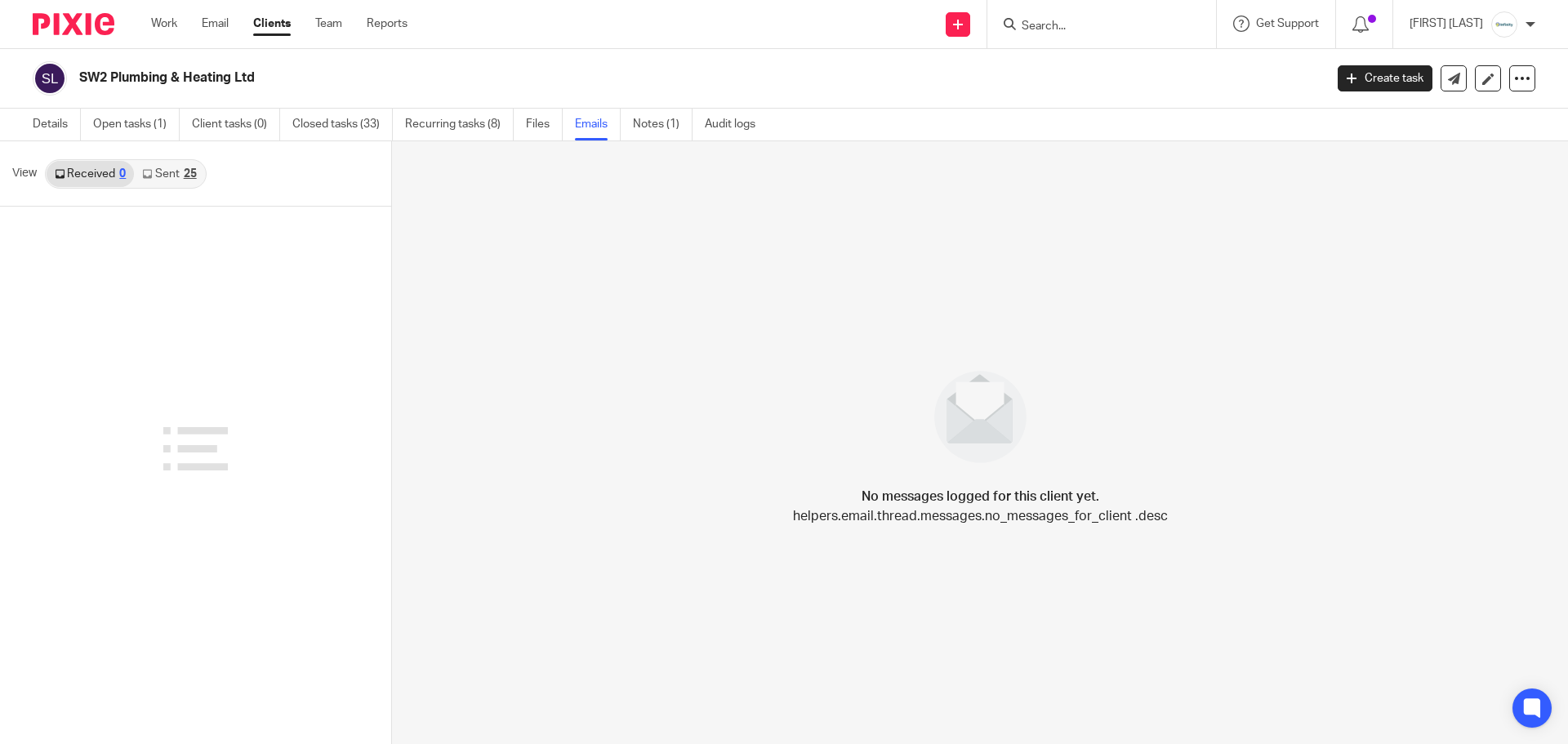 scroll, scrollTop: 0, scrollLeft: 0, axis: both 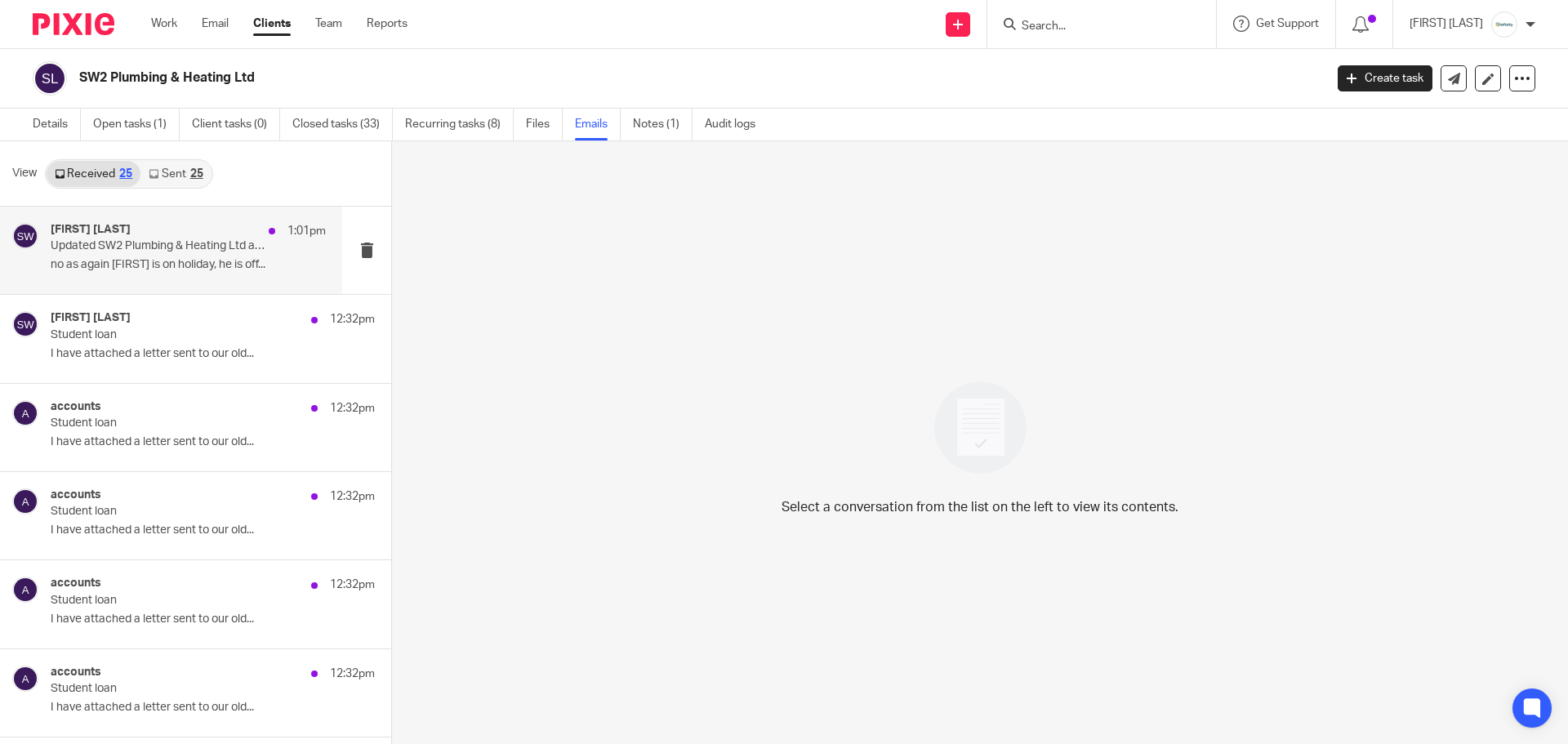 click on "Sarah Wills
1:01pm   Updated SW2 Plumbing & Heating Ltd accounts 2025   no as again Simon is on holiday, he is off..." at bounding box center [171, 250] 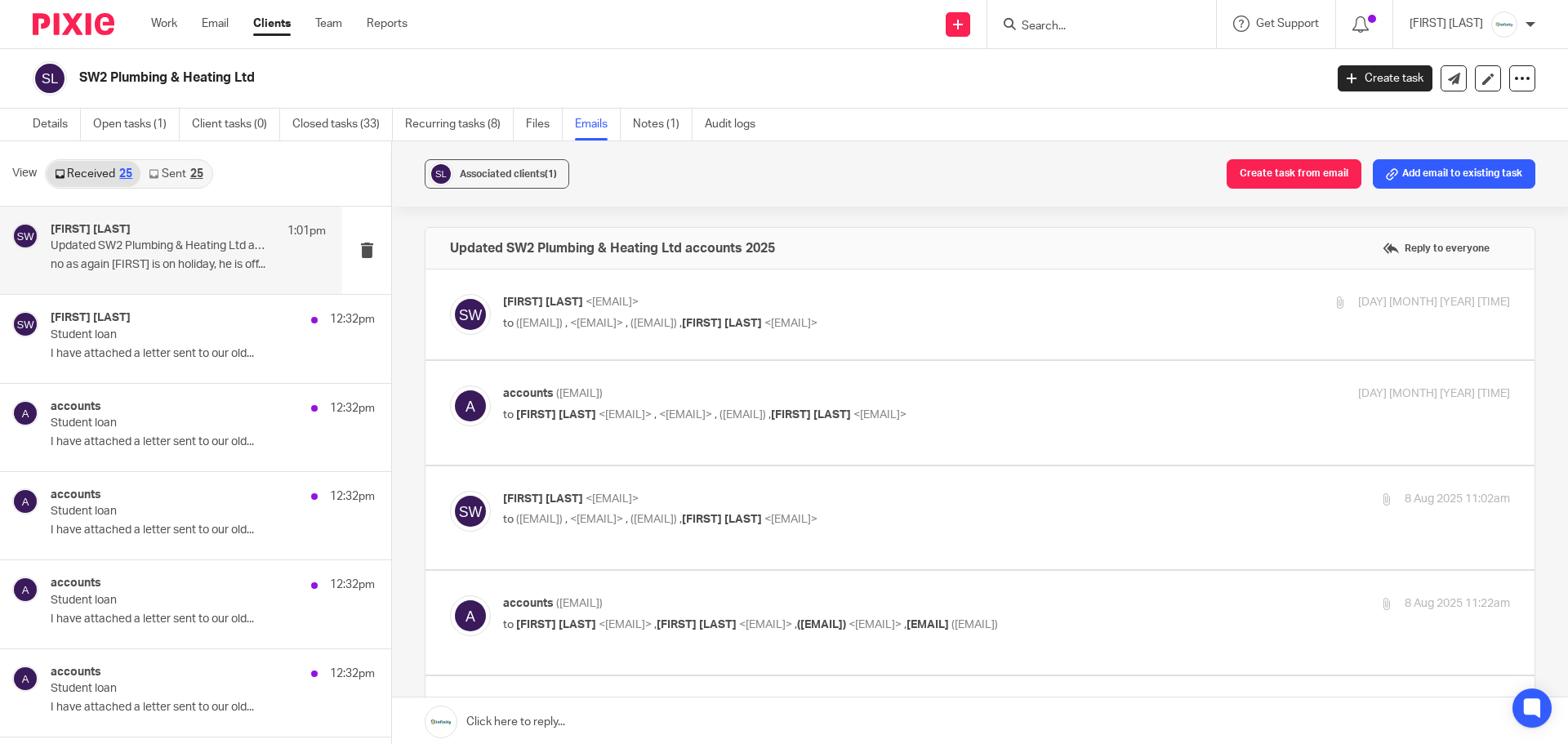 scroll, scrollTop: 0, scrollLeft: 0, axis: both 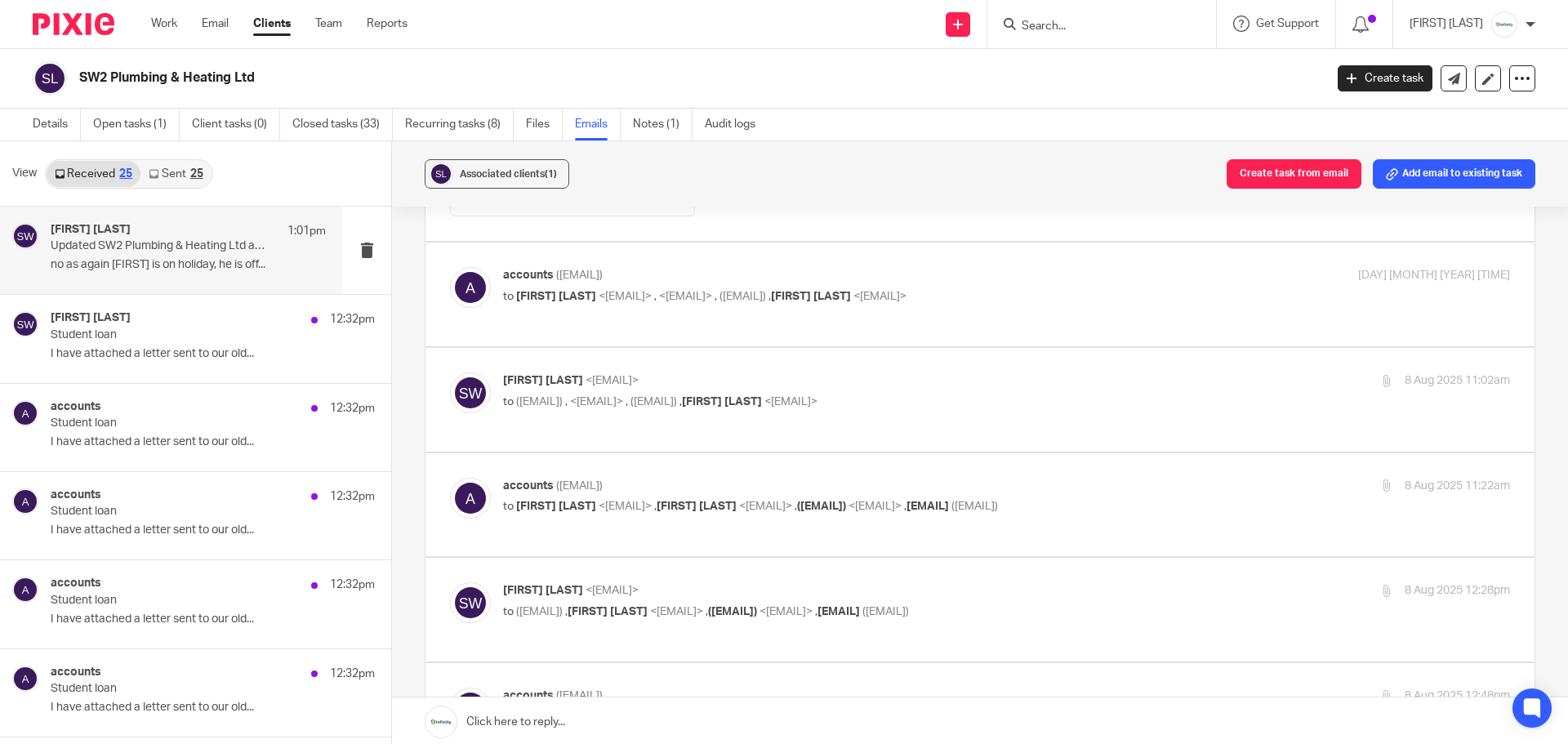 click on "to
Sarah Wills
<sarah@infinity-accounting.co.uk>   ,    <shaun@sw2plumbers.co.uk>   ,    <simon@sw2plumbers.co.uk>   ,
Karl Newman
<karl@infinity-accounting.co.uk>" at bounding box center [839, 296] 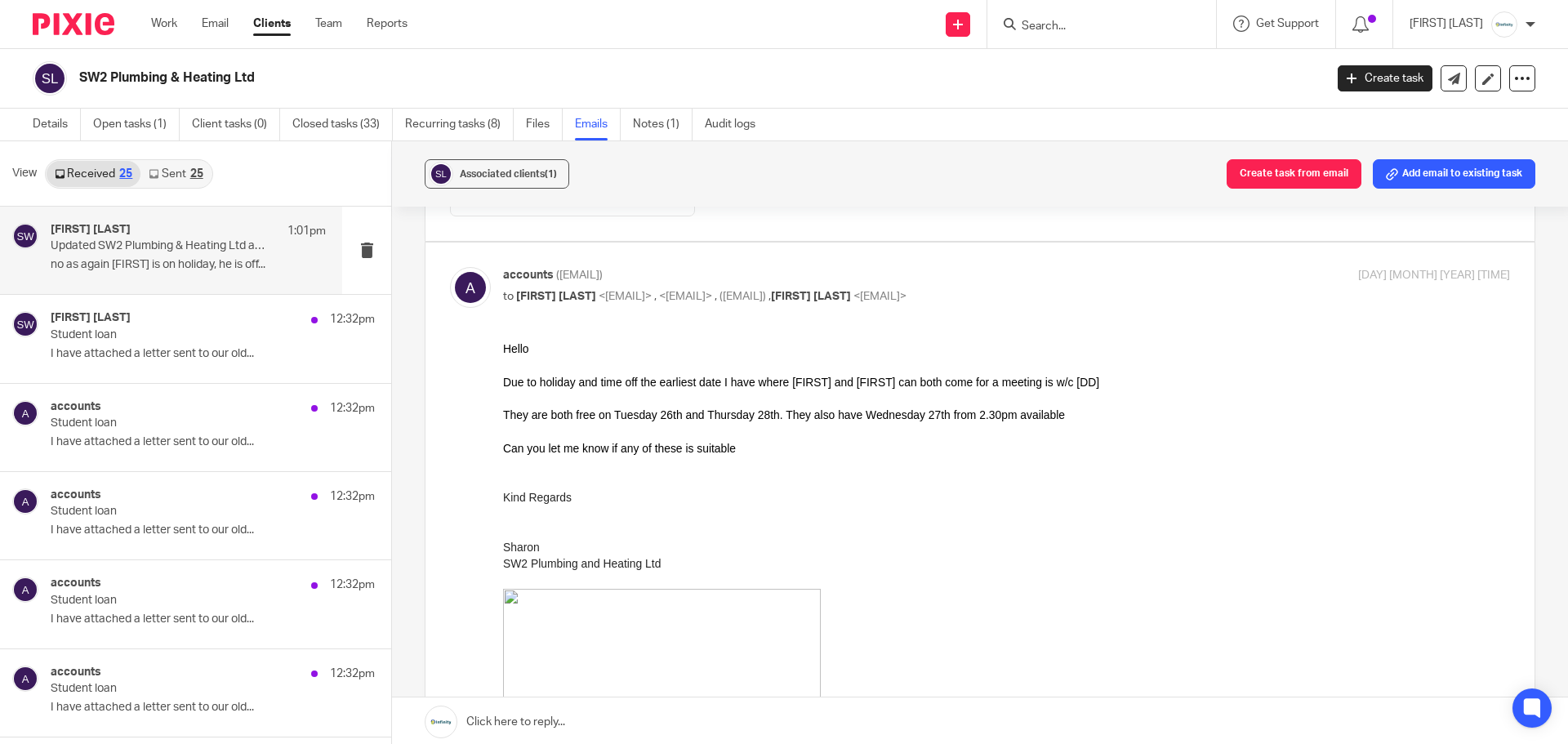 scroll, scrollTop: 0, scrollLeft: 0, axis: both 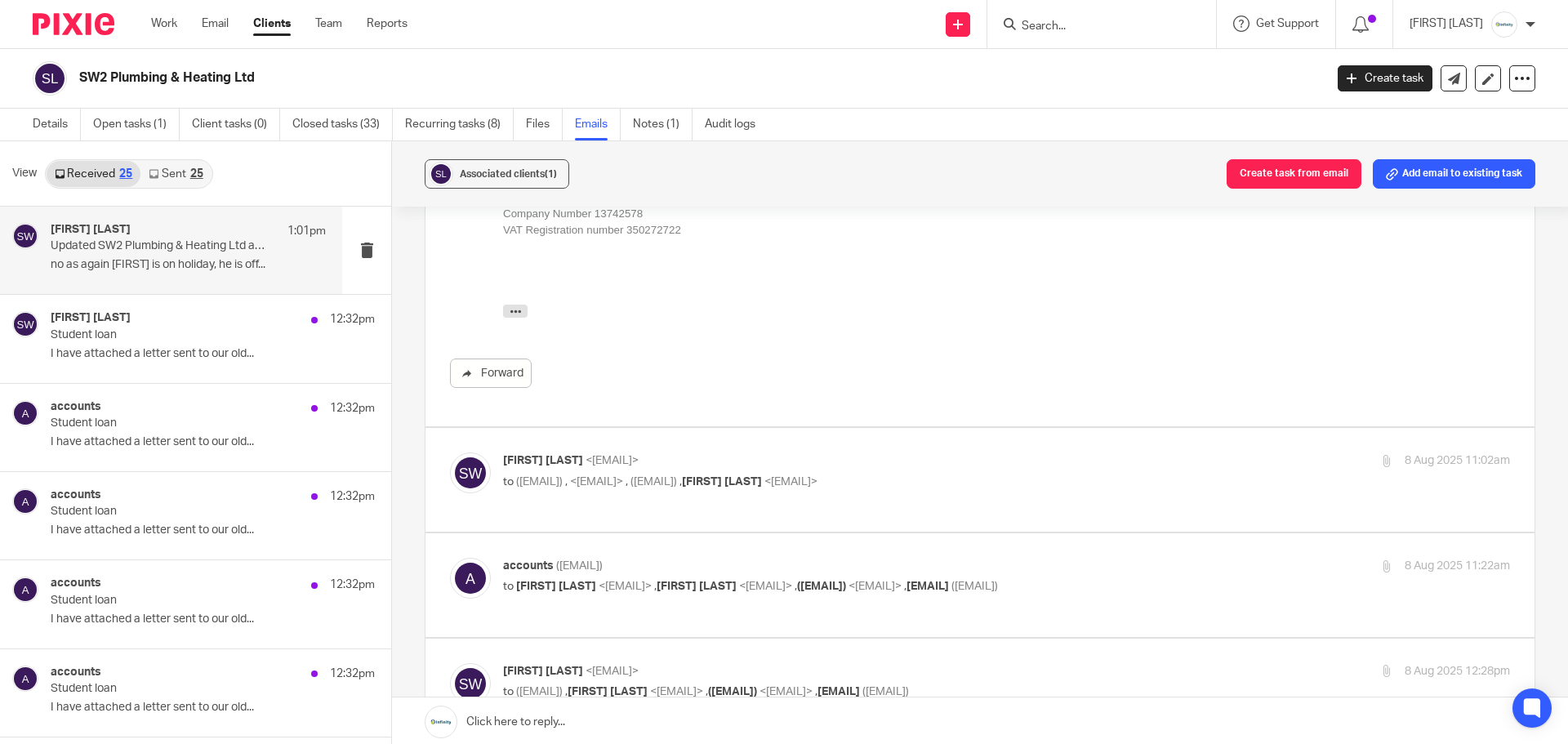 click on "to     <accounts@sw2plumbers.co.uk>   ,    <shaun@sw2plumbers.co.uk>   ,    <simon@sw2plumbers.co.uk>   ,
Karl Newman
<karl@infinity-accounting.co.uk>" at bounding box center (839, 482) 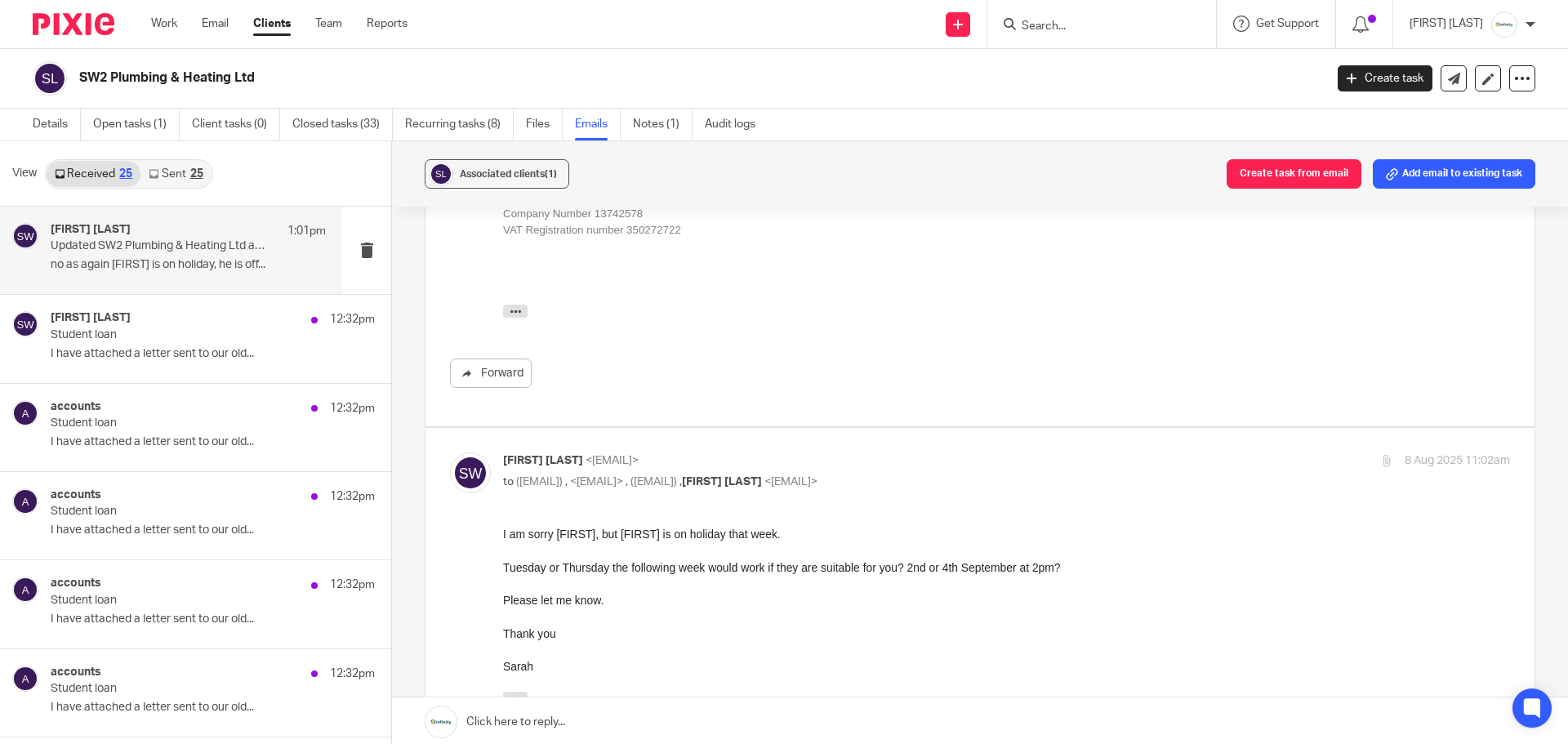 scroll, scrollTop: 0, scrollLeft: 0, axis: both 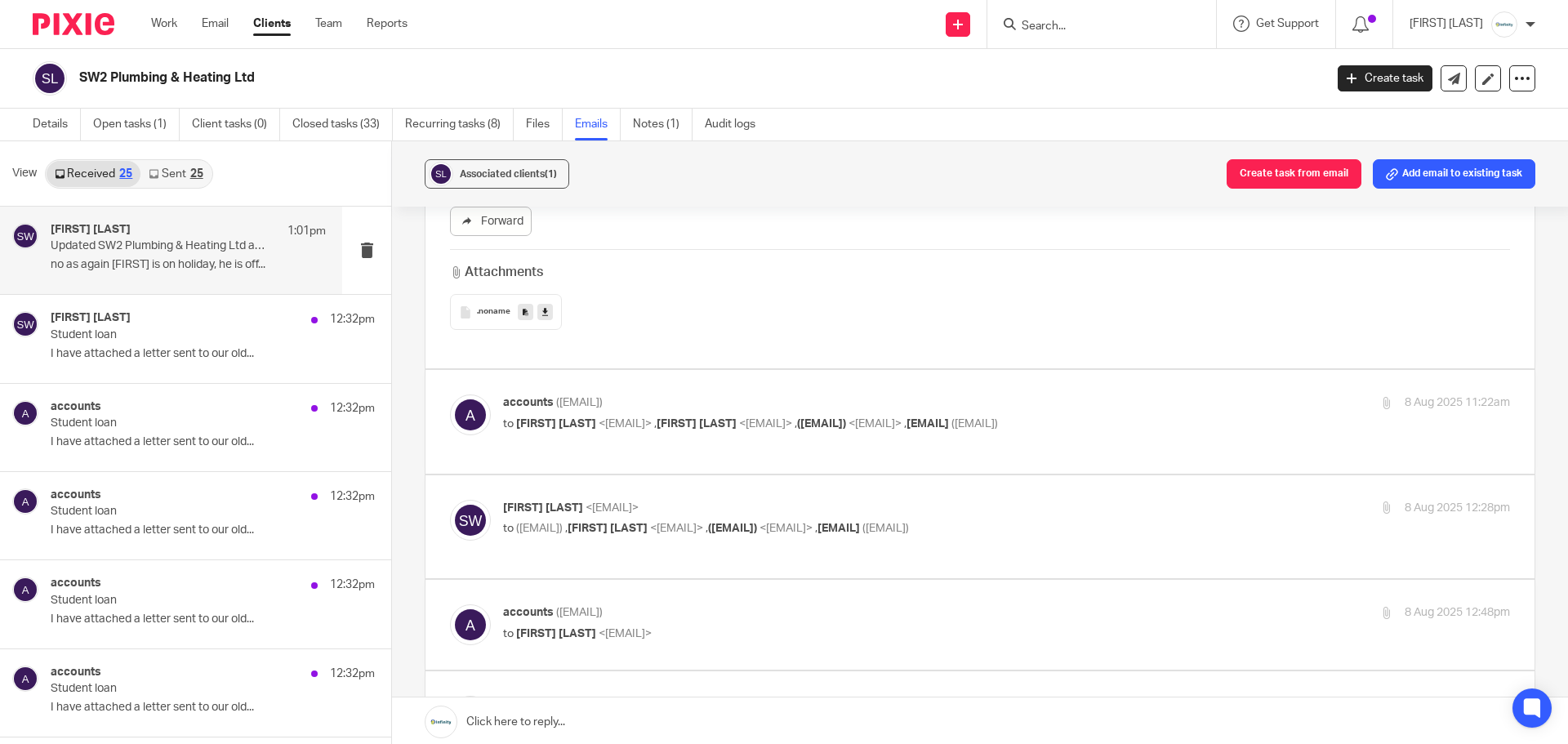 click on "accounts
<accounts@sw2plumbers.co.uk>" at bounding box center [839, 403] 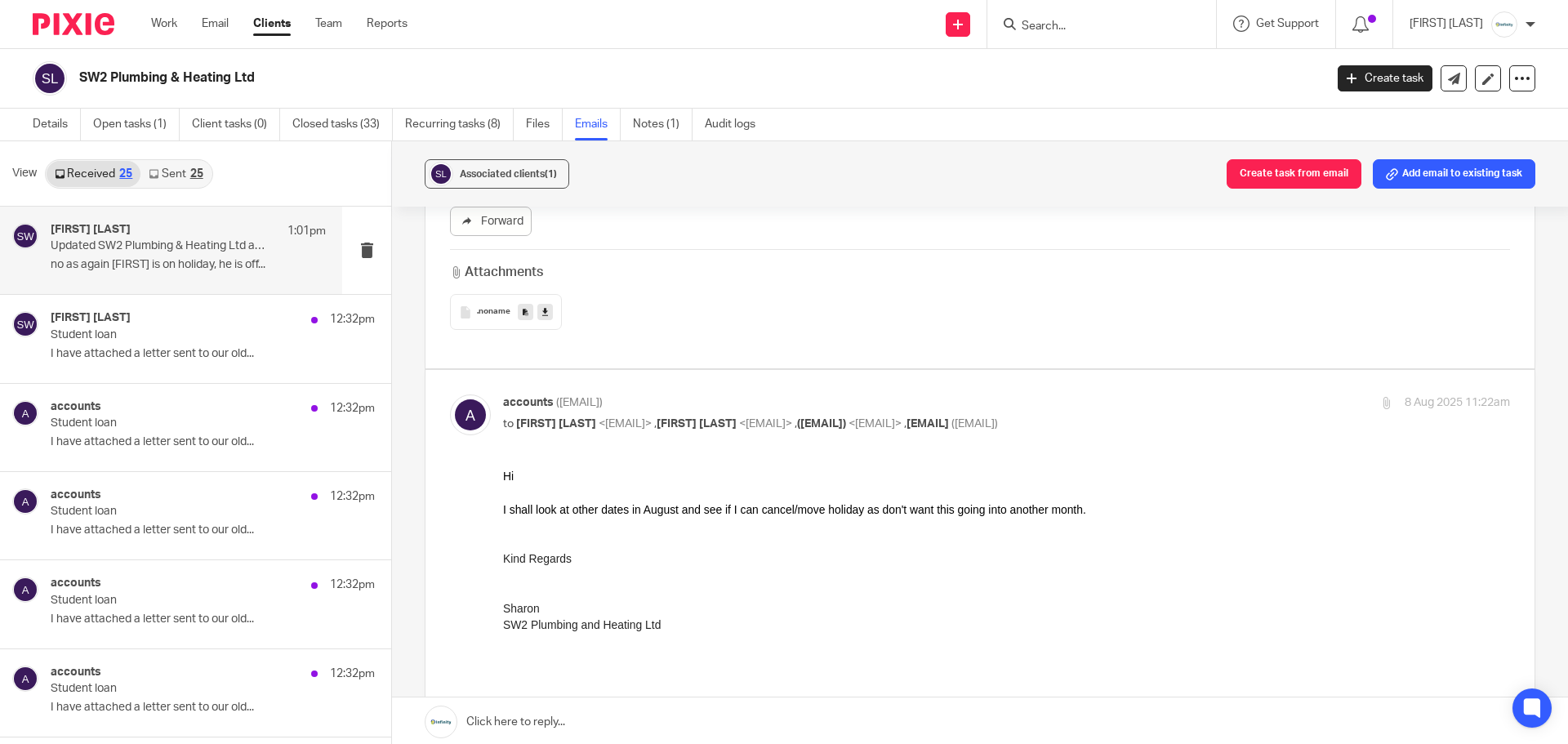scroll, scrollTop: 0, scrollLeft: 0, axis: both 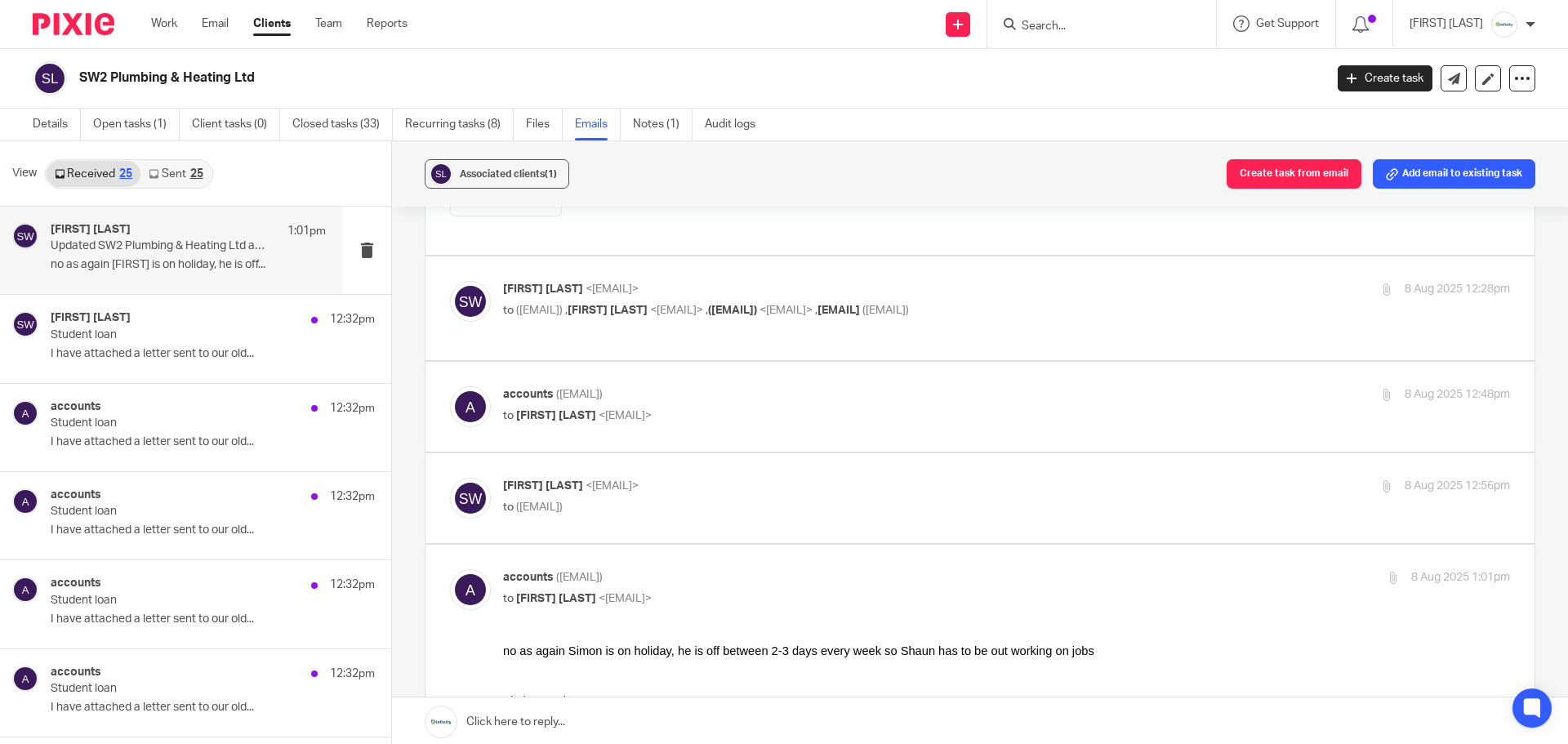 click on "Sarah Wills
<sarah@infinity-accounting.co.uk>   to     <accounts@sw2plumbers.co.uk>   ,
Karl Newman
<karl@infinity-accounting.co.uk>   ,
shaun@sw2plumbers.co.uk
<shaun@sw2plumbers.co.uk>   ,
simon@sw2plumbers.co.uk
<simon@sw2plumbers.co.uk>       8 Aug 2025 12:28pm" at bounding box center (1006, 301) 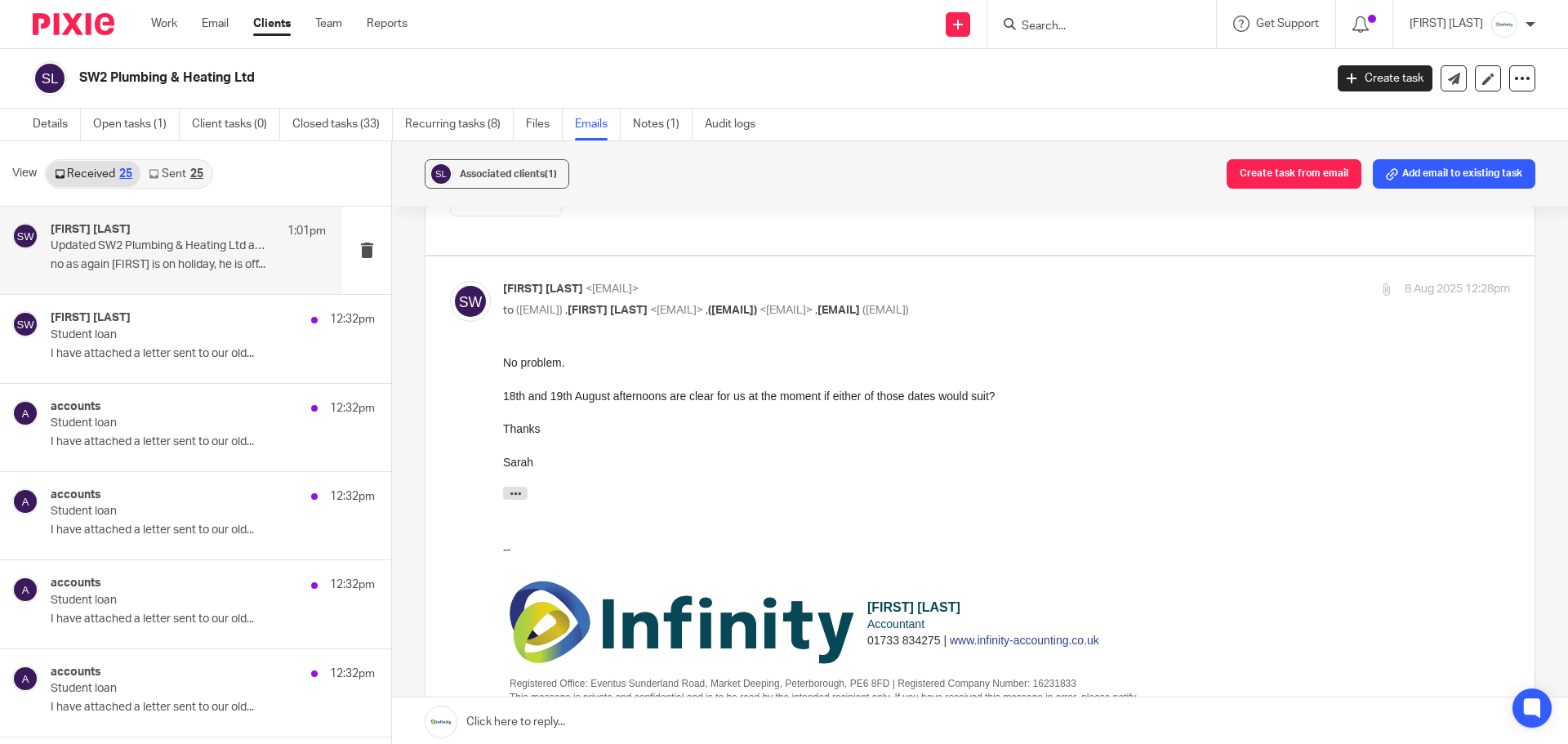 scroll, scrollTop: 0, scrollLeft: 0, axis: both 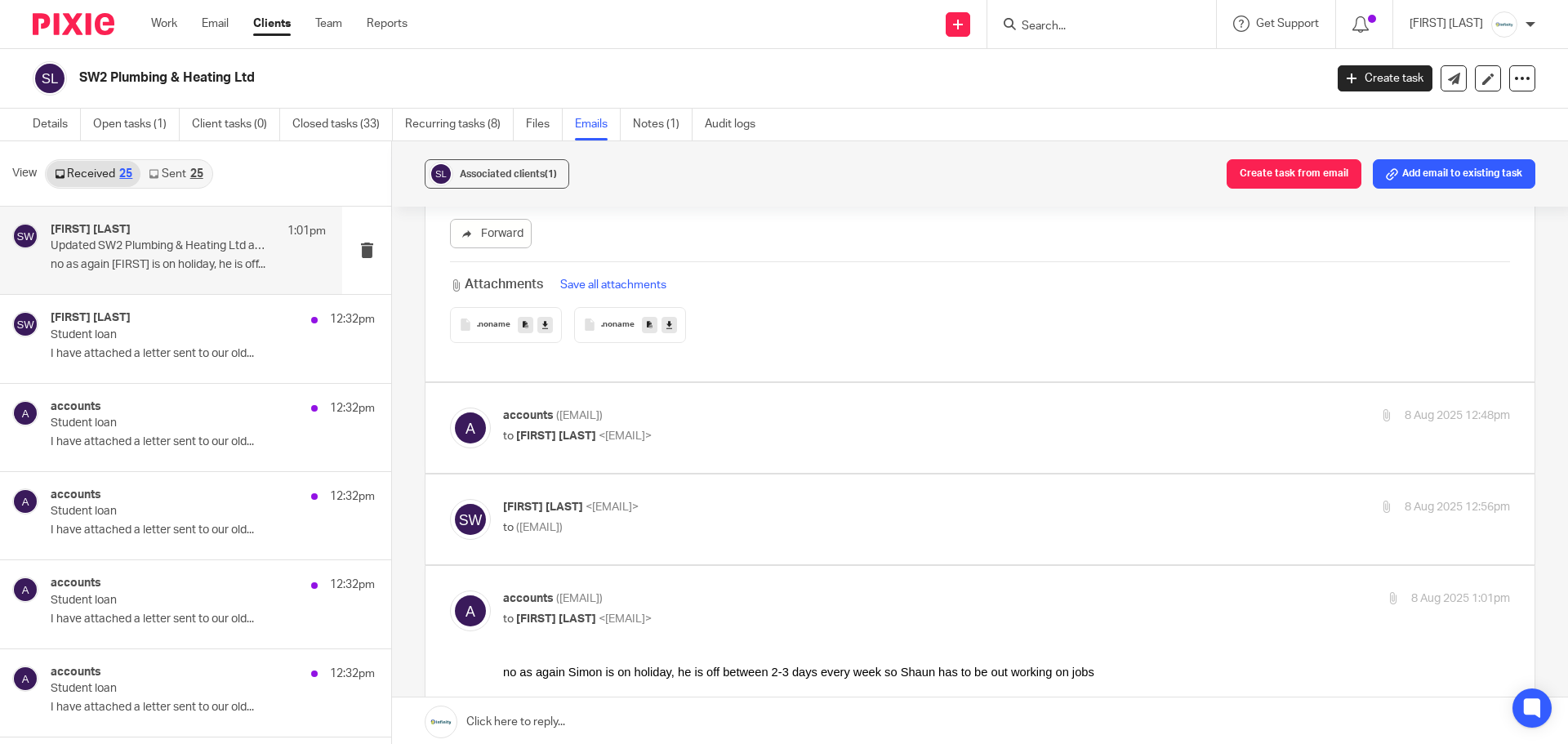 click on "to
Sarah Wills
<sarah@infinity-accounting.co.uk>" at bounding box center (839, 436) 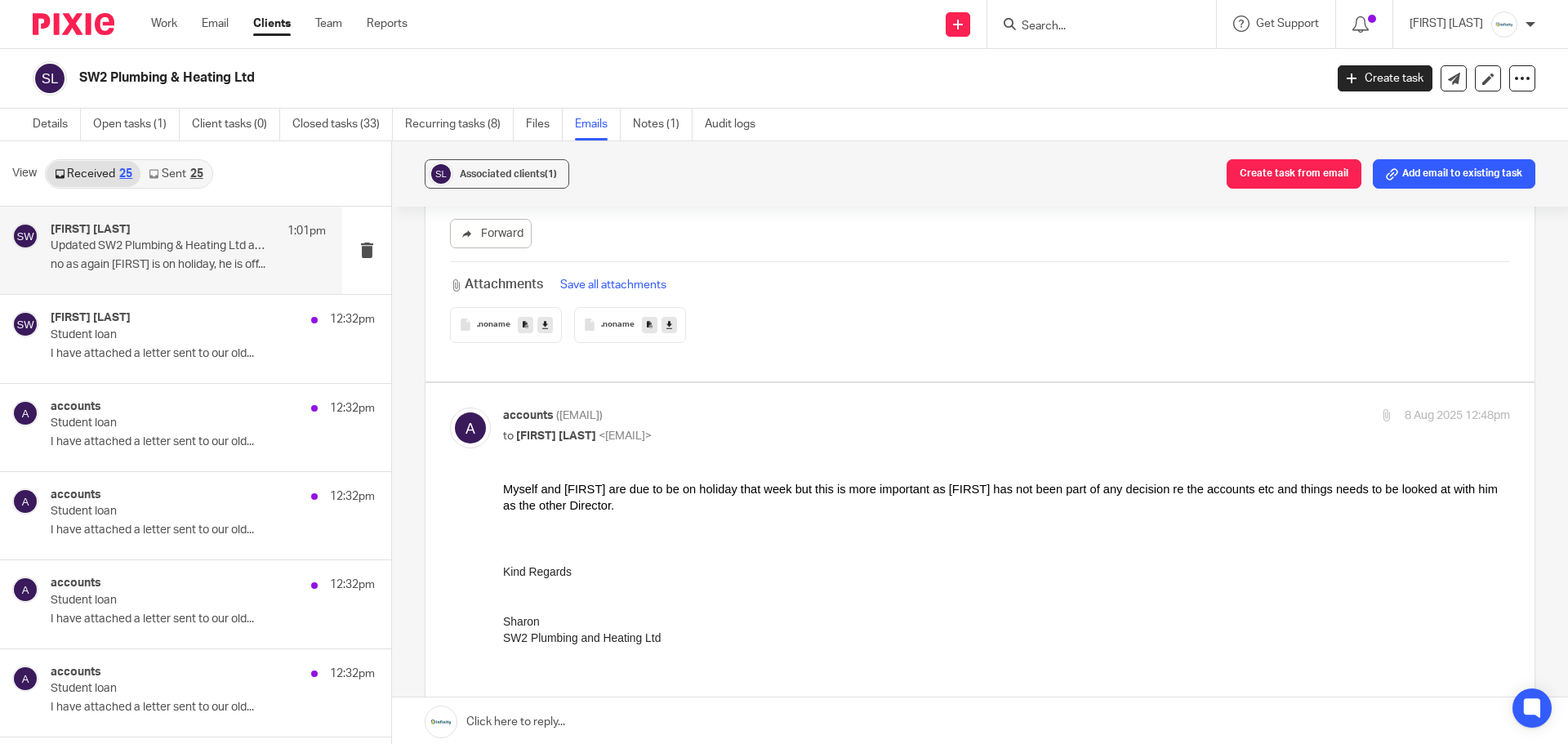 scroll, scrollTop: 0, scrollLeft: 0, axis: both 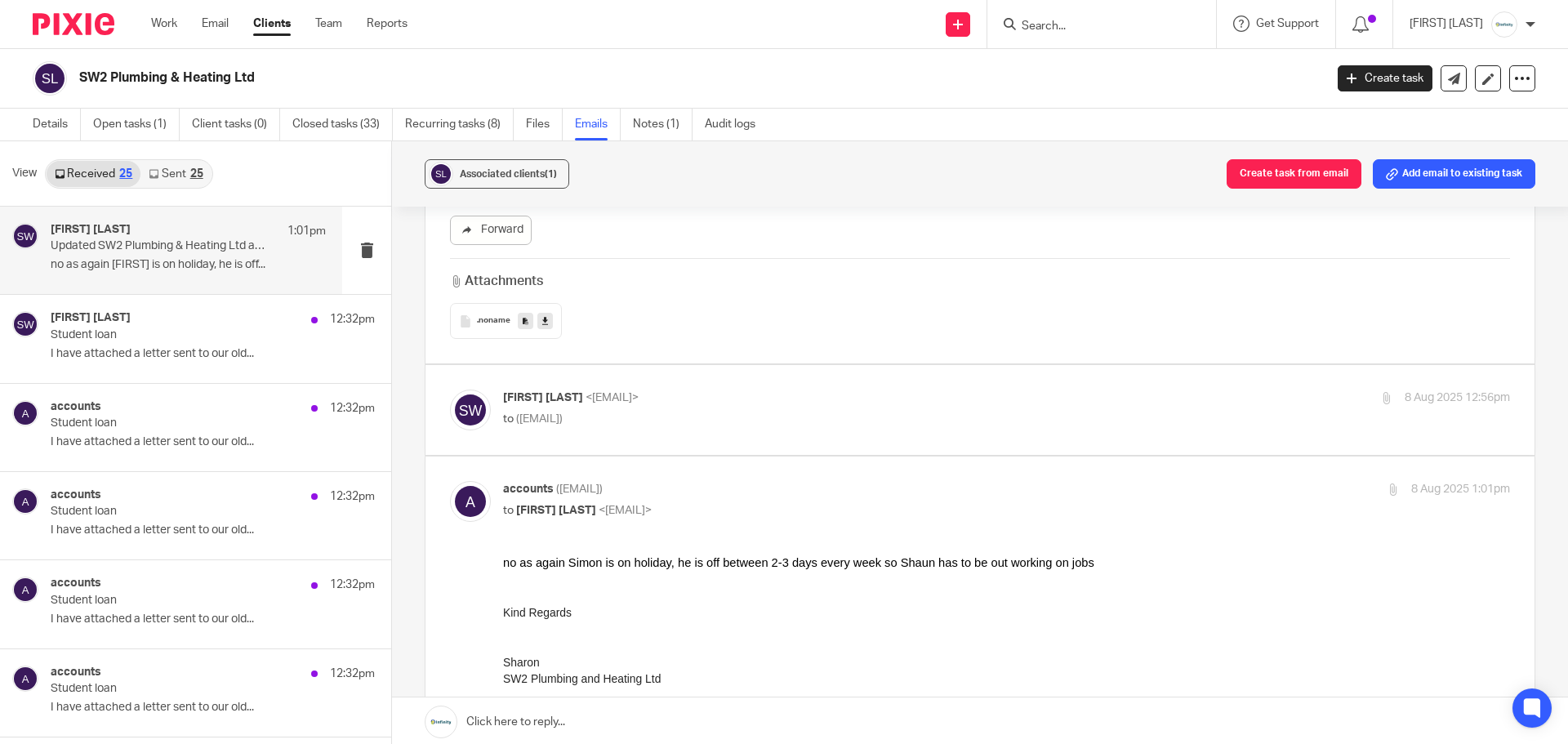 click on "to     <accounts@sw2plumbers.co.uk>" at bounding box center [839, 419] 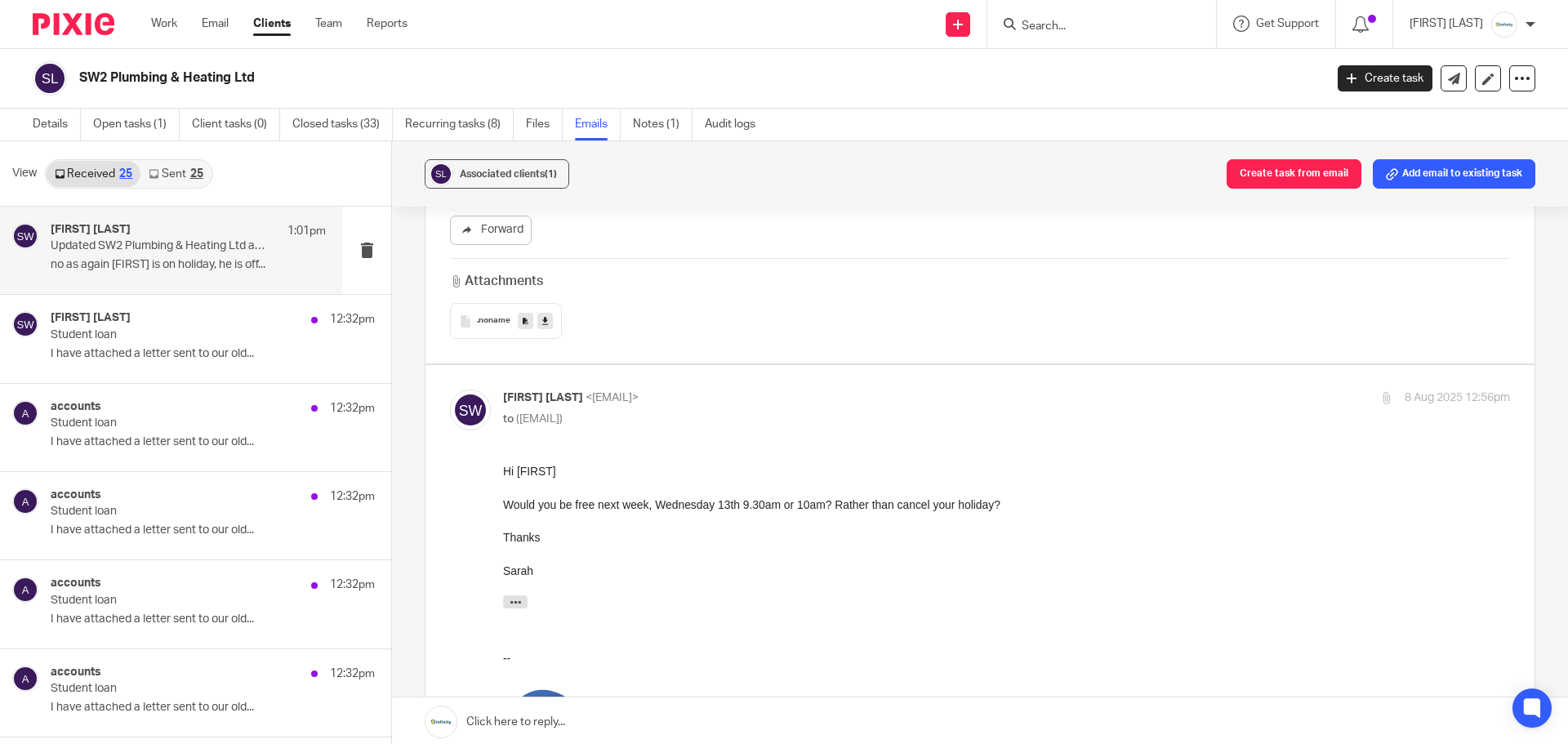 scroll, scrollTop: 0, scrollLeft: 0, axis: both 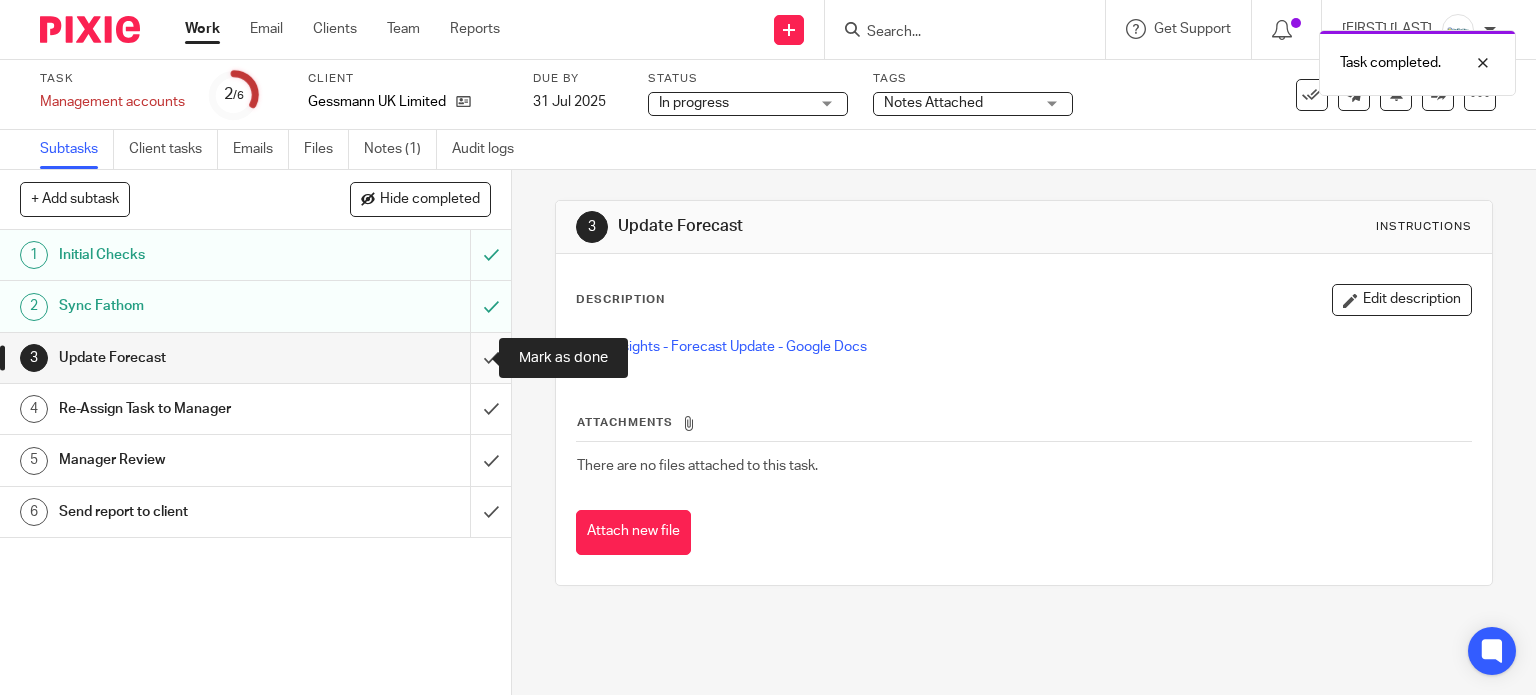 click at bounding box center (255, 358) 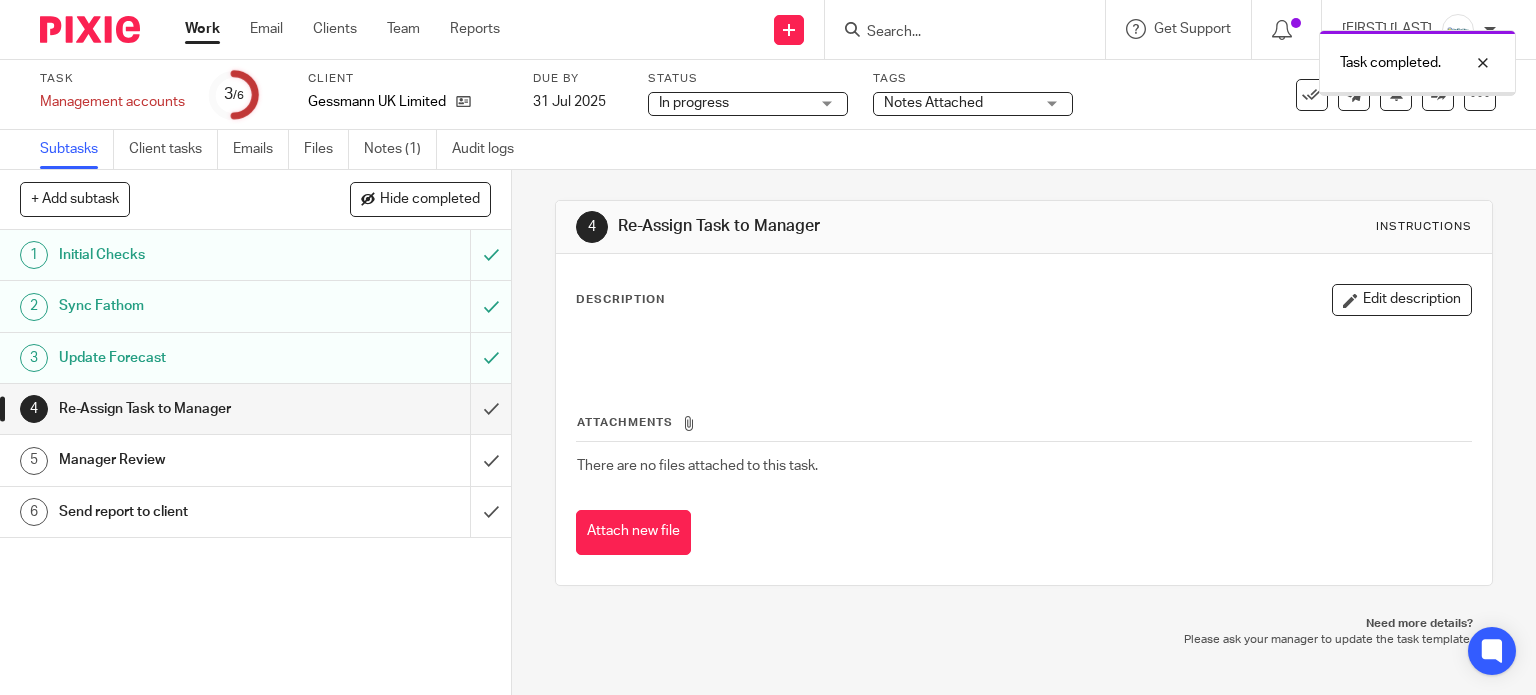 scroll, scrollTop: 0, scrollLeft: 0, axis: both 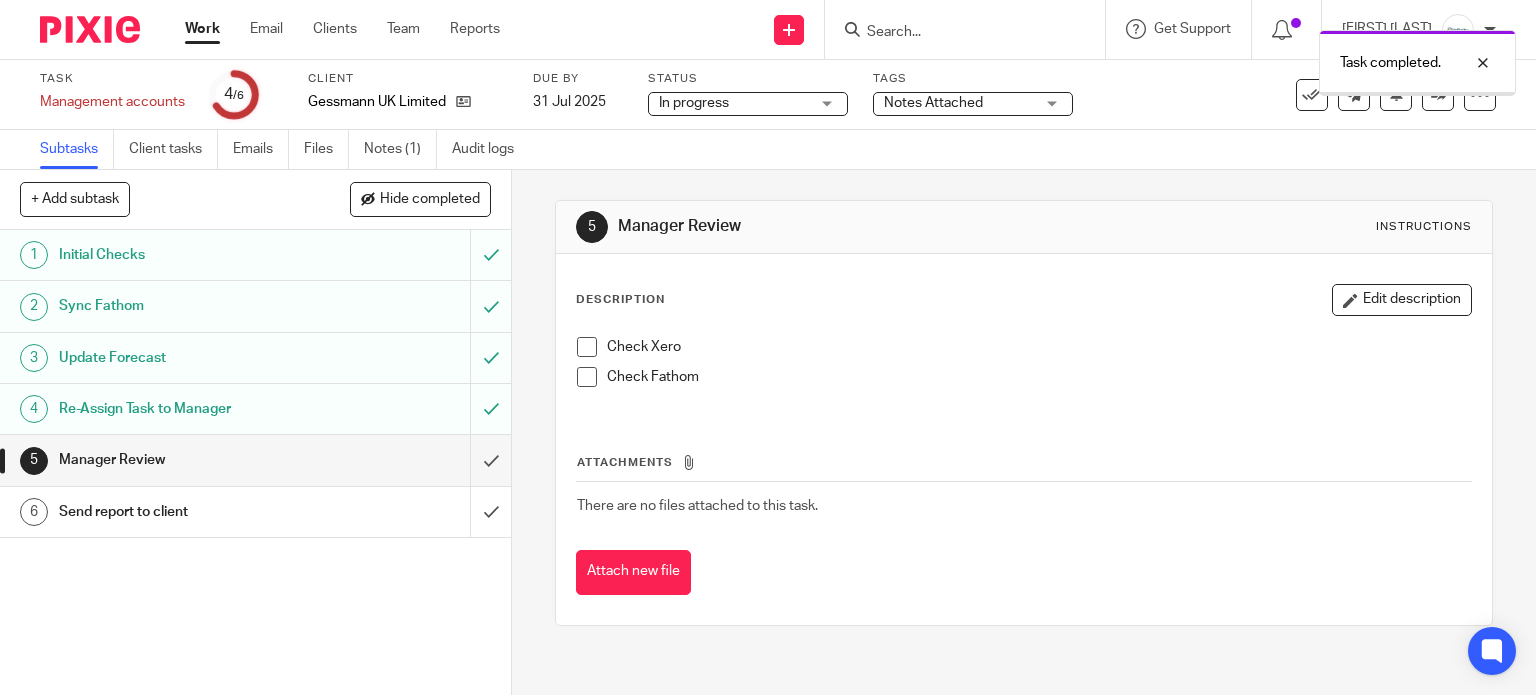 click on "Notes Attached" at bounding box center [933, 103] 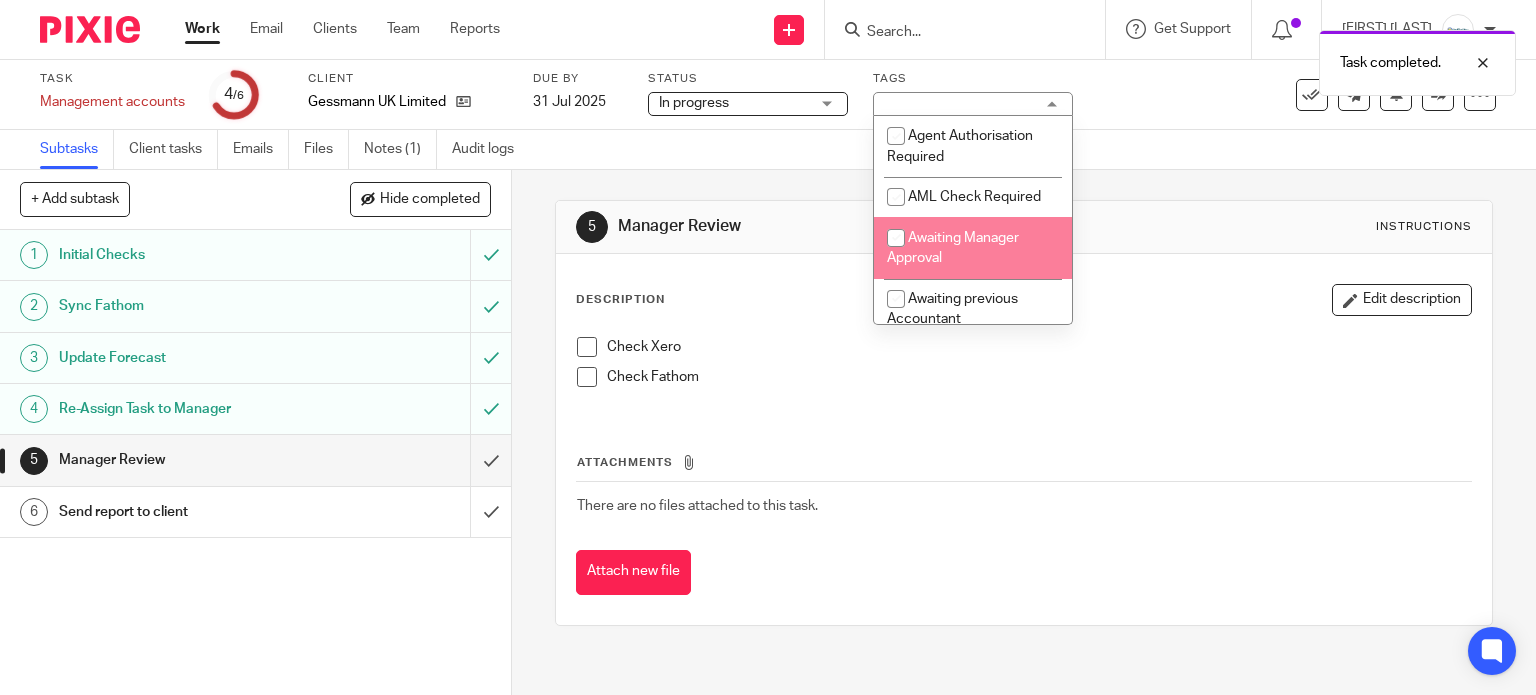 click on "Awaiting Manager Approval" at bounding box center [973, 247] 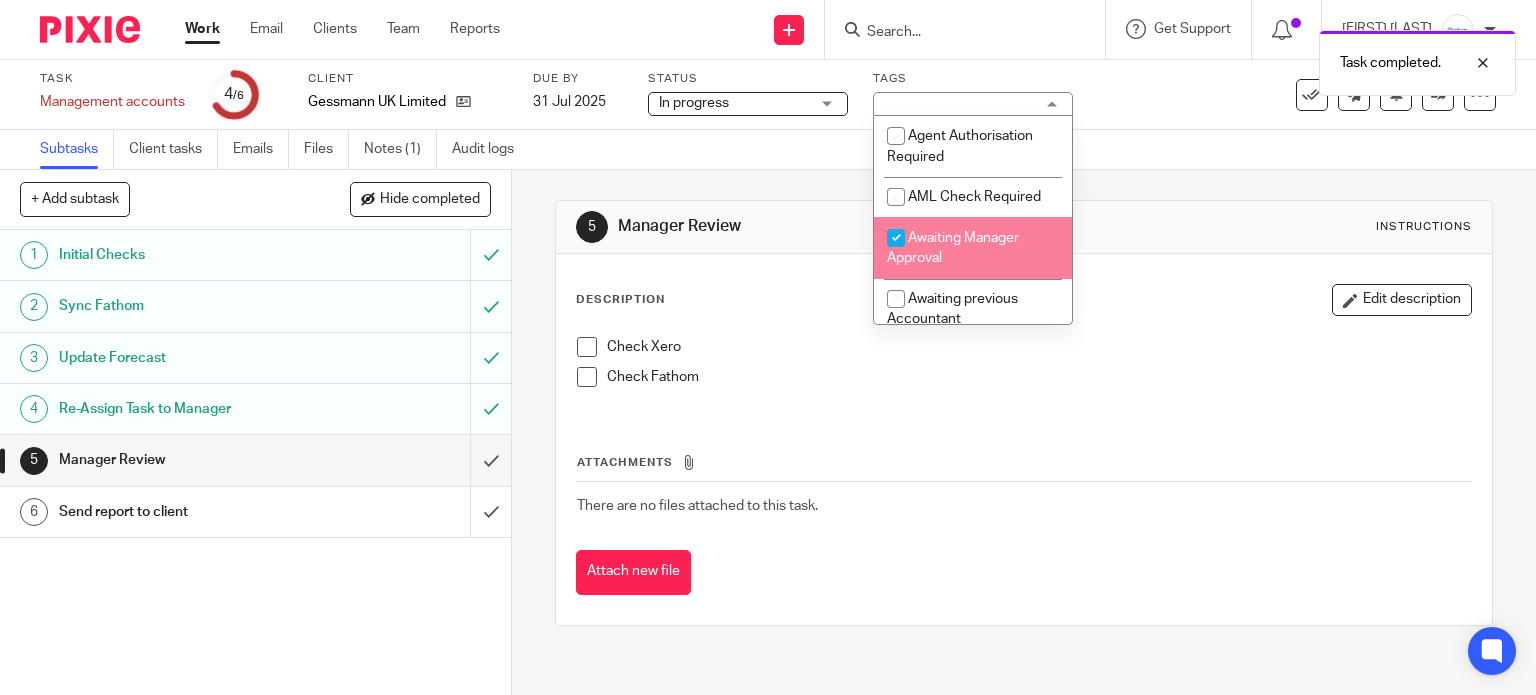 checkbox on "true" 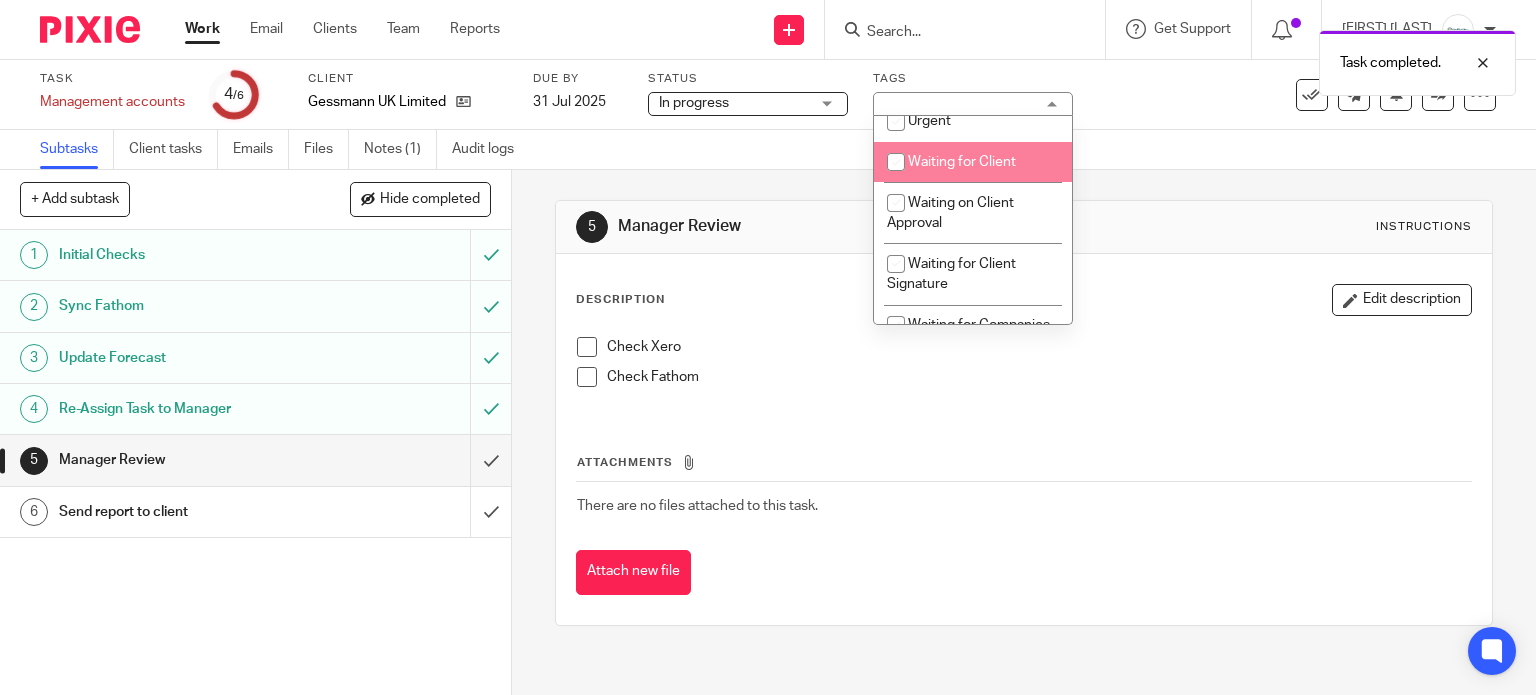 scroll, scrollTop: 666, scrollLeft: 0, axis: vertical 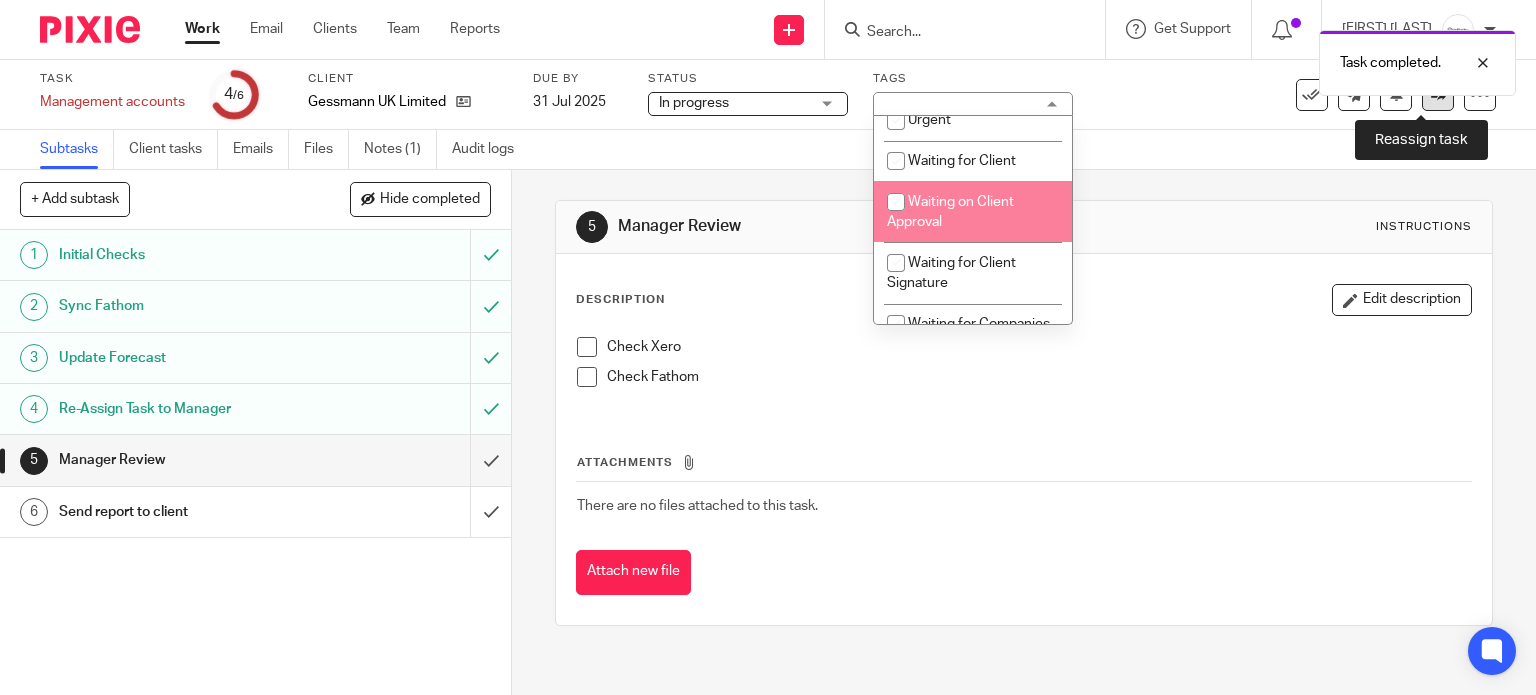 click at bounding box center [1438, 95] 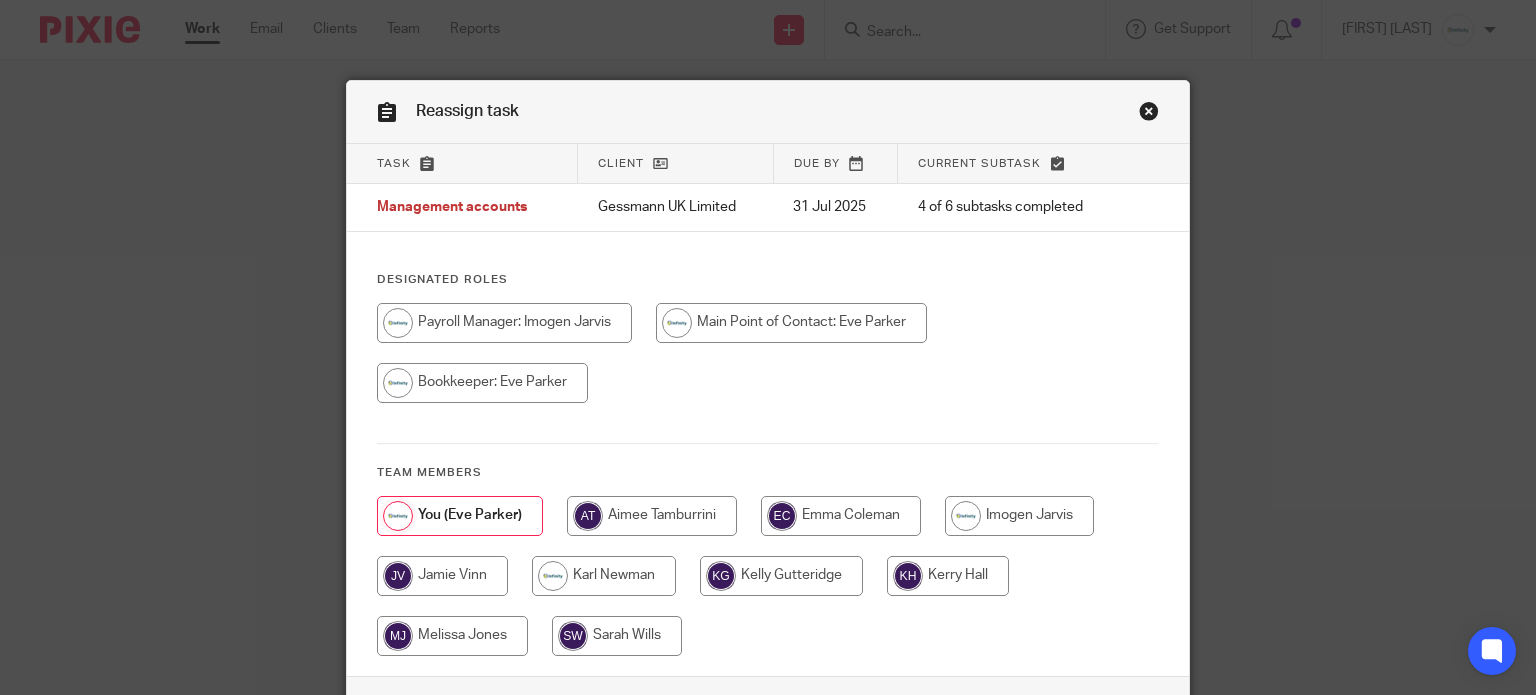 scroll, scrollTop: 0, scrollLeft: 0, axis: both 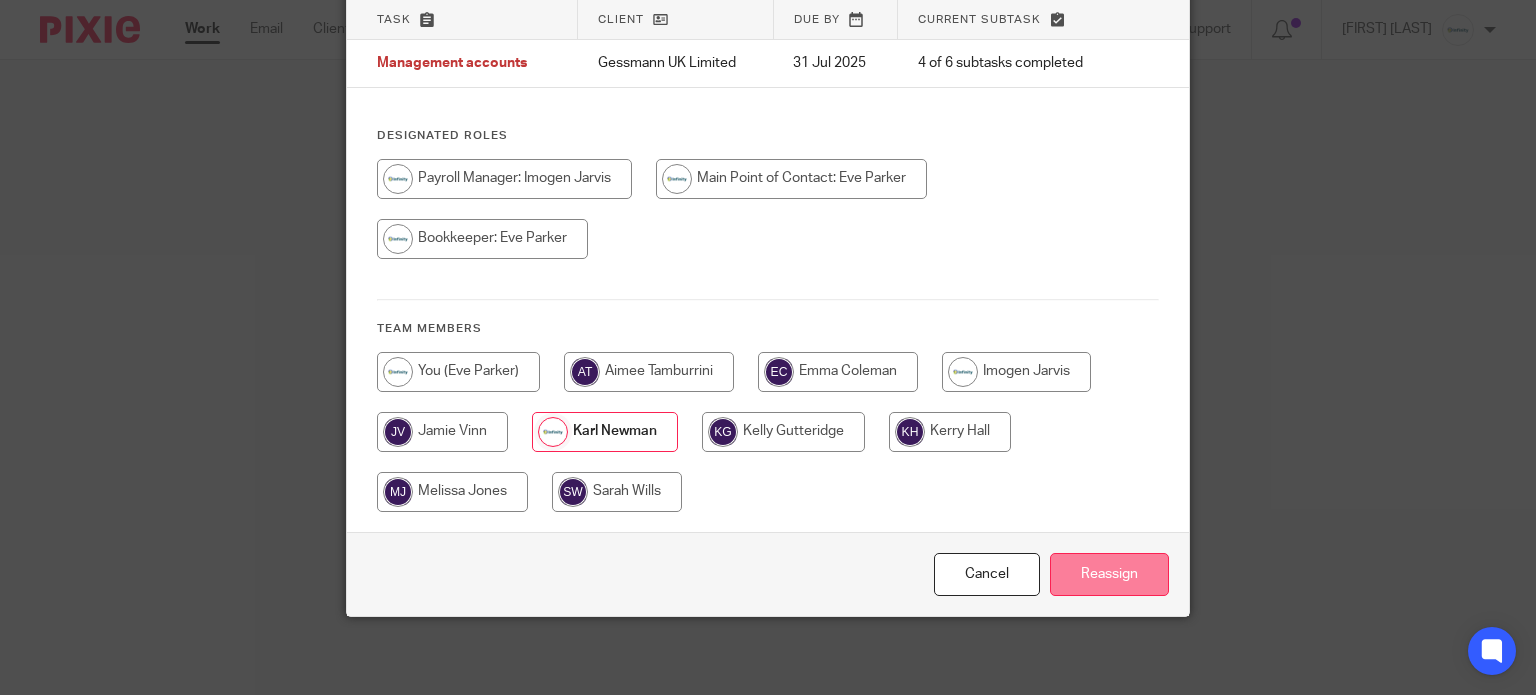 click on "Reassign" at bounding box center [1109, 574] 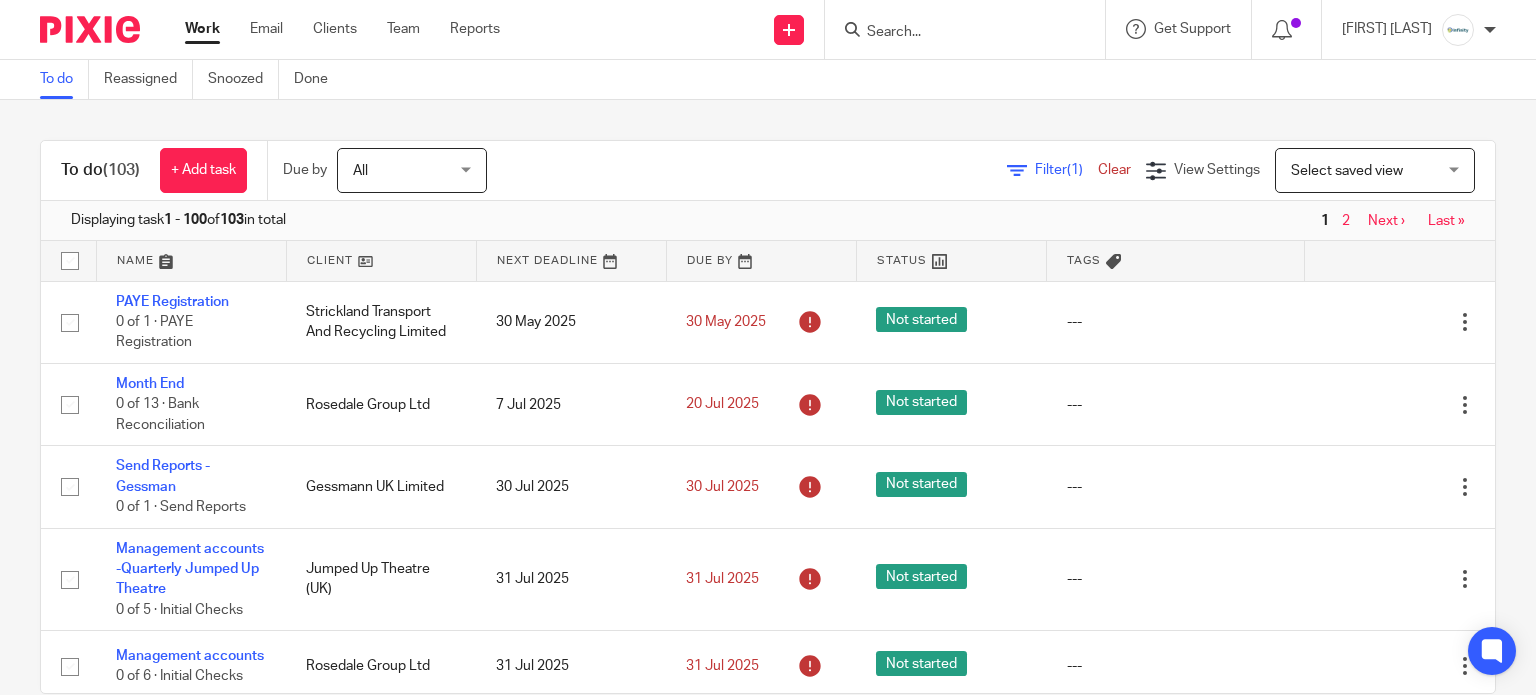 scroll, scrollTop: 0, scrollLeft: 0, axis: both 